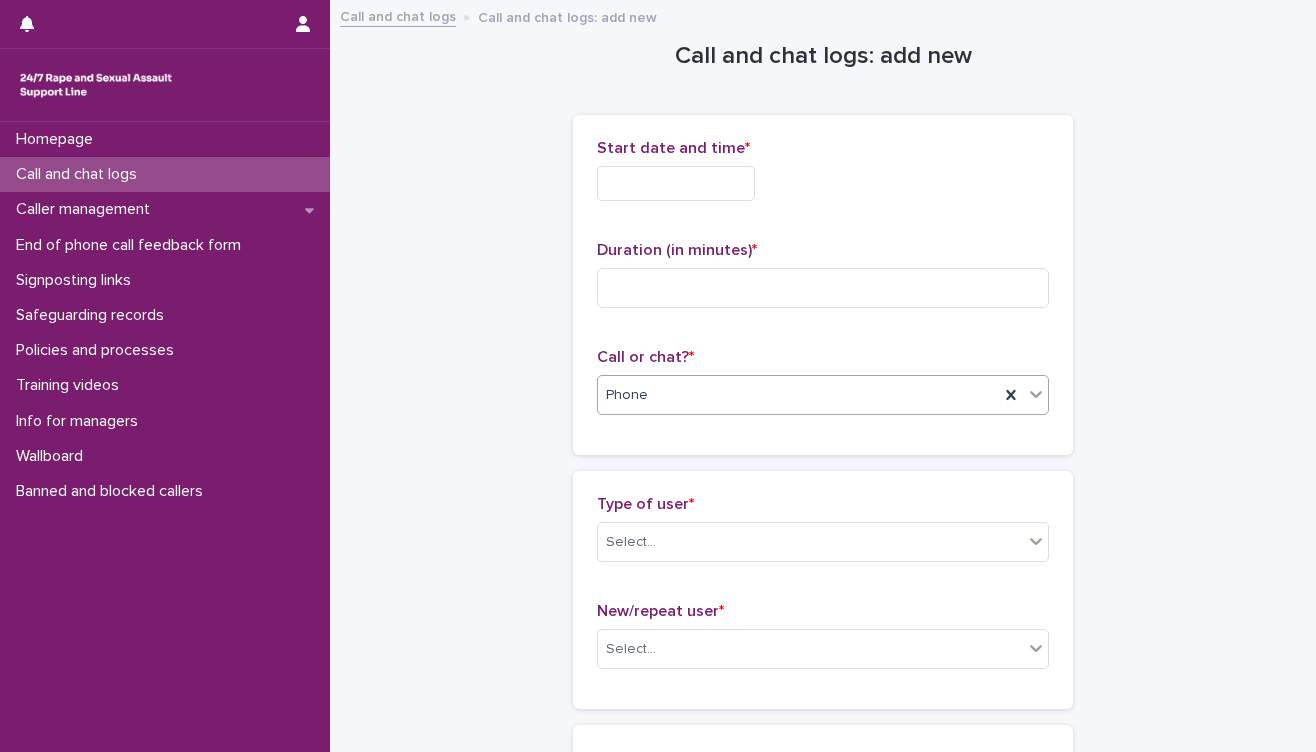 scroll, scrollTop: 0, scrollLeft: 0, axis: both 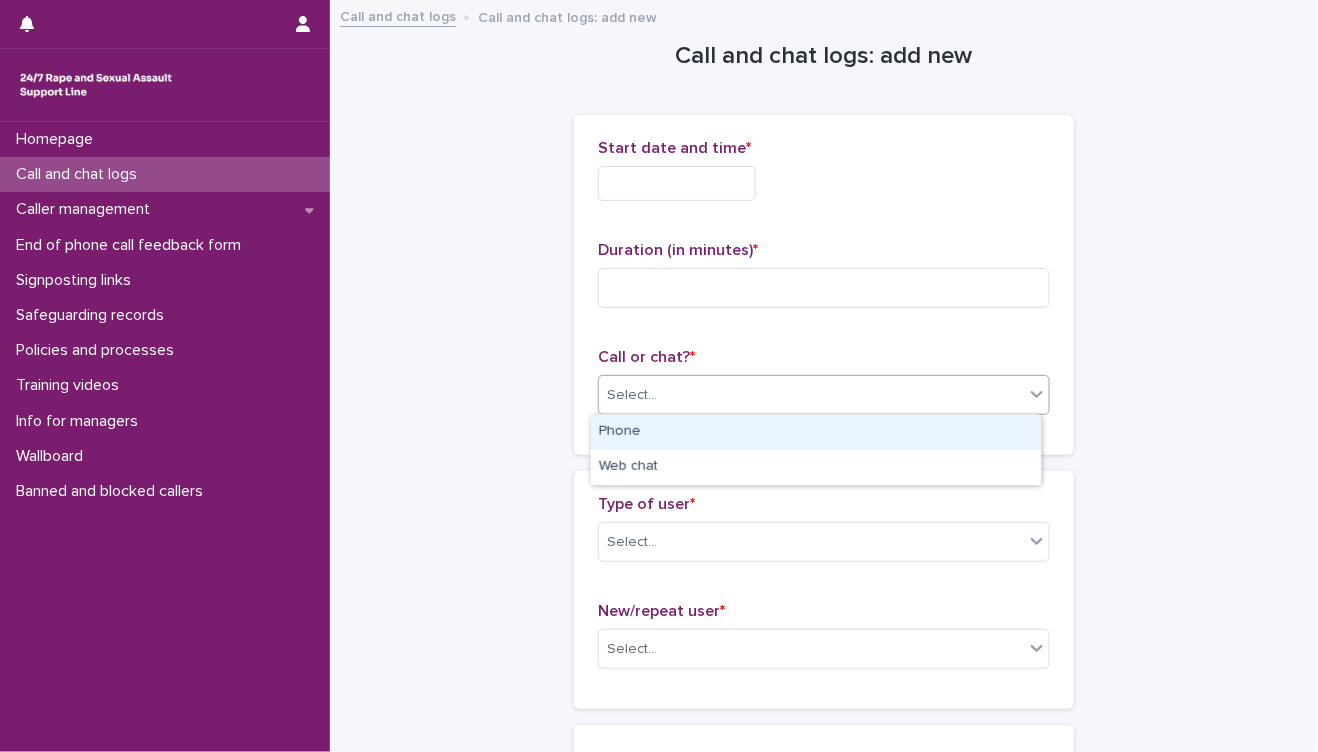 click on "Phone" at bounding box center [816, 432] 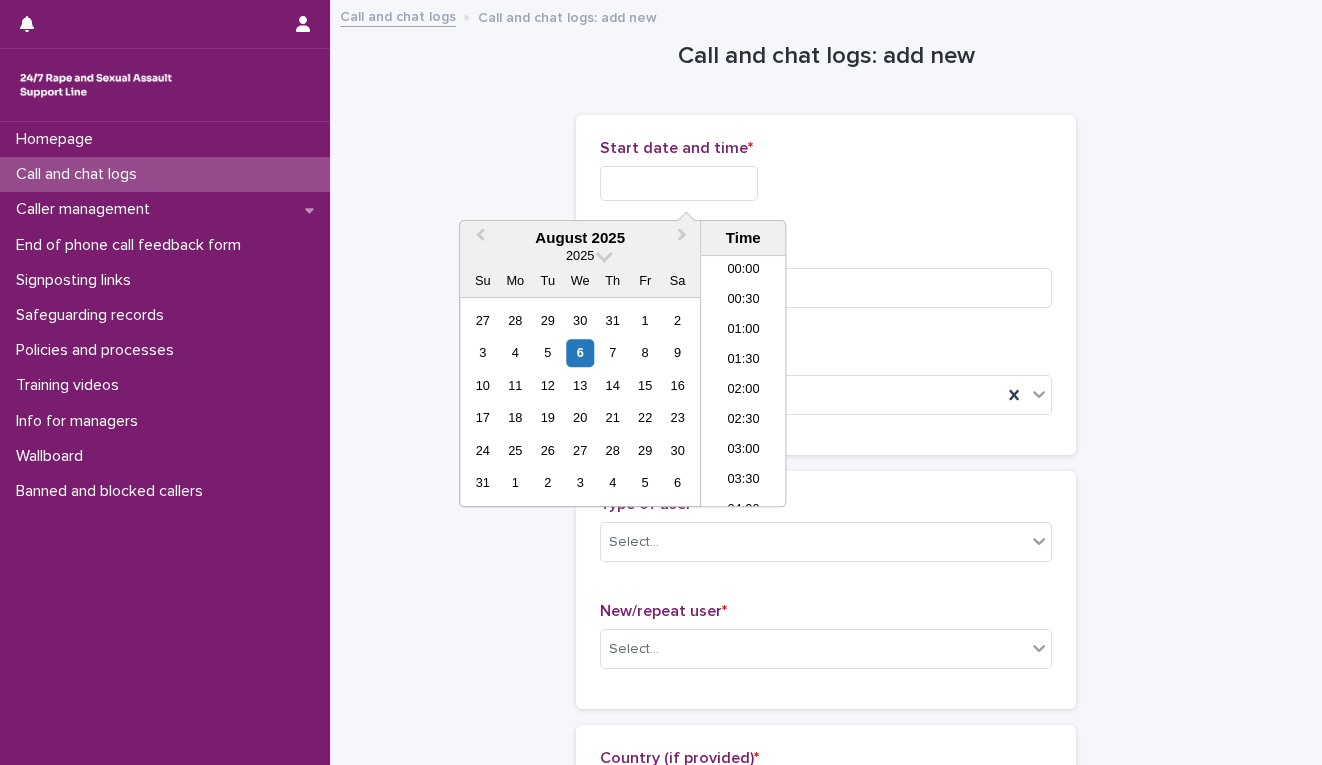 click at bounding box center (679, 183) 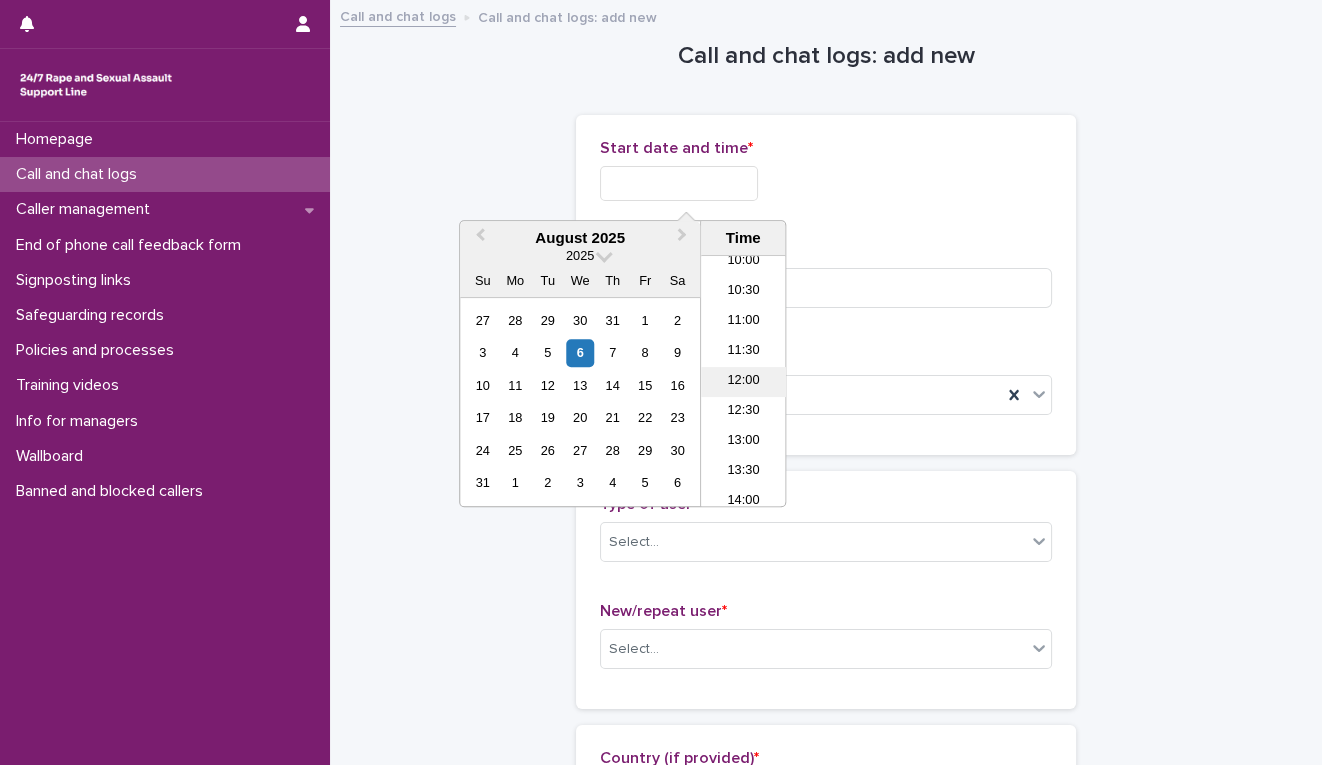 click on "12:00" at bounding box center (743, 382) 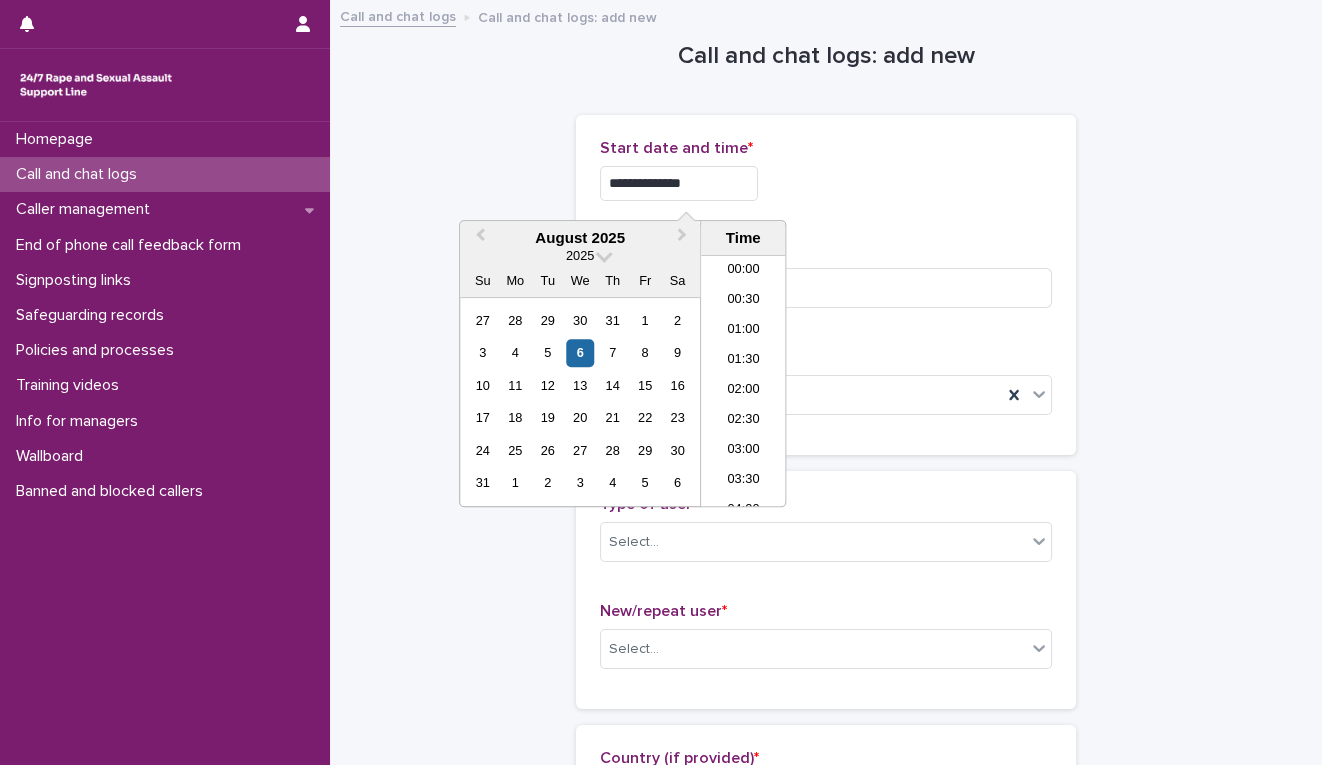 click on "**********" at bounding box center (679, 183) 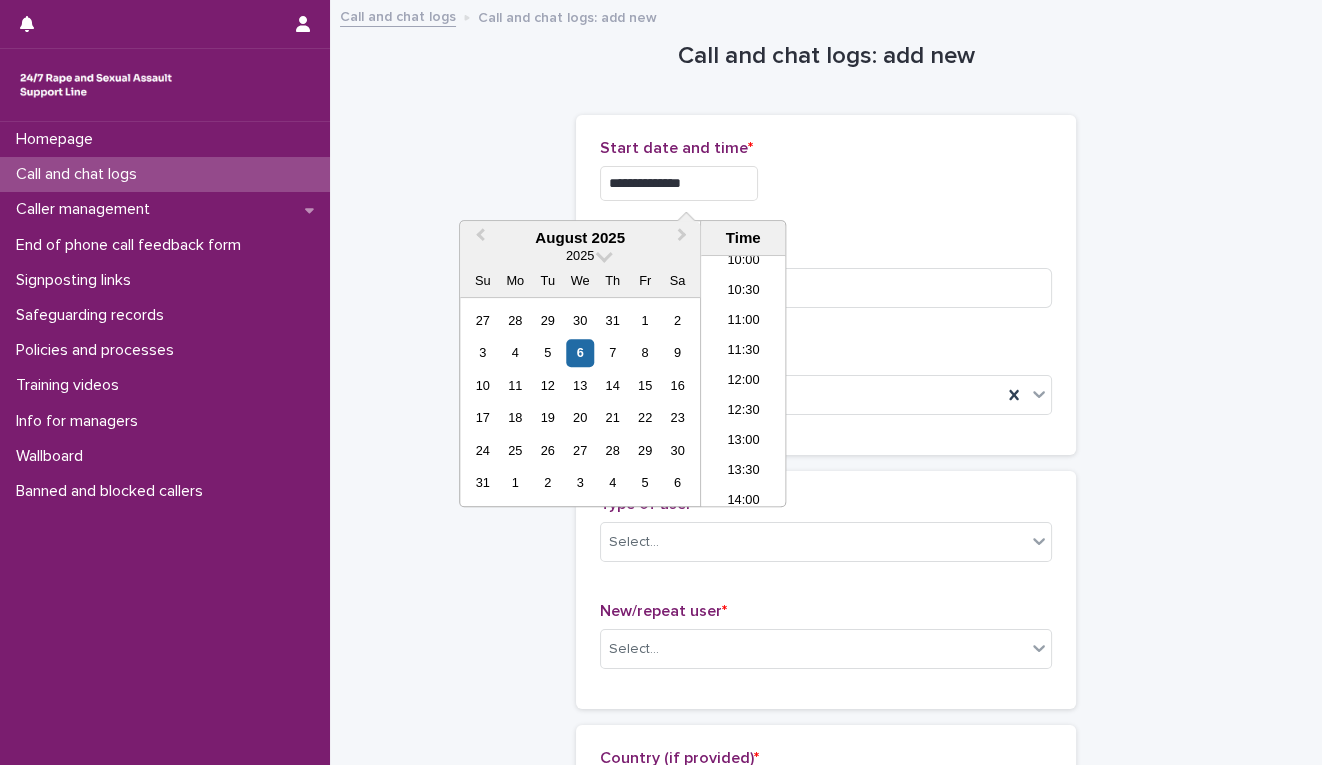 type on "**********" 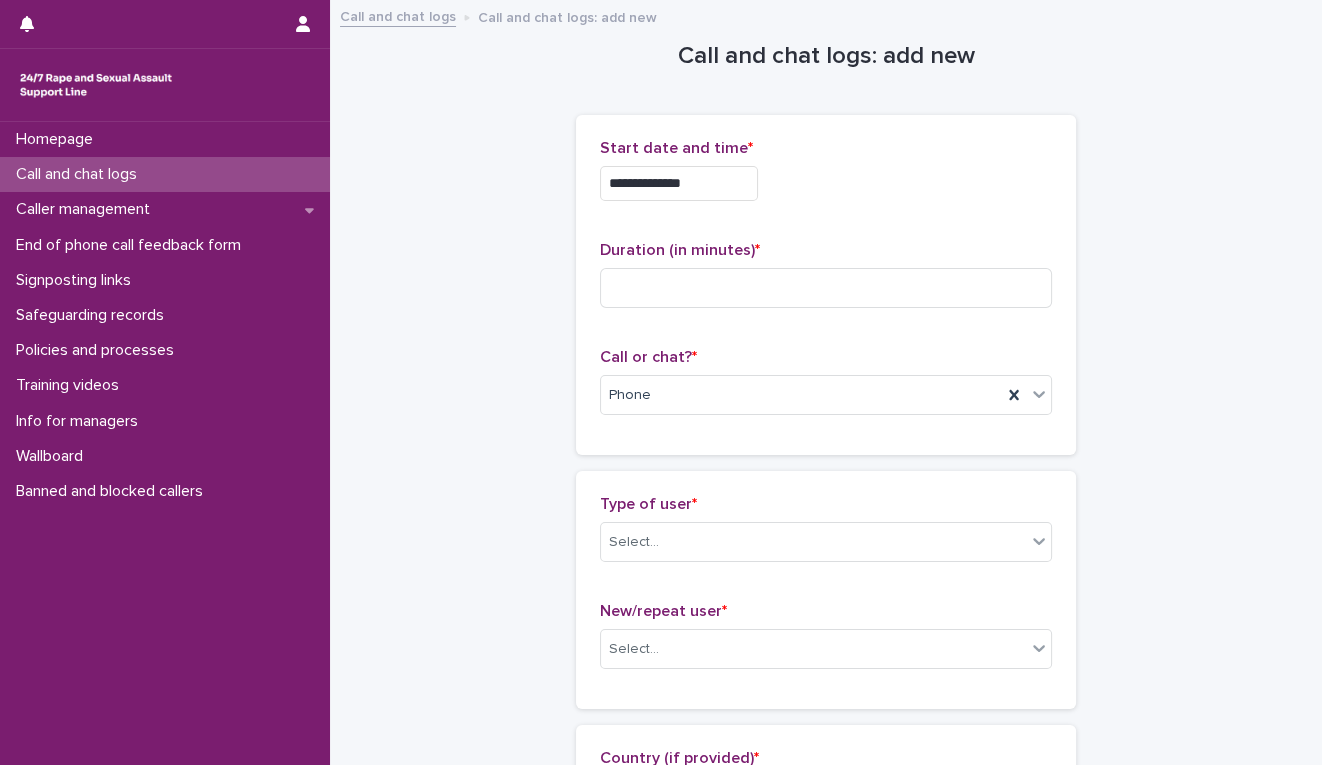 click on "**********" at bounding box center (826, 1084) 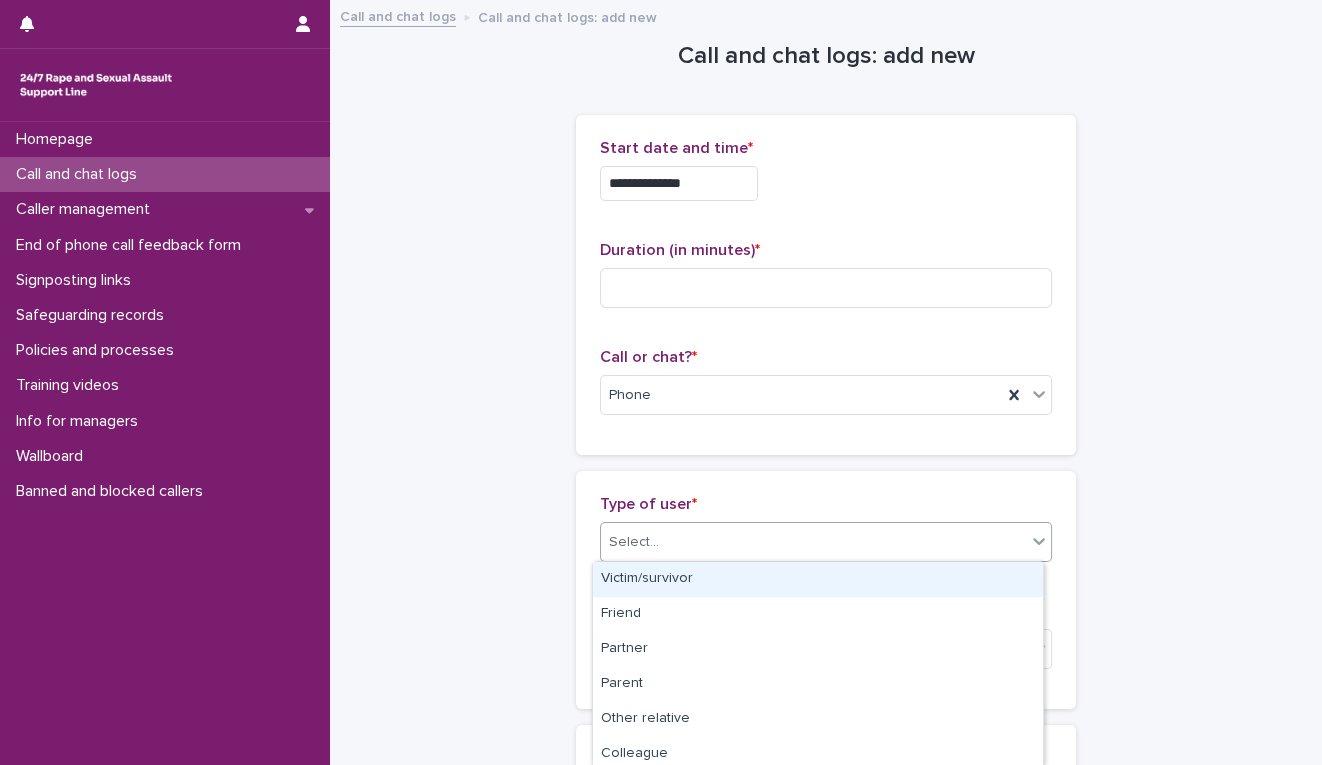 click on "Select..." at bounding box center [813, 542] 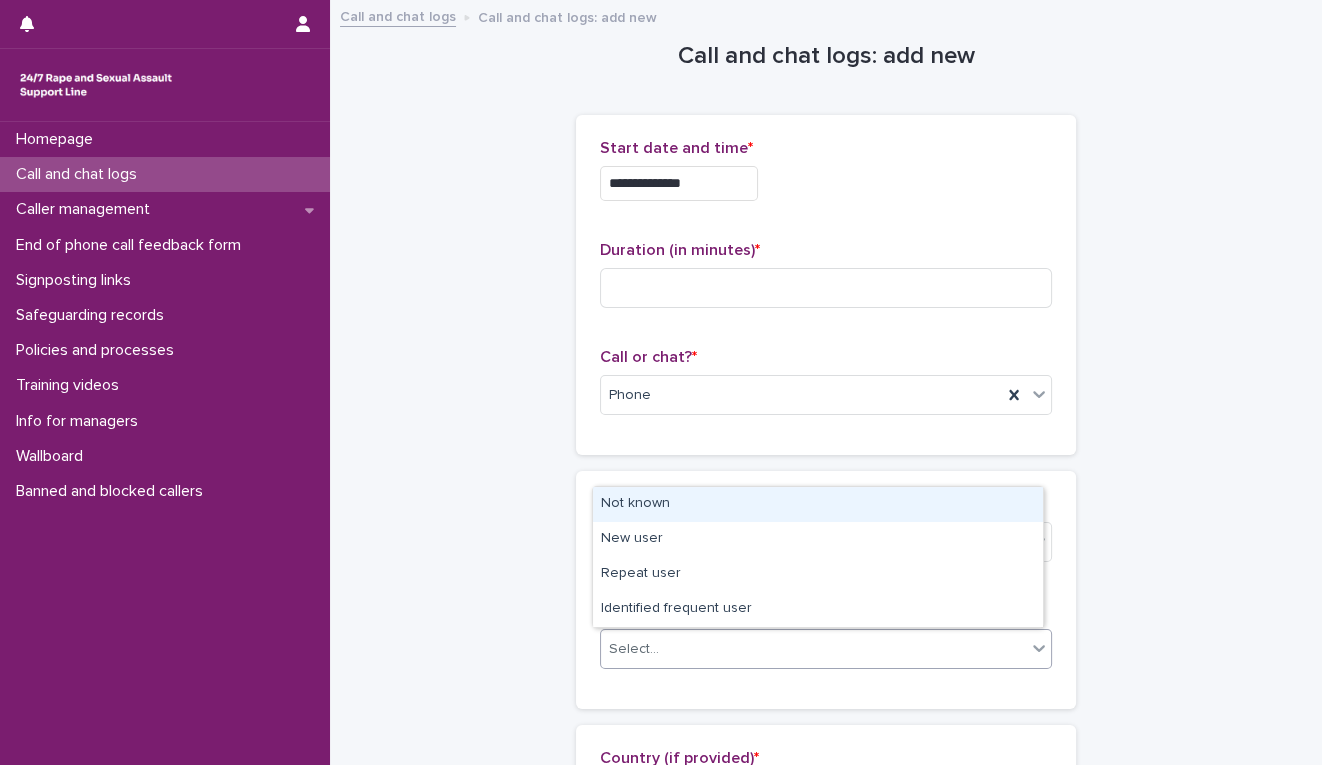 click on "Select..." at bounding box center (813, 649) 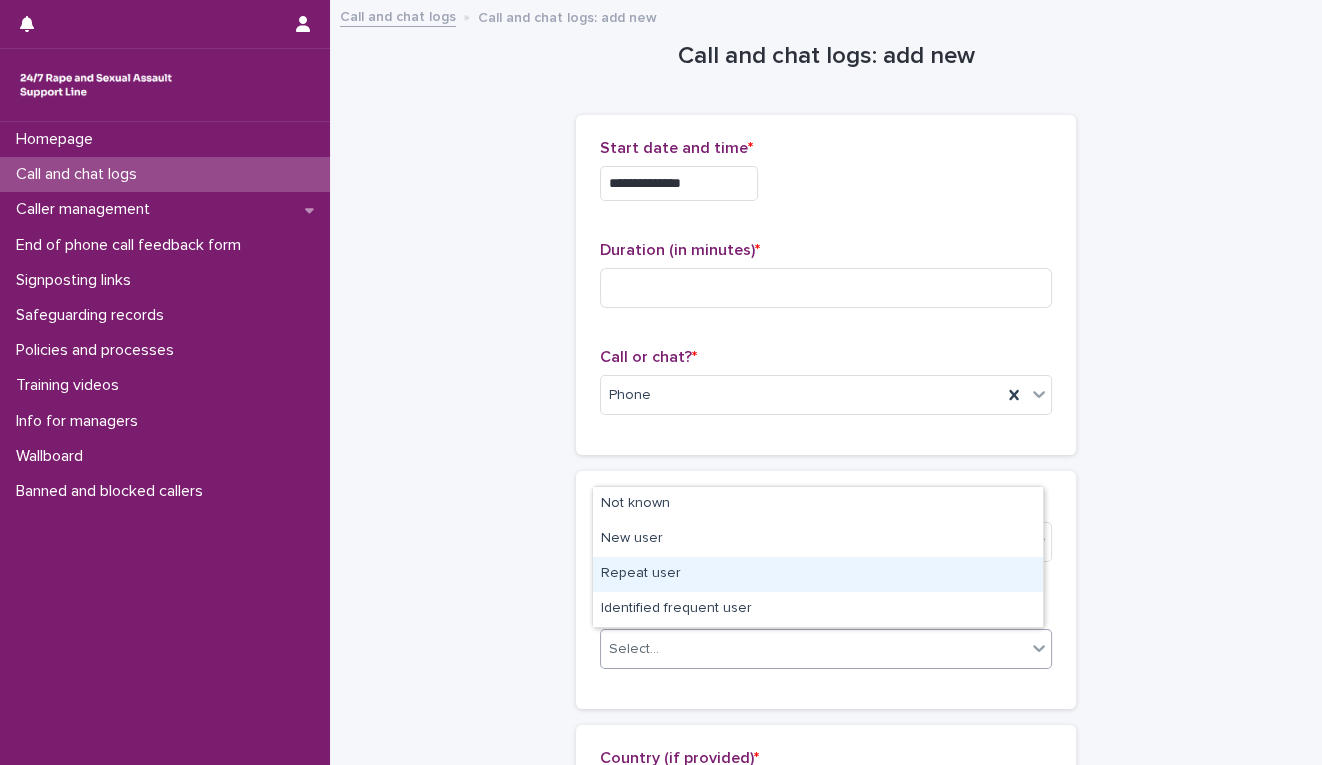 click on "Repeat user" at bounding box center [818, 574] 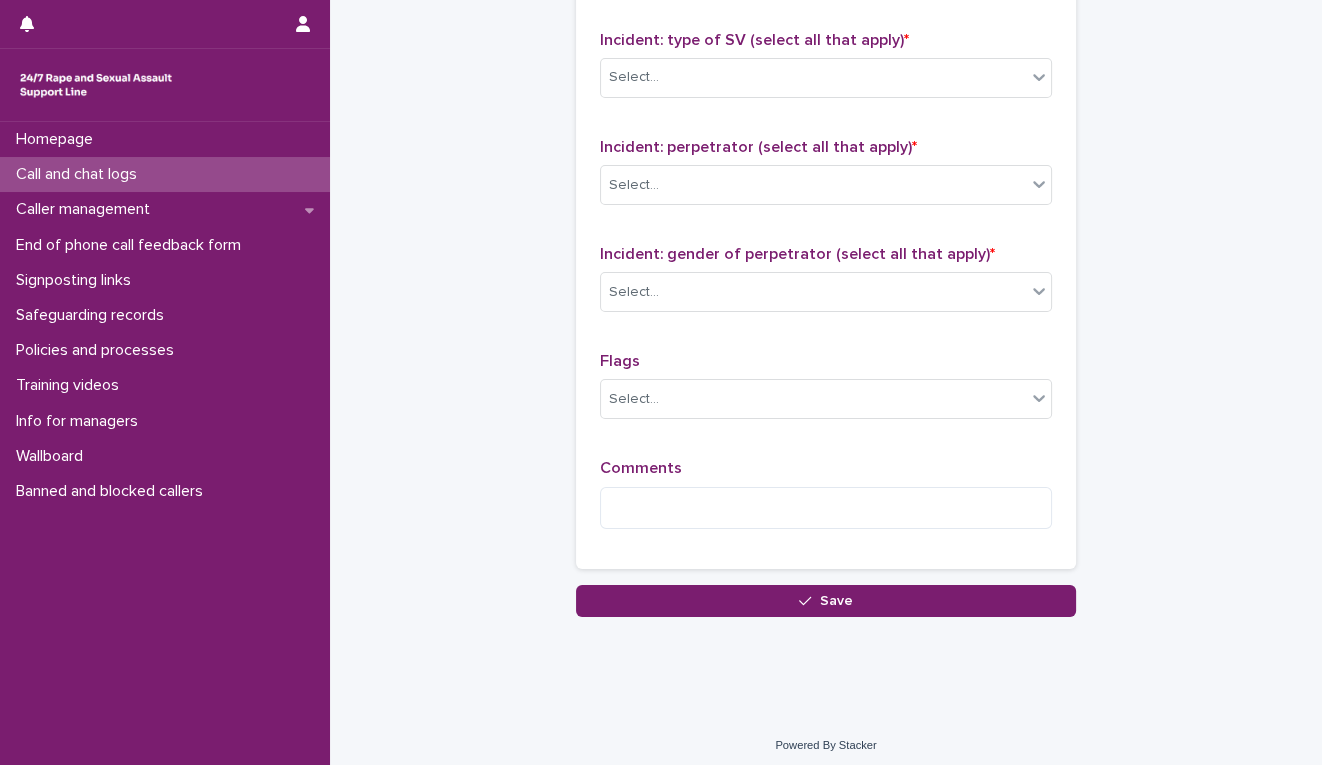scroll, scrollTop: 1550, scrollLeft: 0, axis: vertical 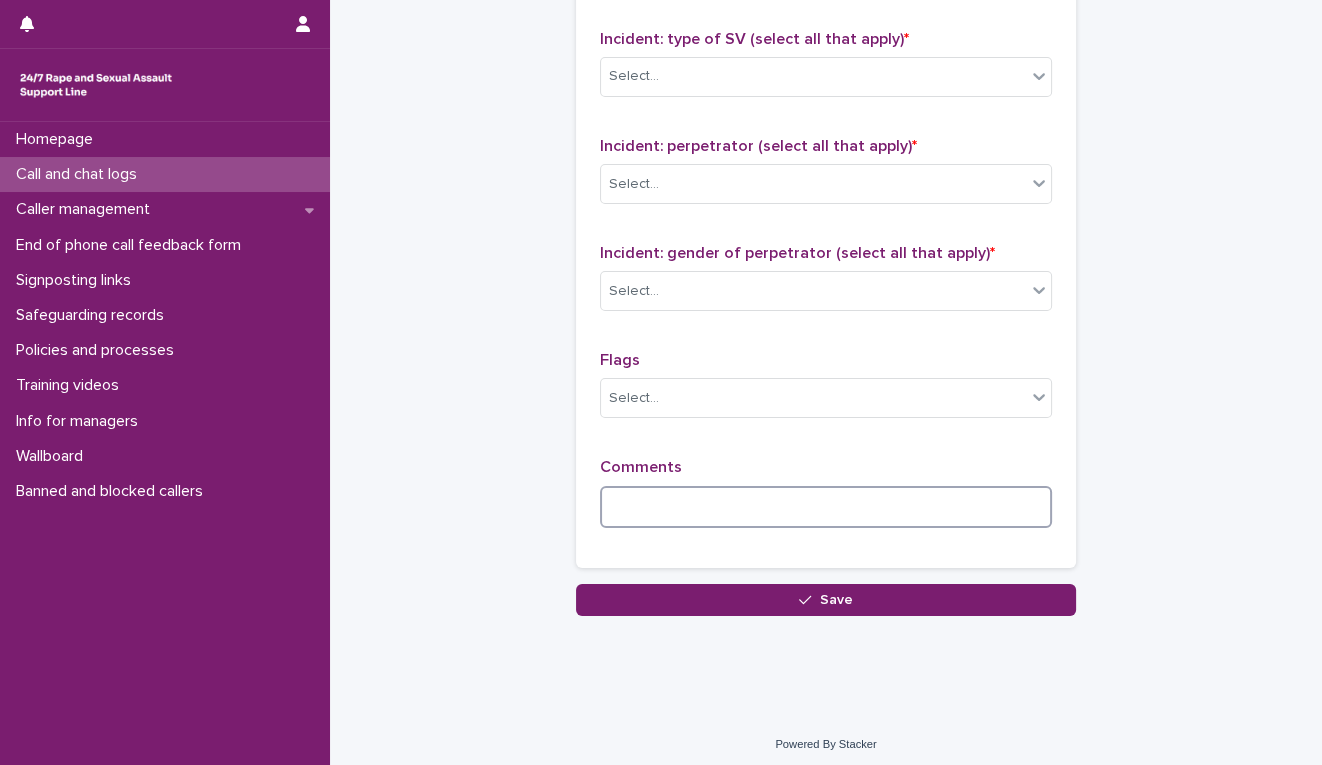 click at bounding box center [826, 507] 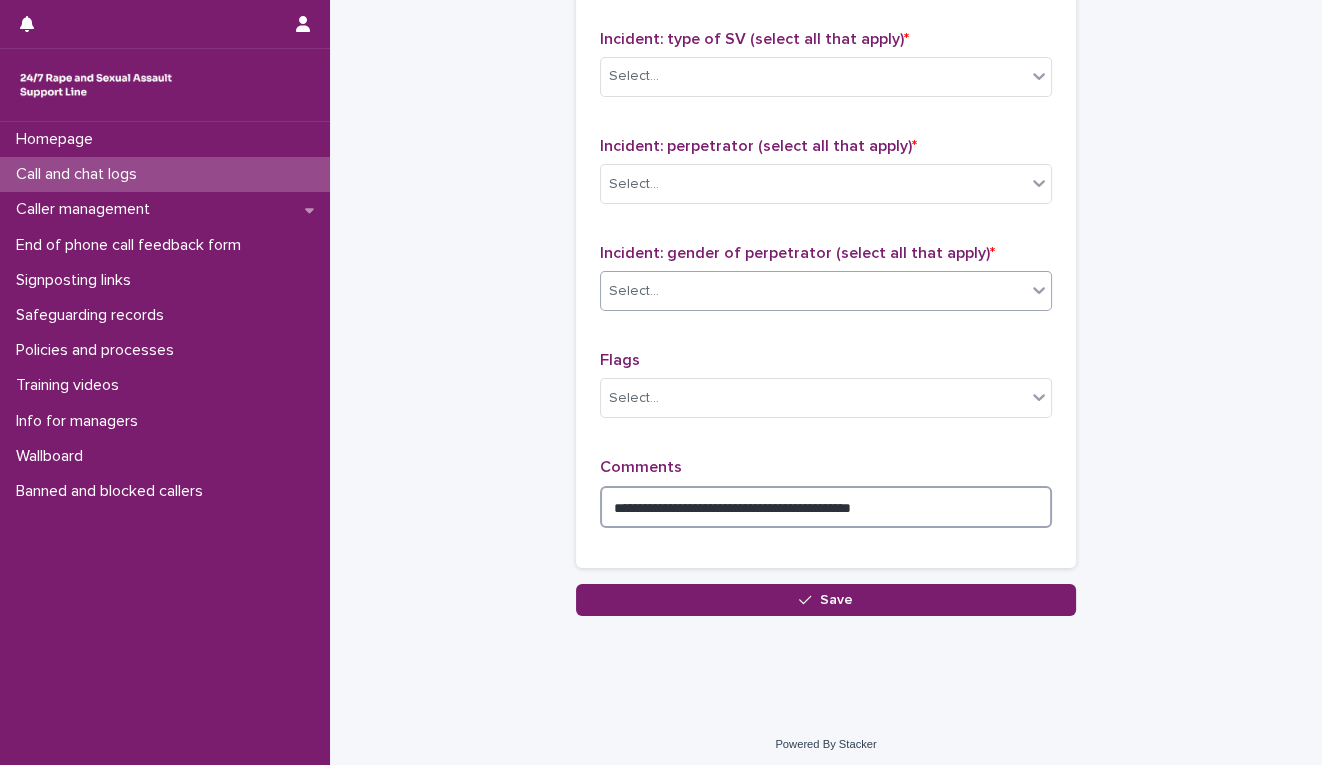 type on "**********" 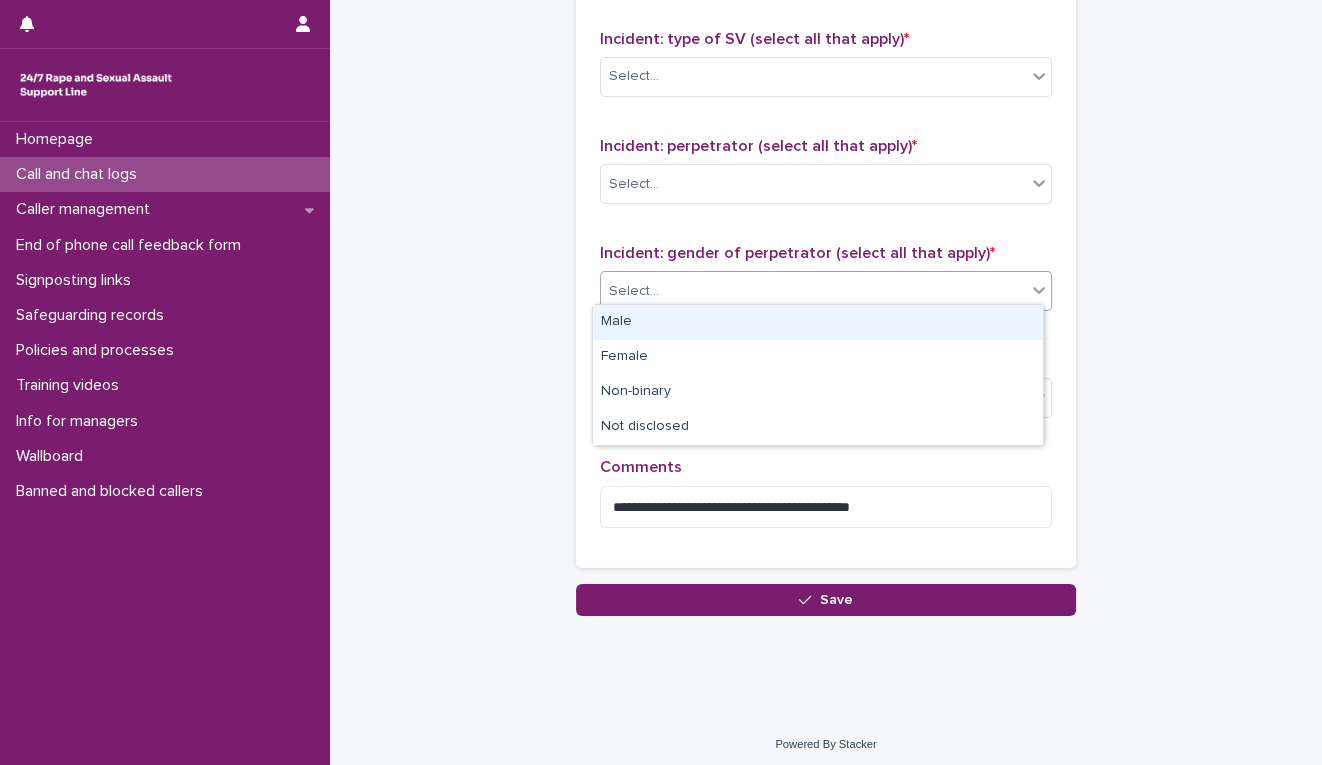 click on "Select..." at bounding box center [813, 291] 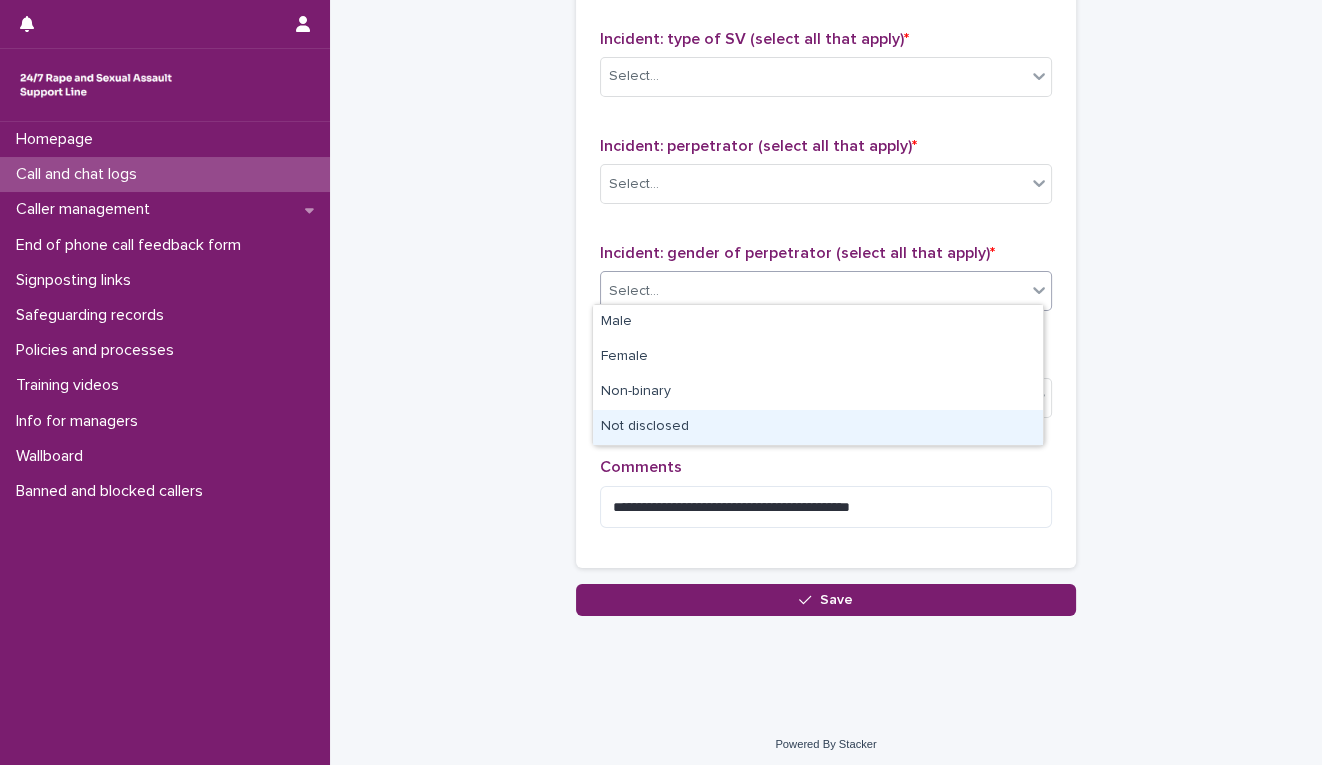 click on "Not disclosed" at bounding box center [818, 427] 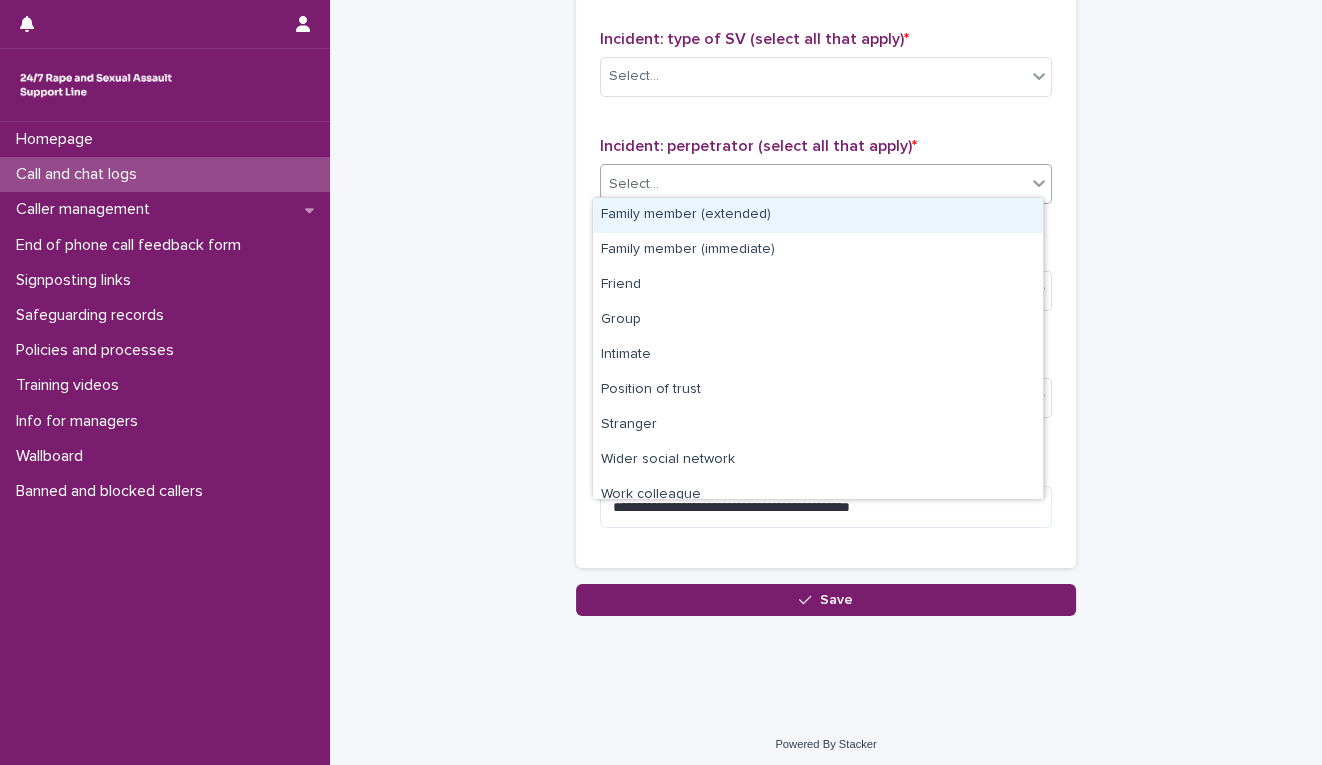 click on "Select..." at bounding box center [813, 184] 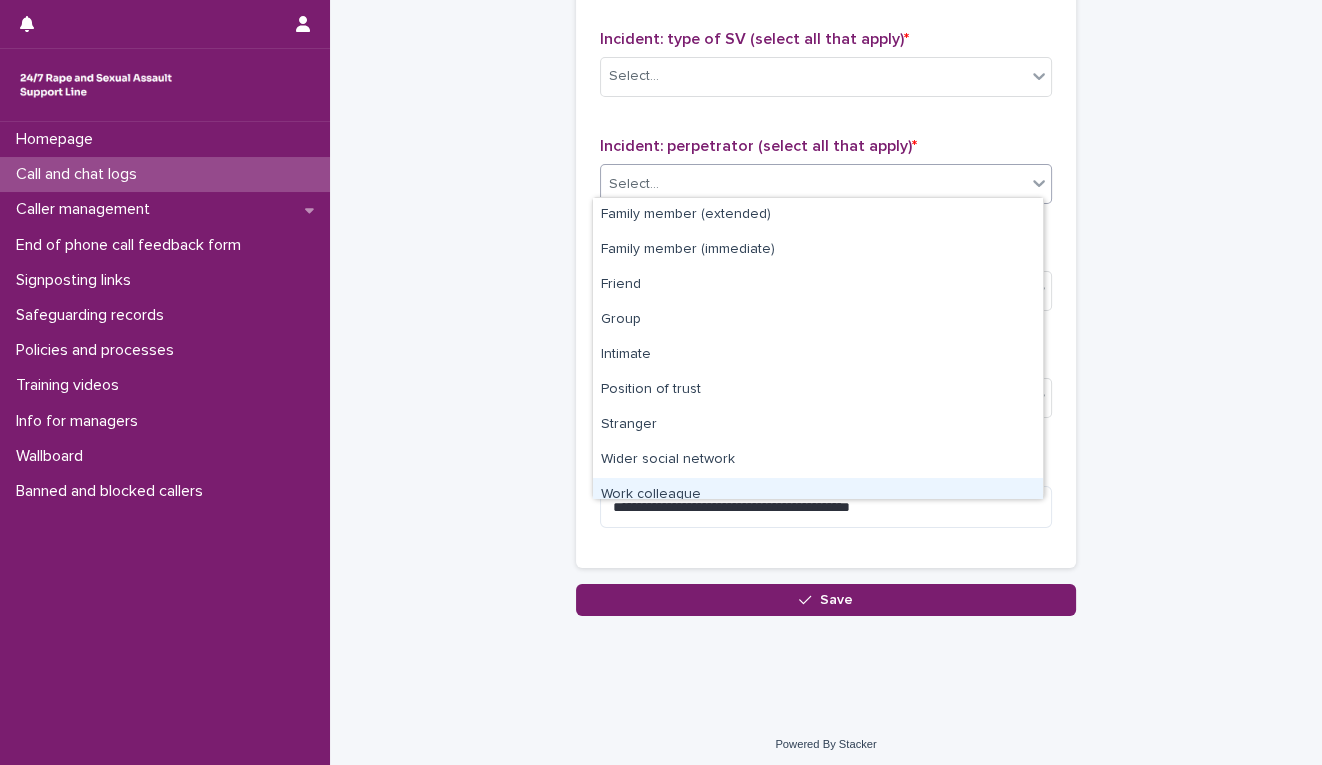 scroll, scrollTop: 84, scrollLeft: 0, axis: vertical 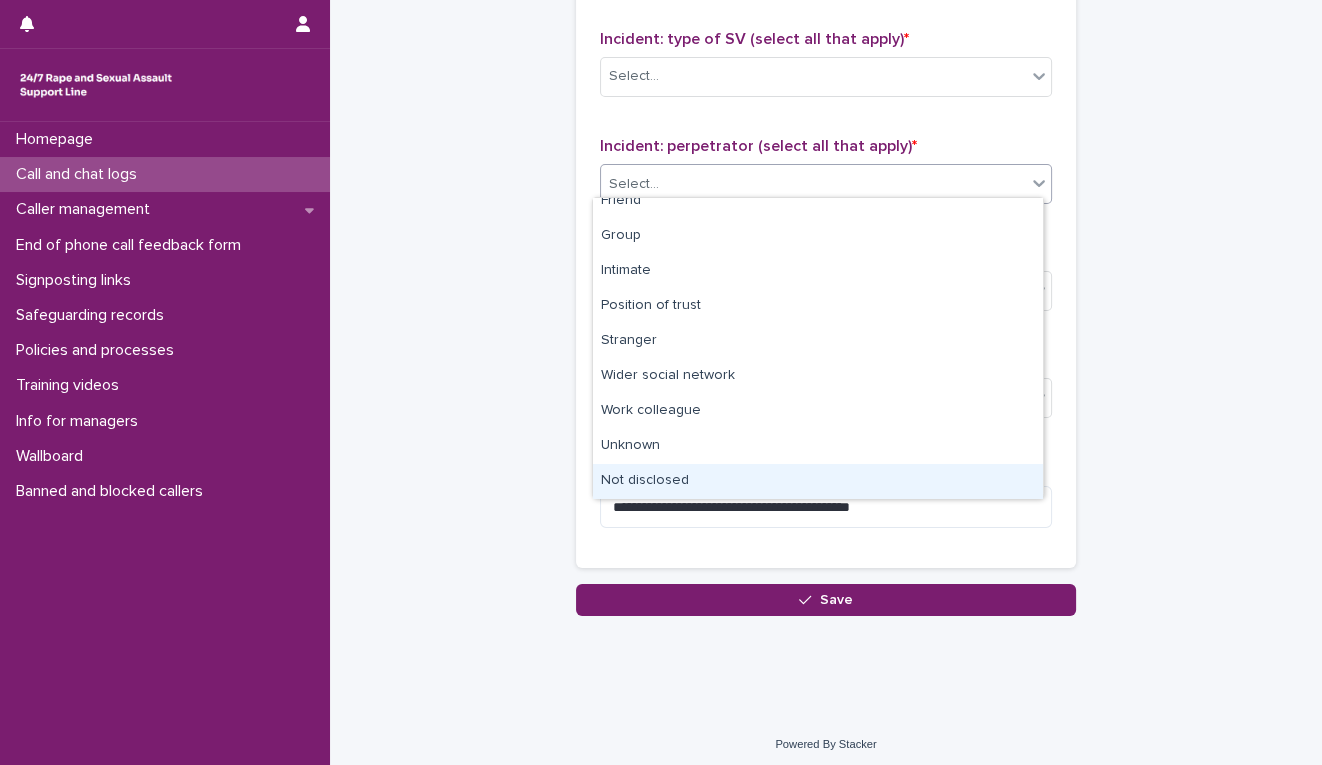 click on "Not disclosed" at bounding box center [818, 481] 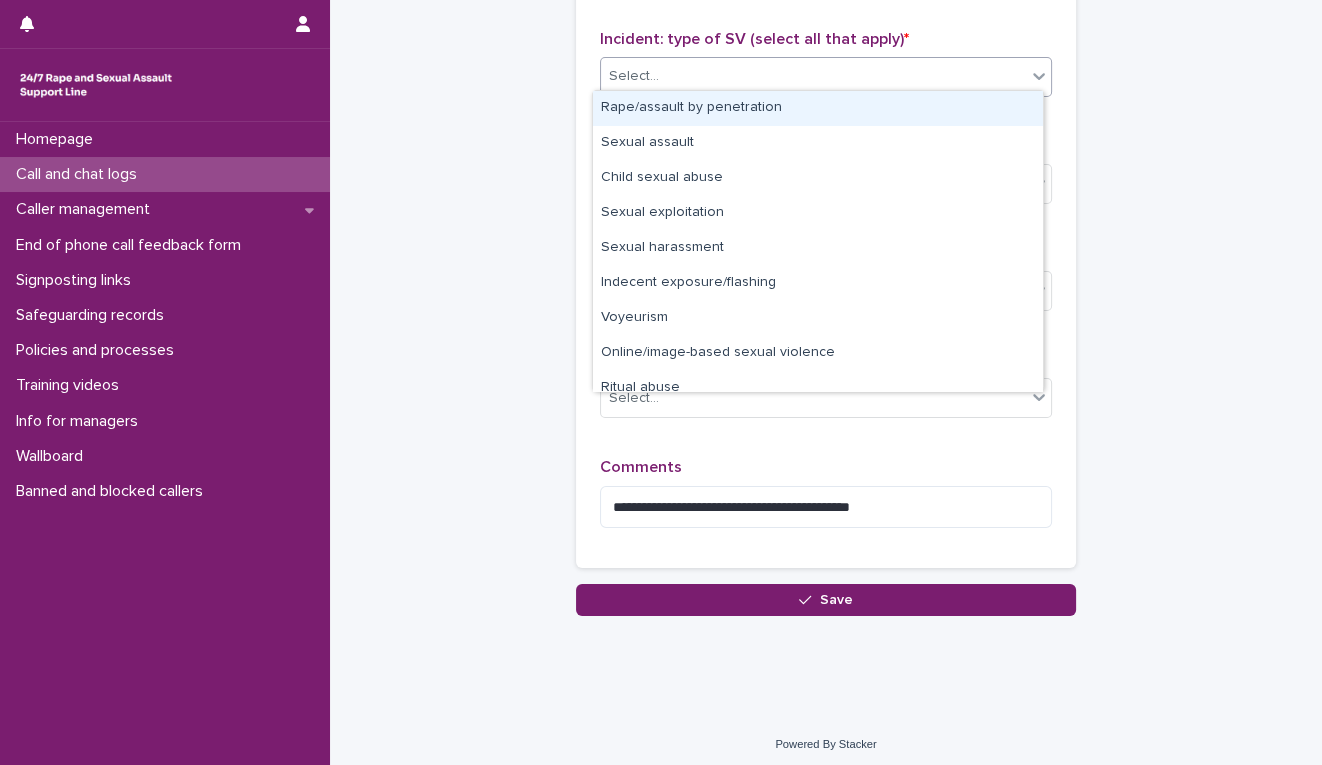 click on "Select..." at bounding box center (813, 76) 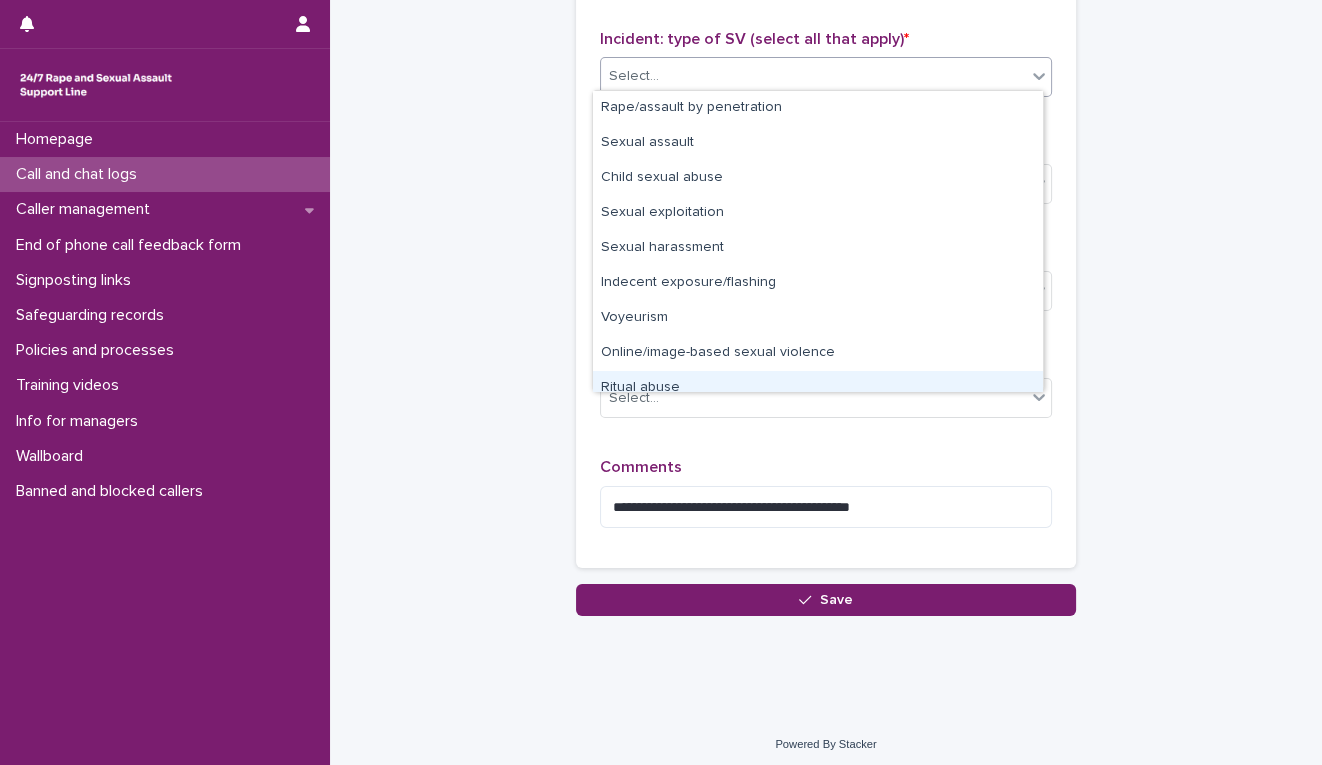 scroll, scrollTop: 50, scrollLeft: 0, axis: vertical 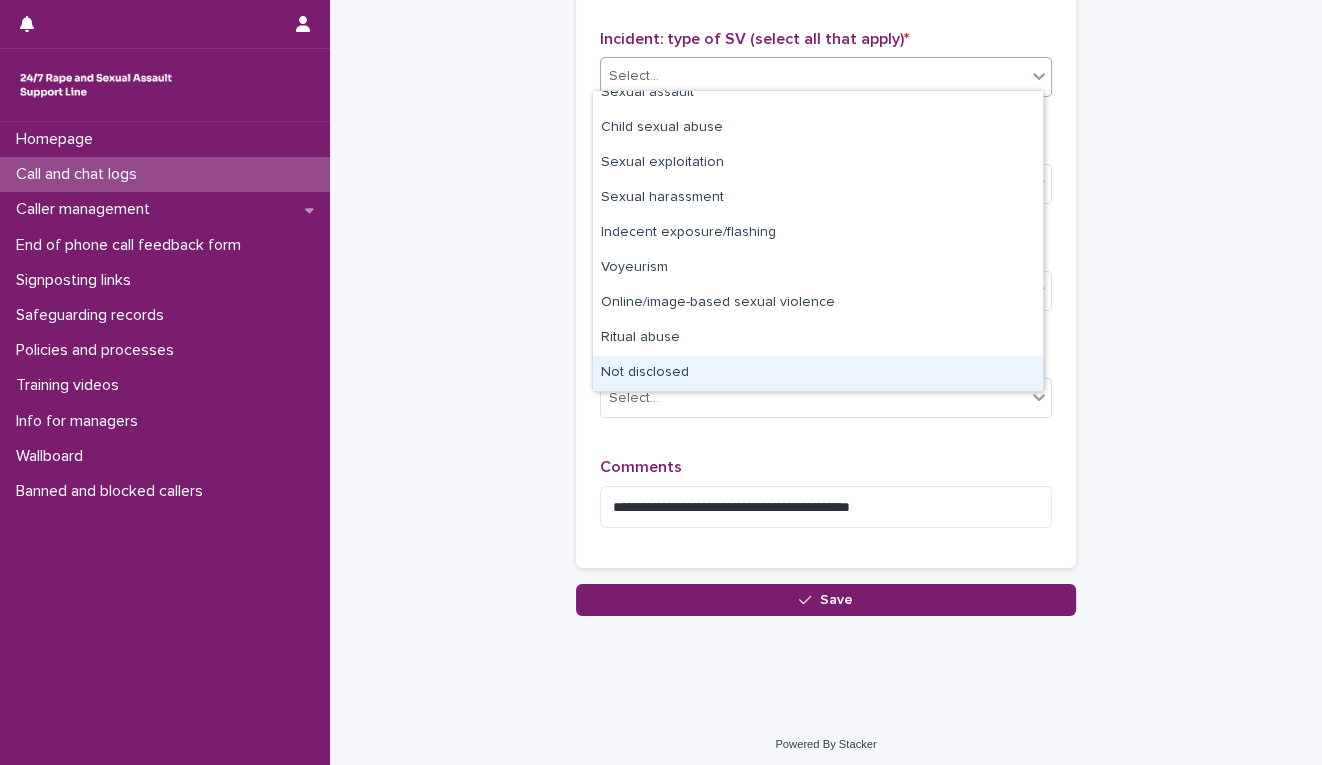 click on "Not disclosed" at bounding box center (818, 373) 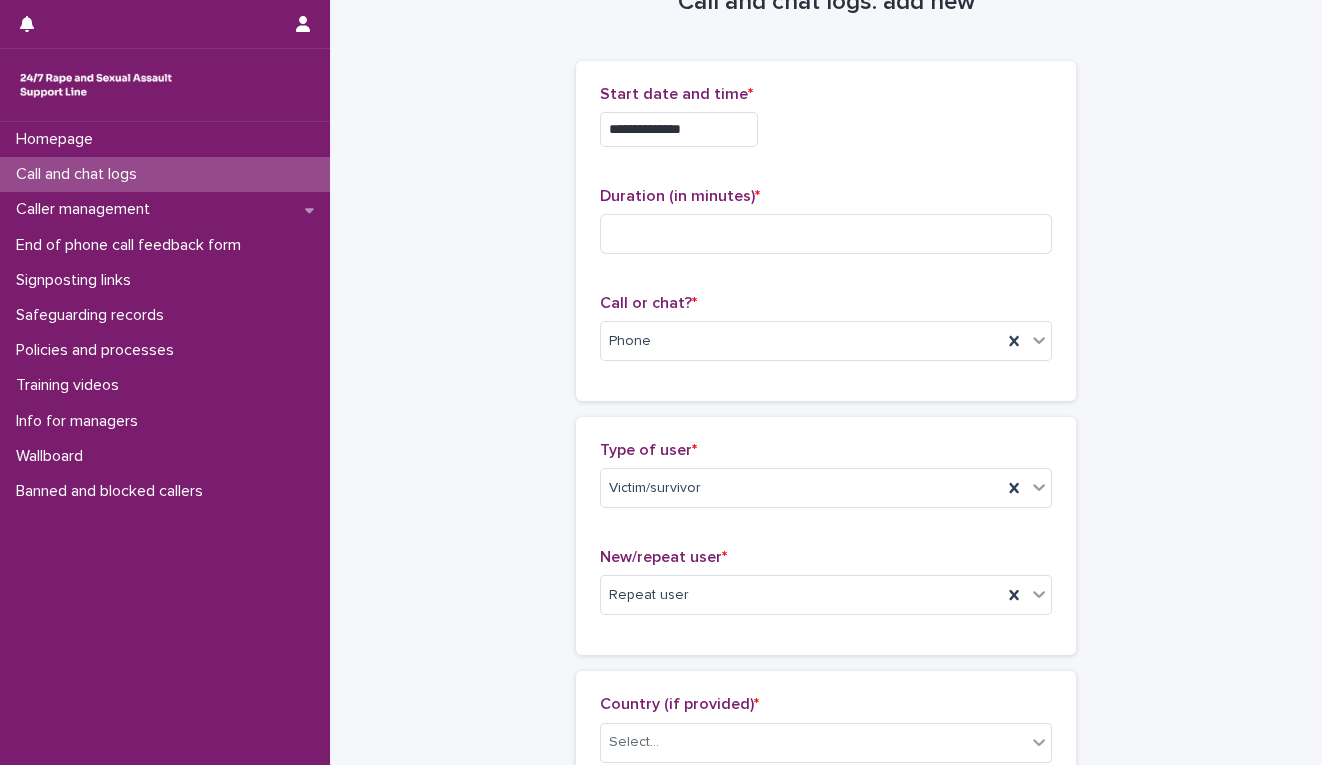 scroll, scrollTop: 0, scrollLeft: 0, axis: both 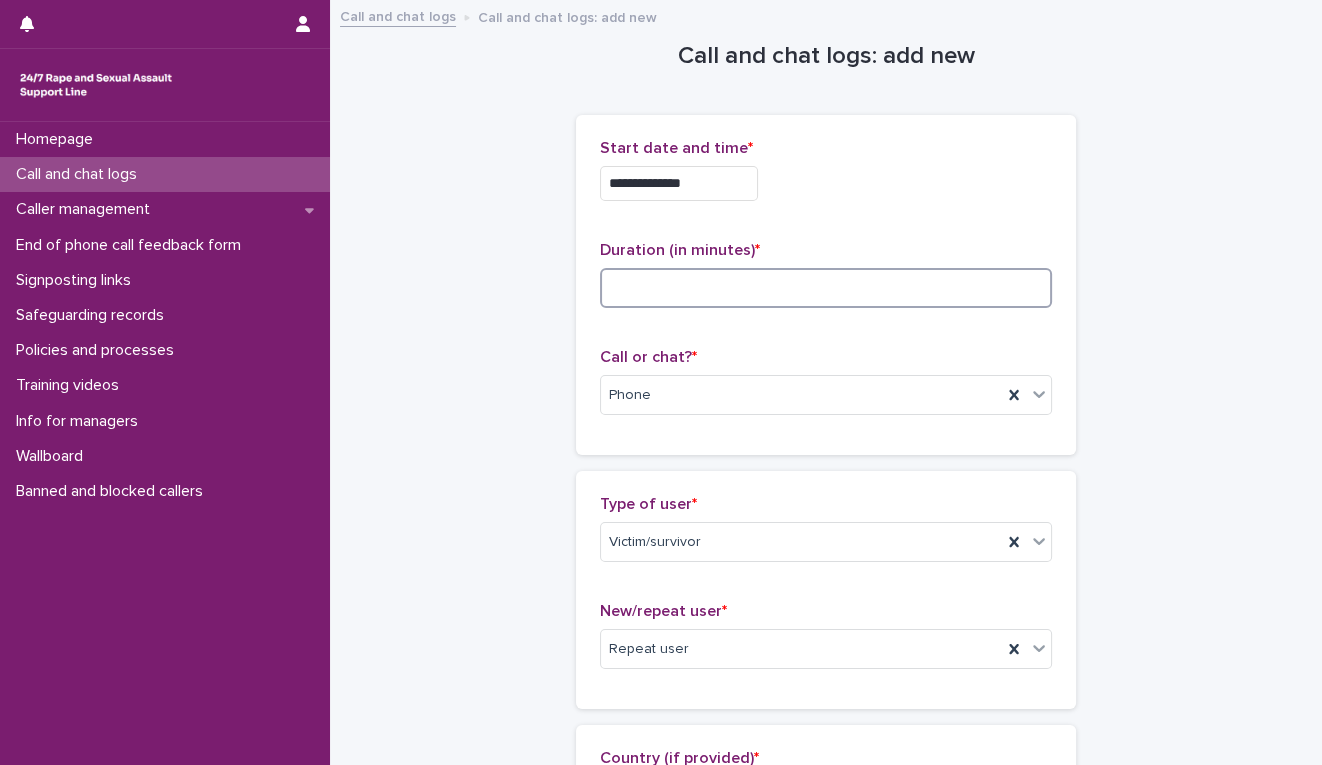 click at bounding box center [826, 288] 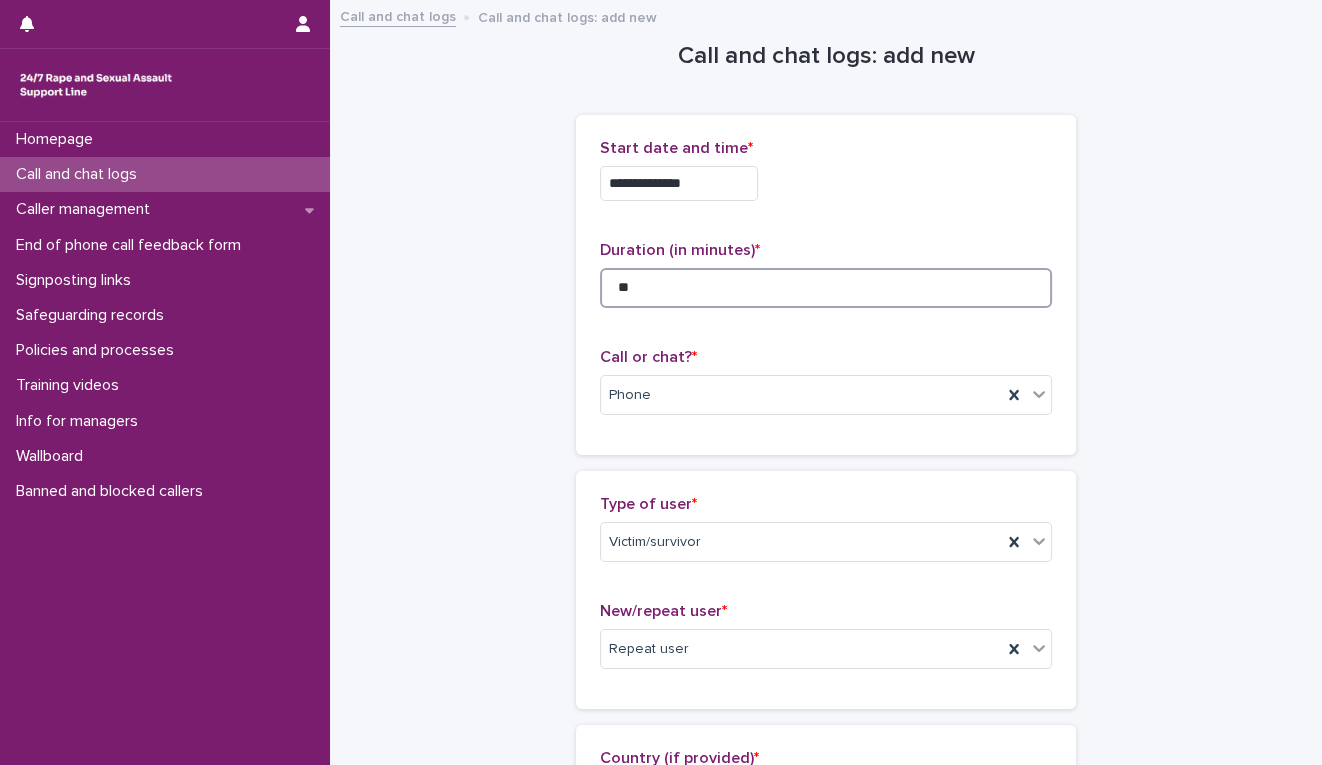 type on "**" 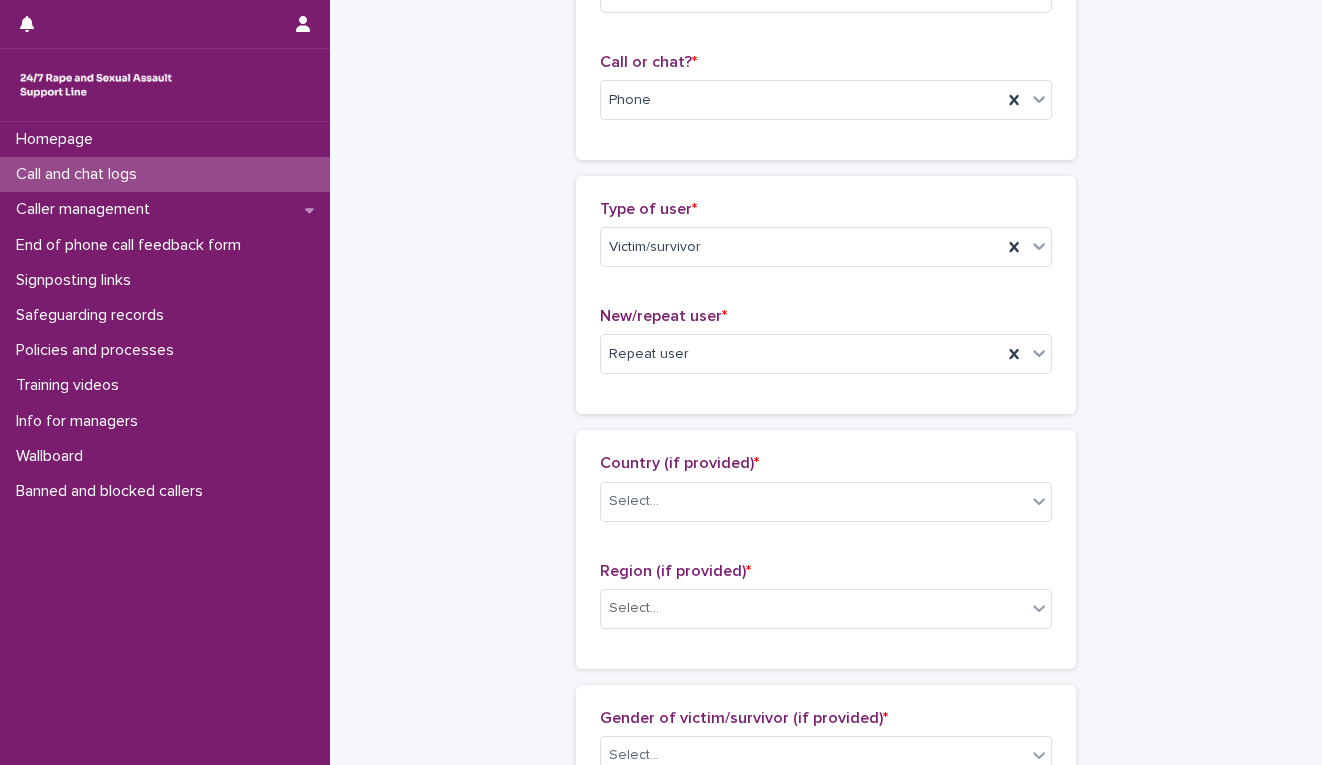 scroll, scrollTop: 444, scrollLeft: 0, axis: vertical 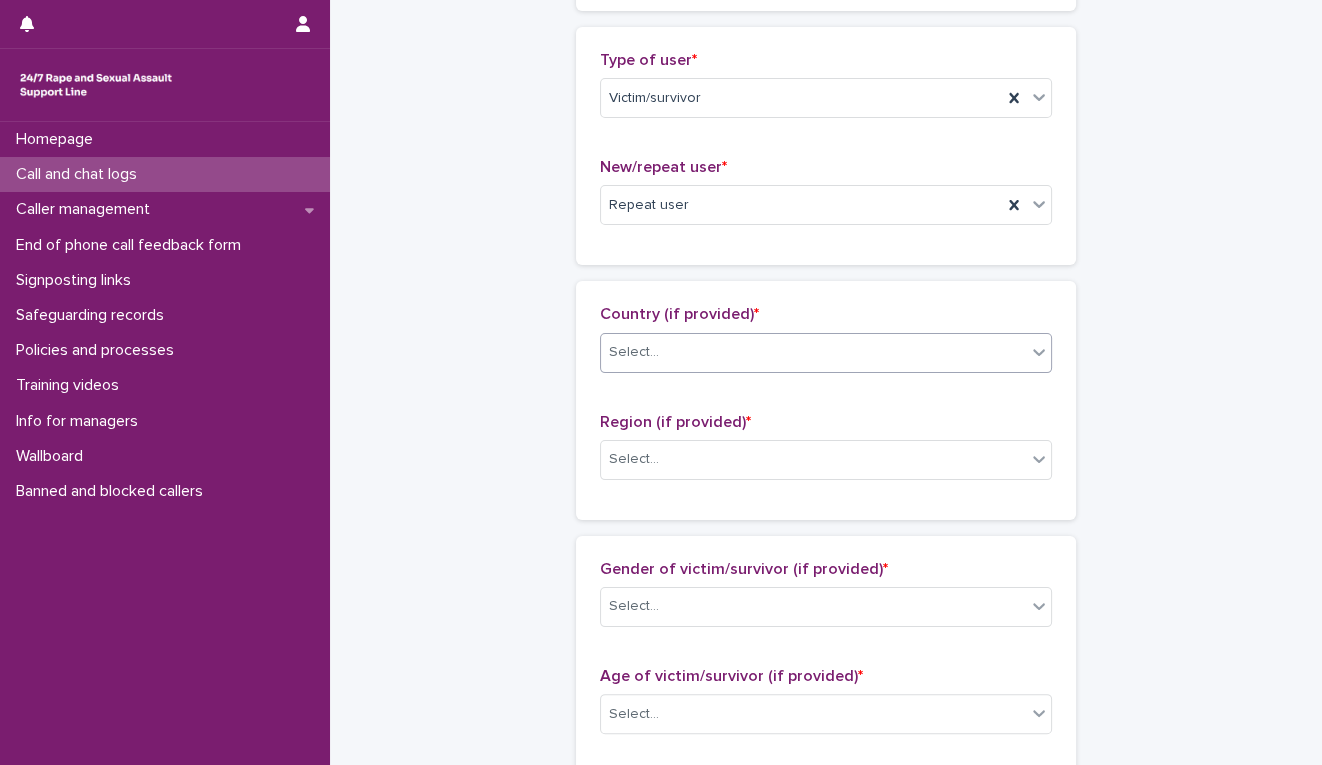 click on "Select..." at bounding box center [813, 352] 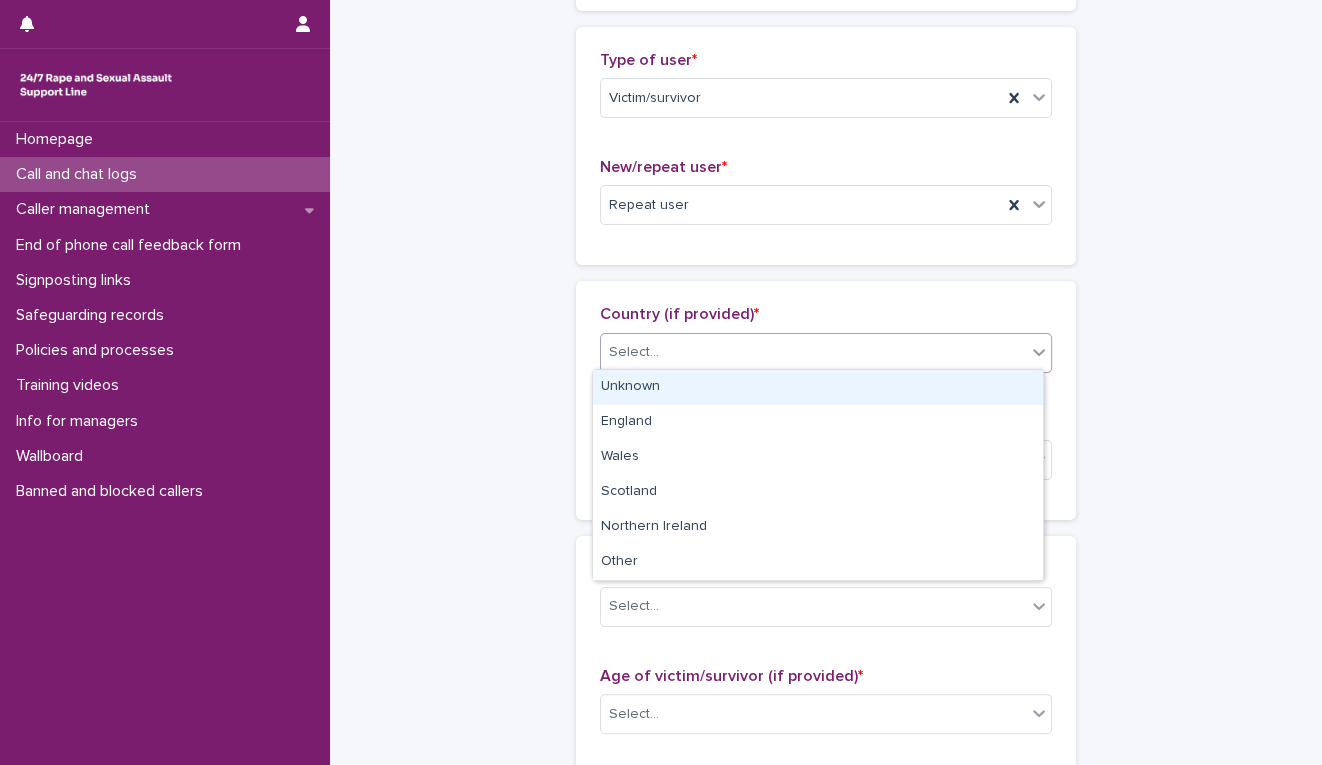click on "Unknown" at bounding box center (818, 387) 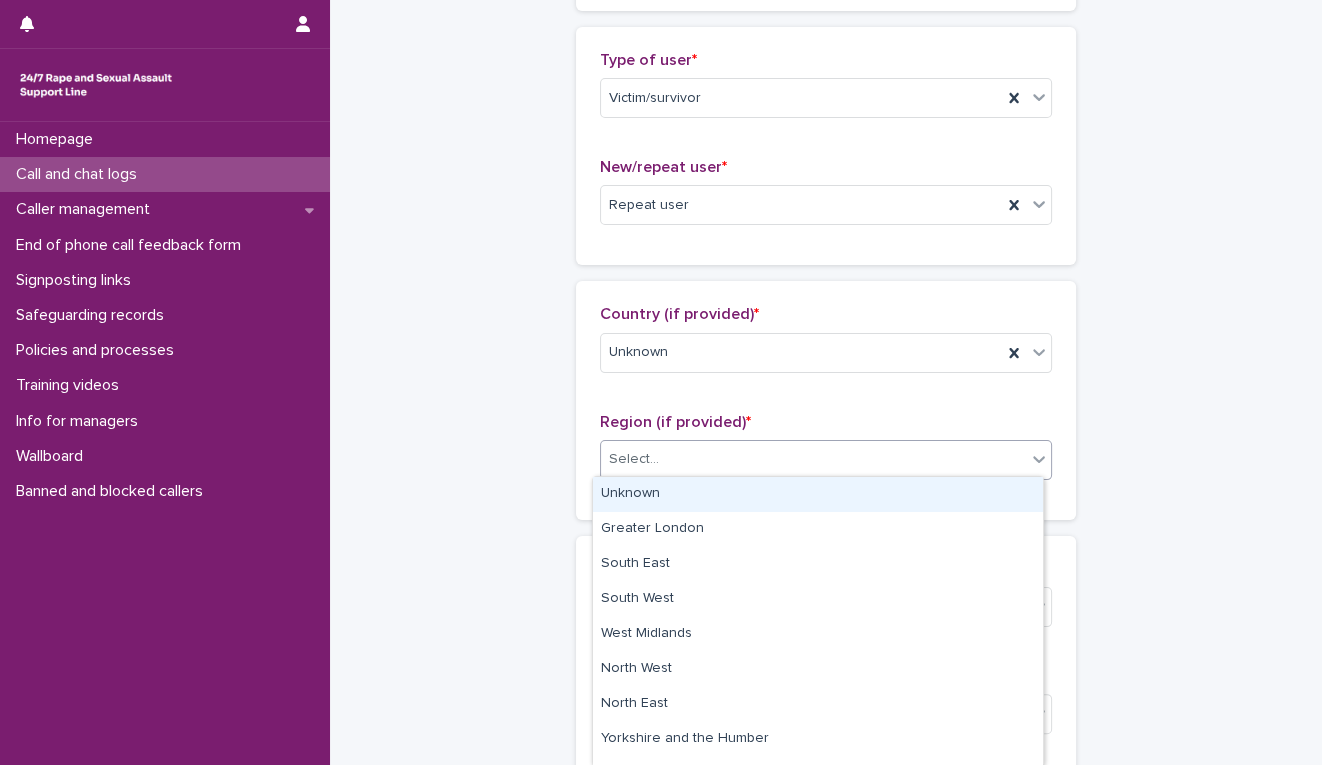 click on "Select..." at bounding box center [813, 459] 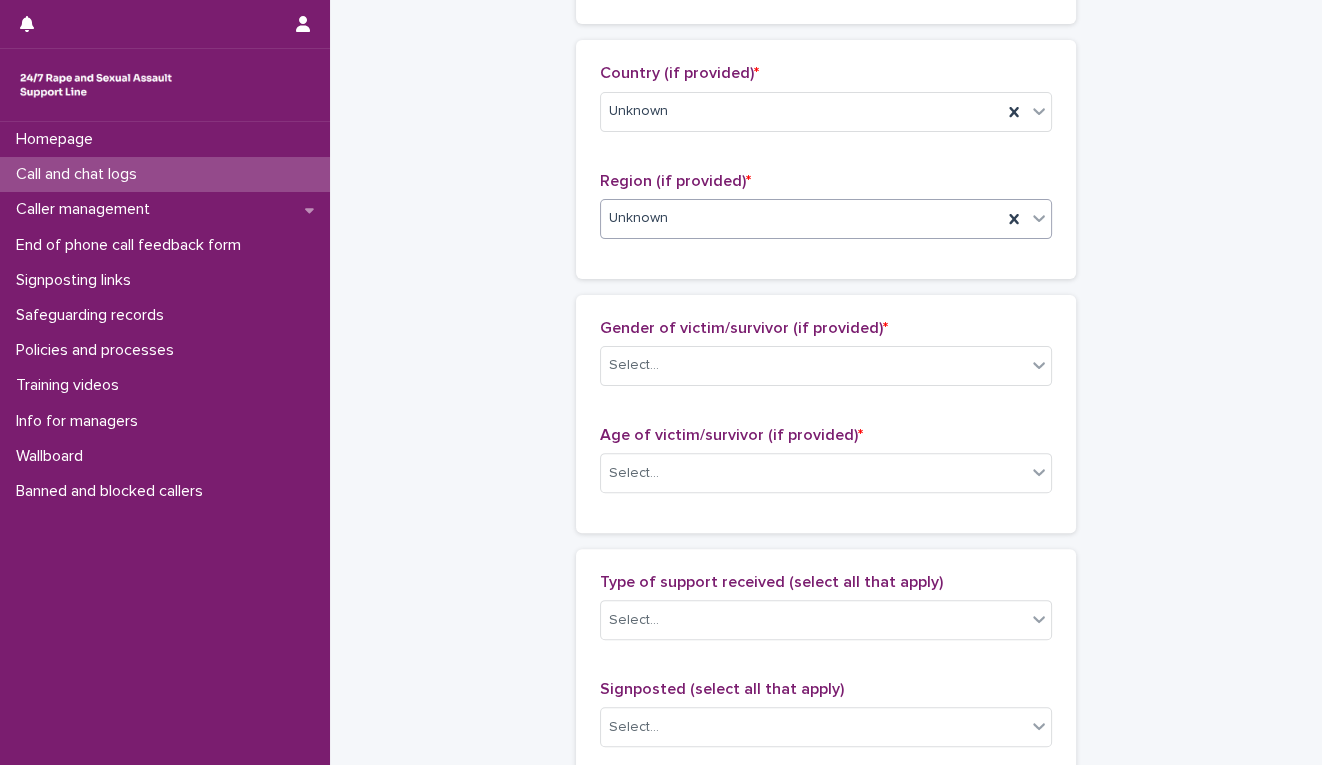 scroll, scrollTop: 888, scrollLeft: 0, axis: vertical 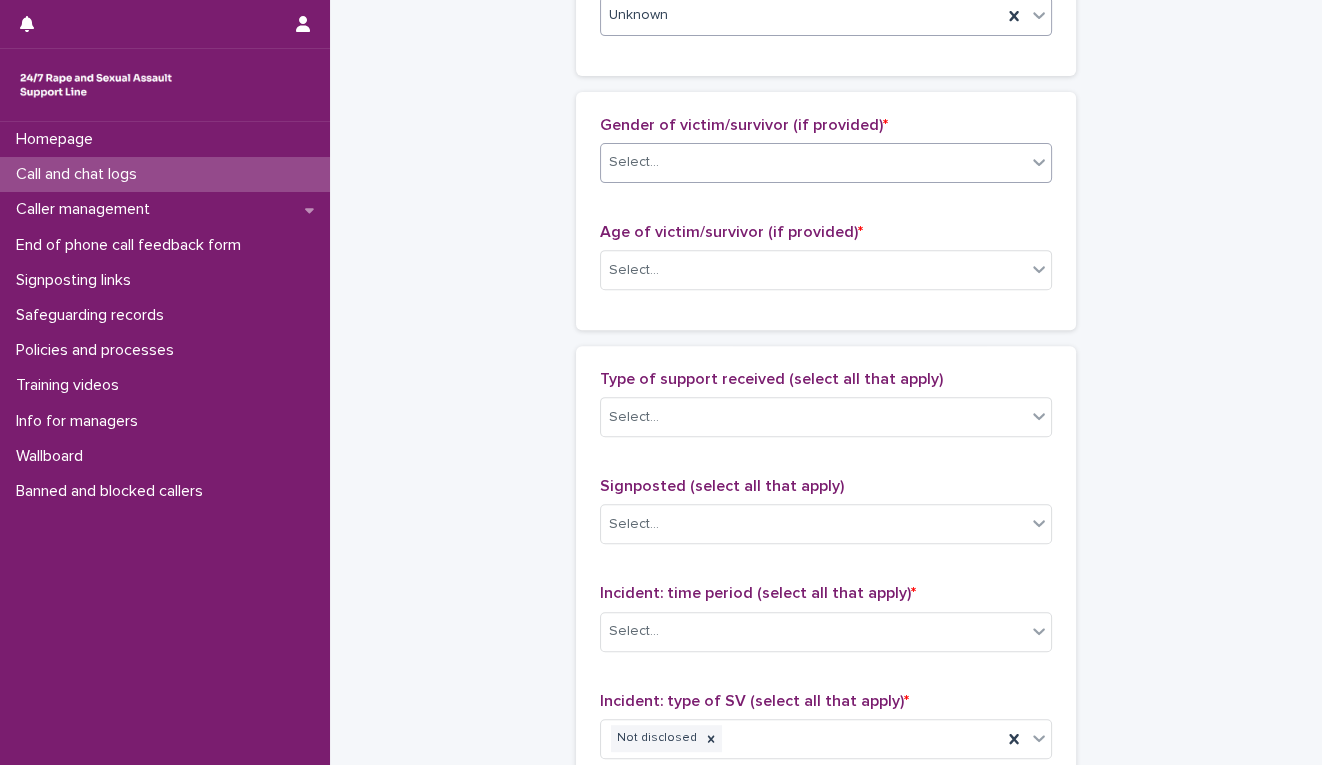 click on "Select..." at bounding box center [813, 162] 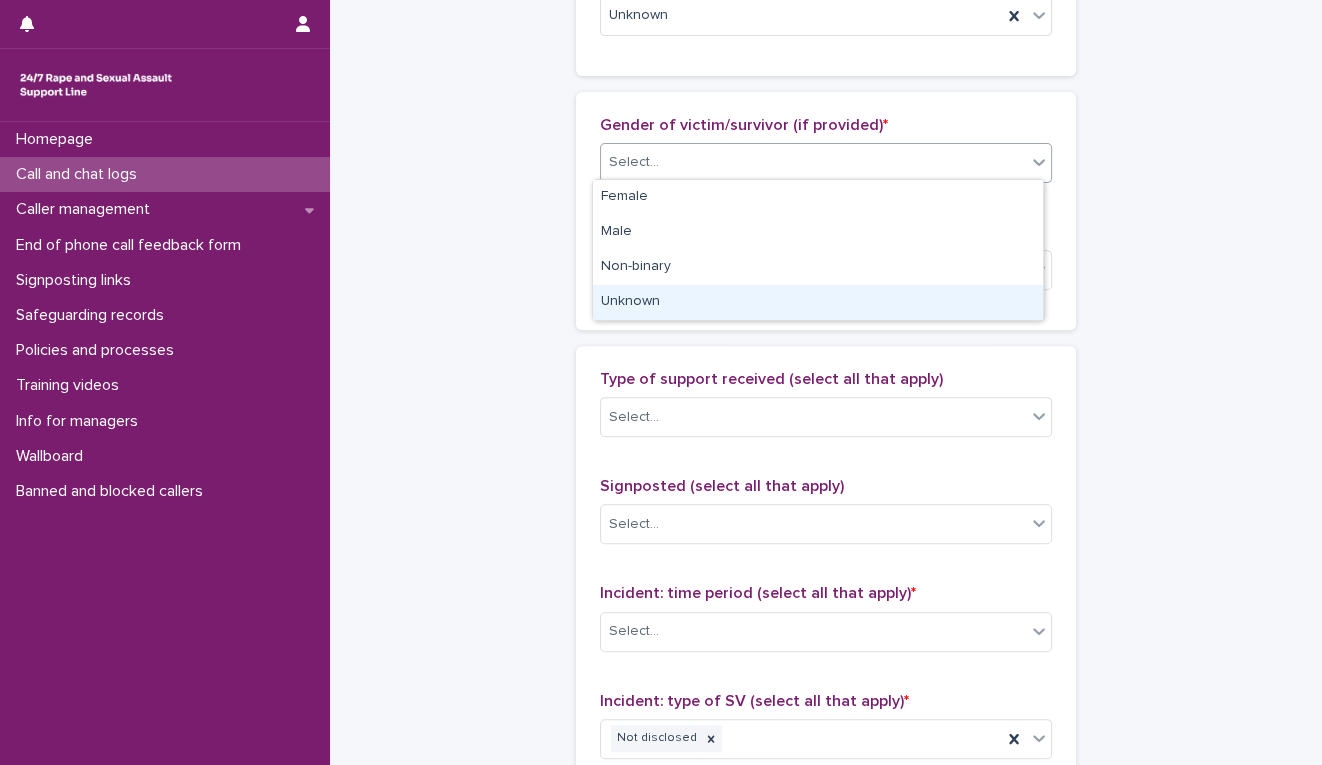 drag, startPoint x: 731, startPoint y: 307, endPoint x: 752, endPoint y: 307, distance: 21 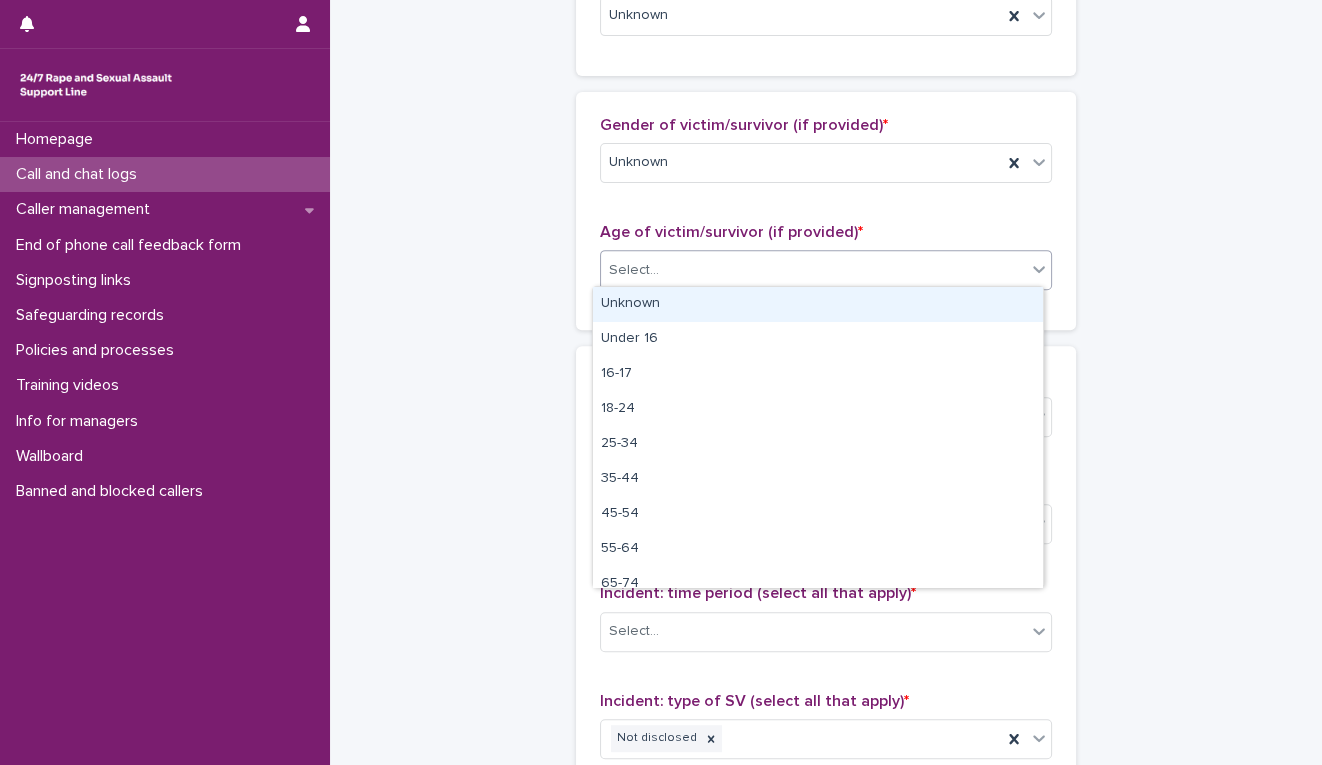 click on "Select..." at bounding box center (813, 270) 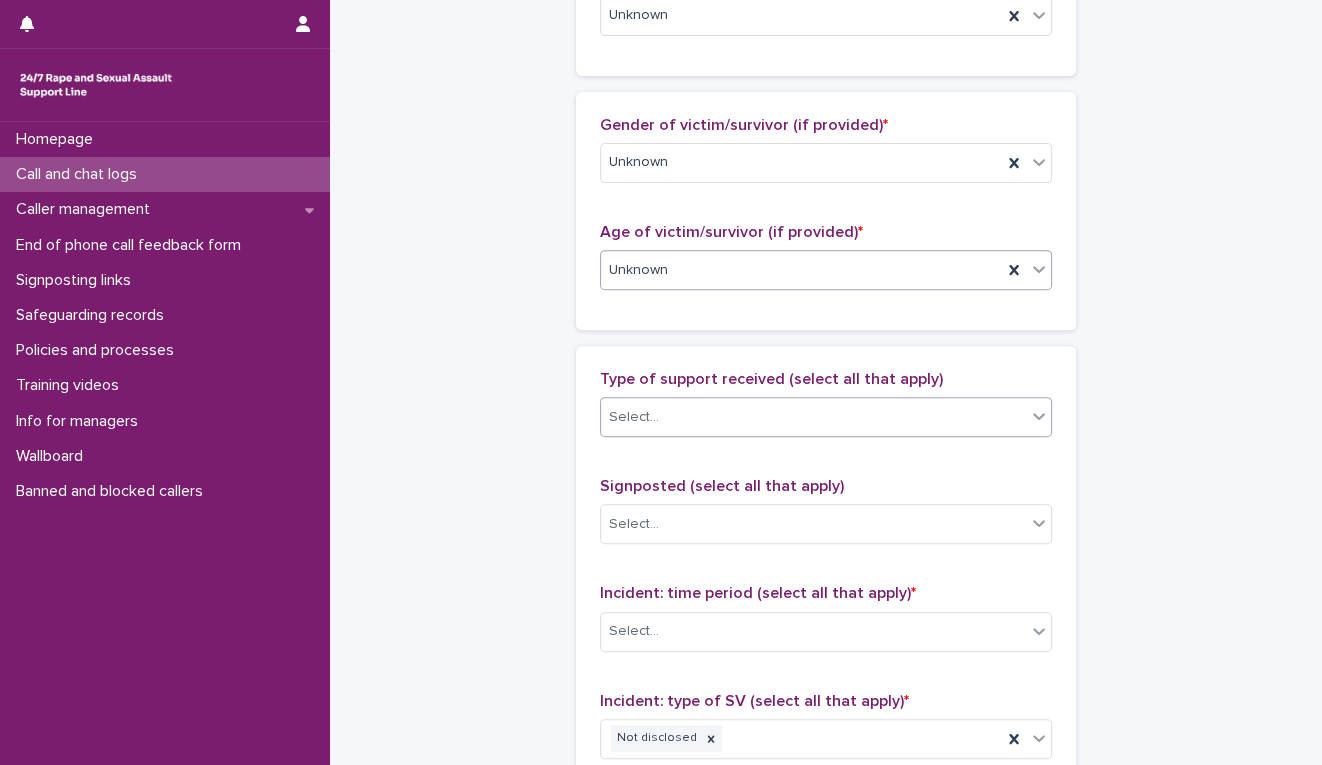 click on "Select..." at bounding box center [813, 417] 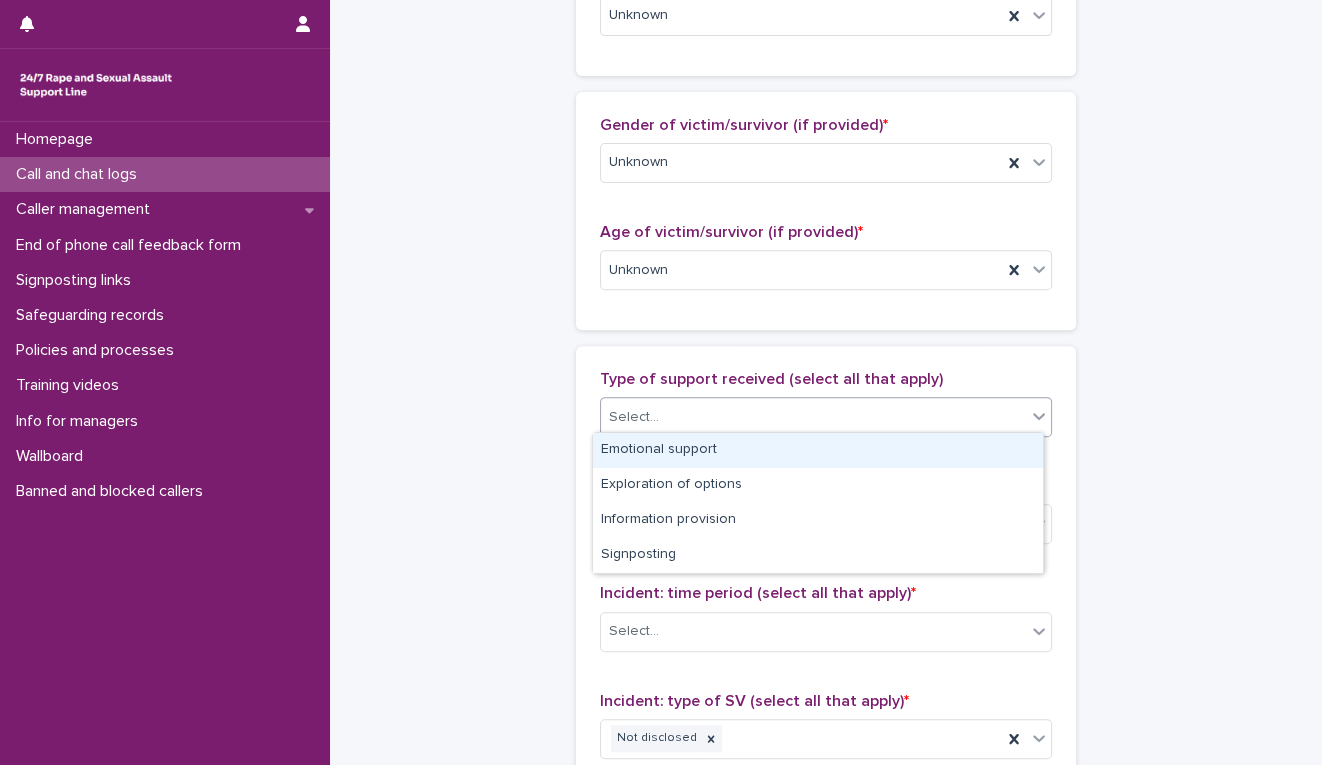 click on "Emotional support" at bounding box center (818, 450) 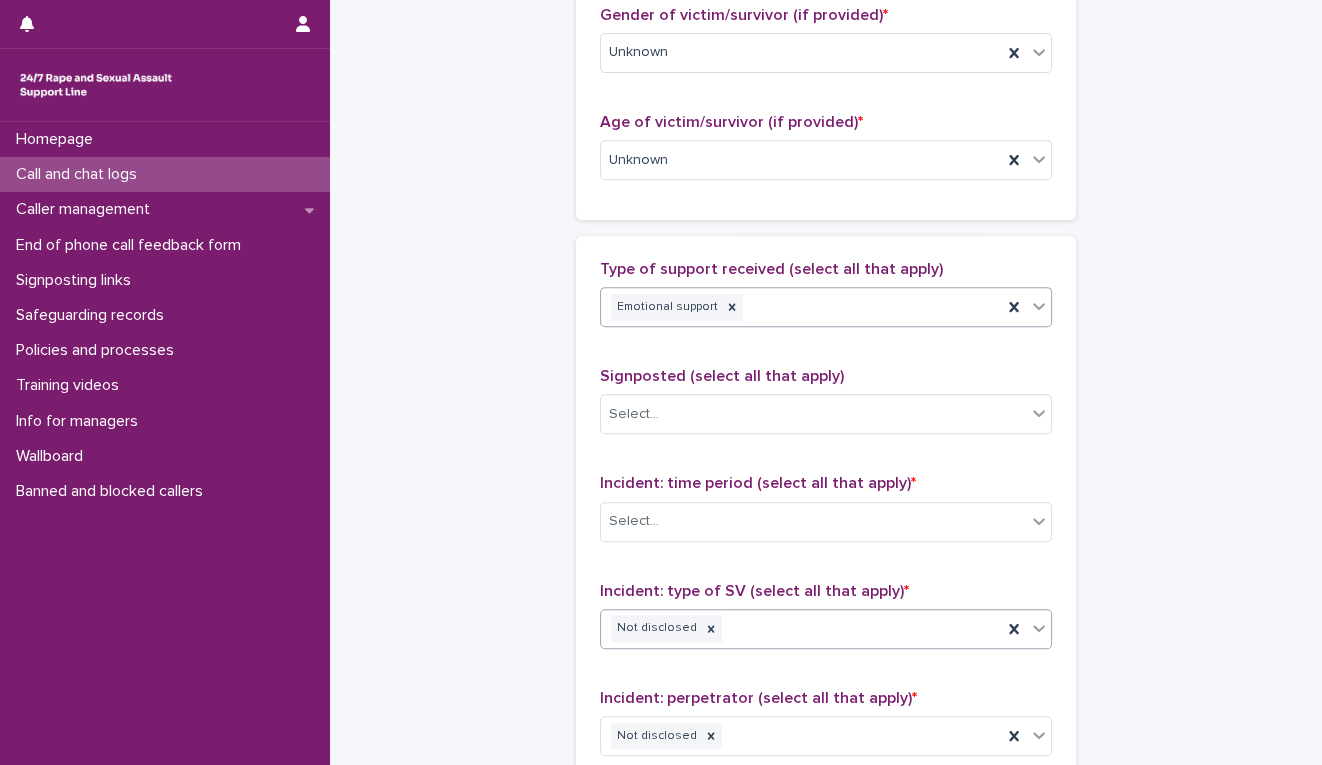 scroll, scrollTop: 1110, scrollLeft: 0, axis: vertical 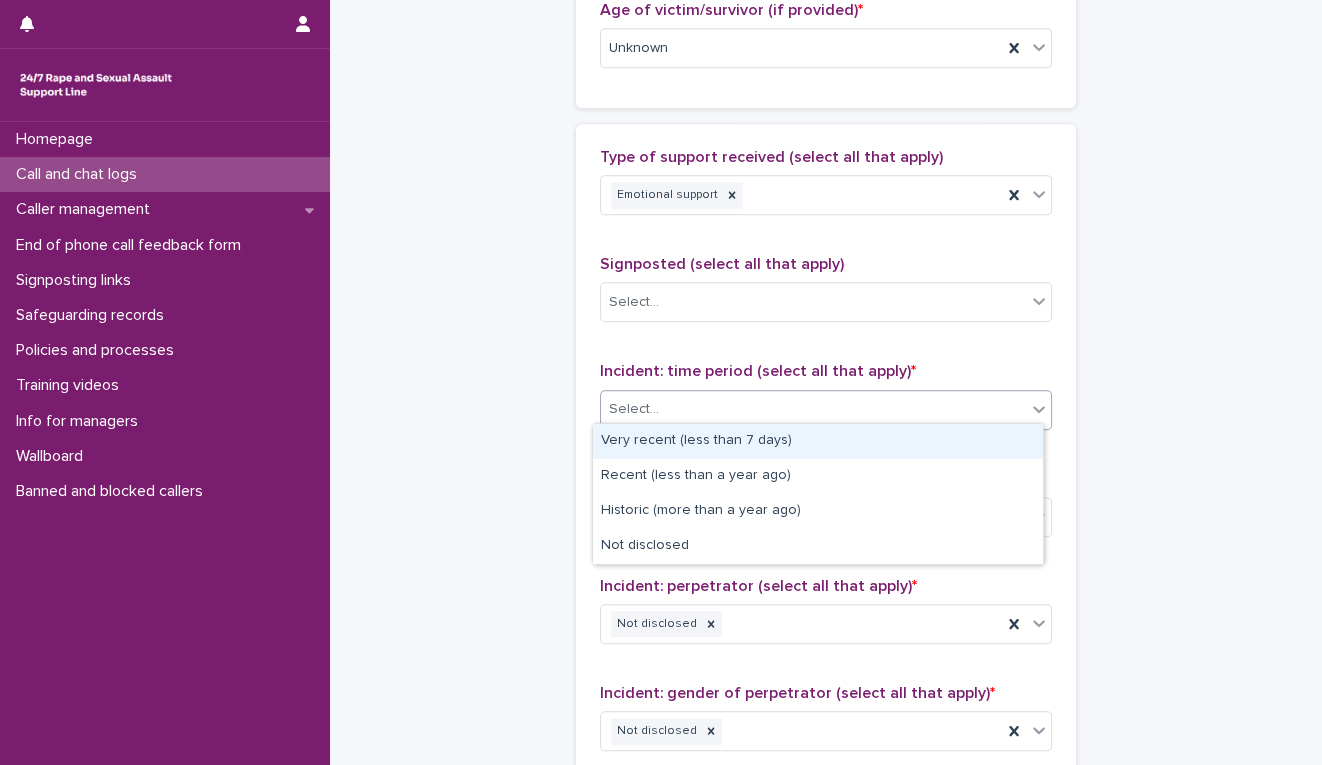 click on "Select..." at bounding box center [813, 409] 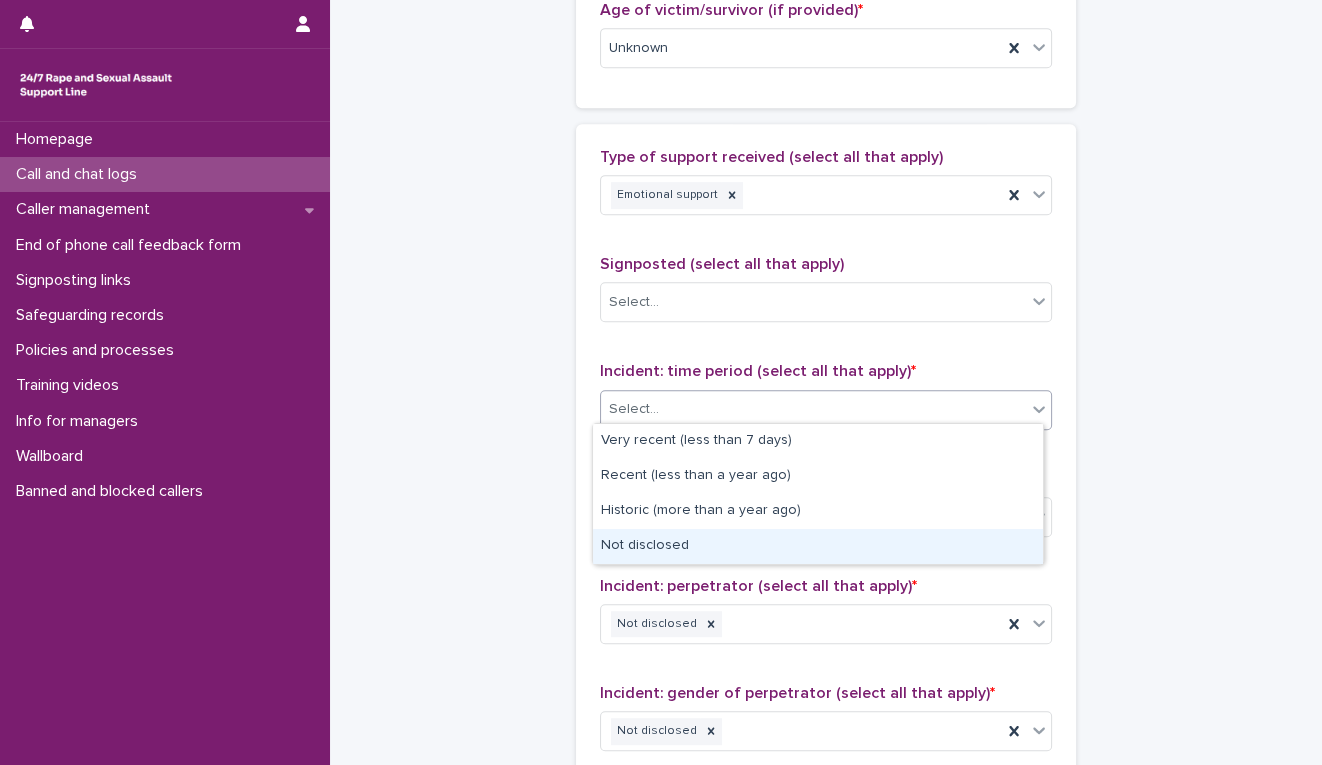 click on "Not disclosed" at bounding box center [818, 546] 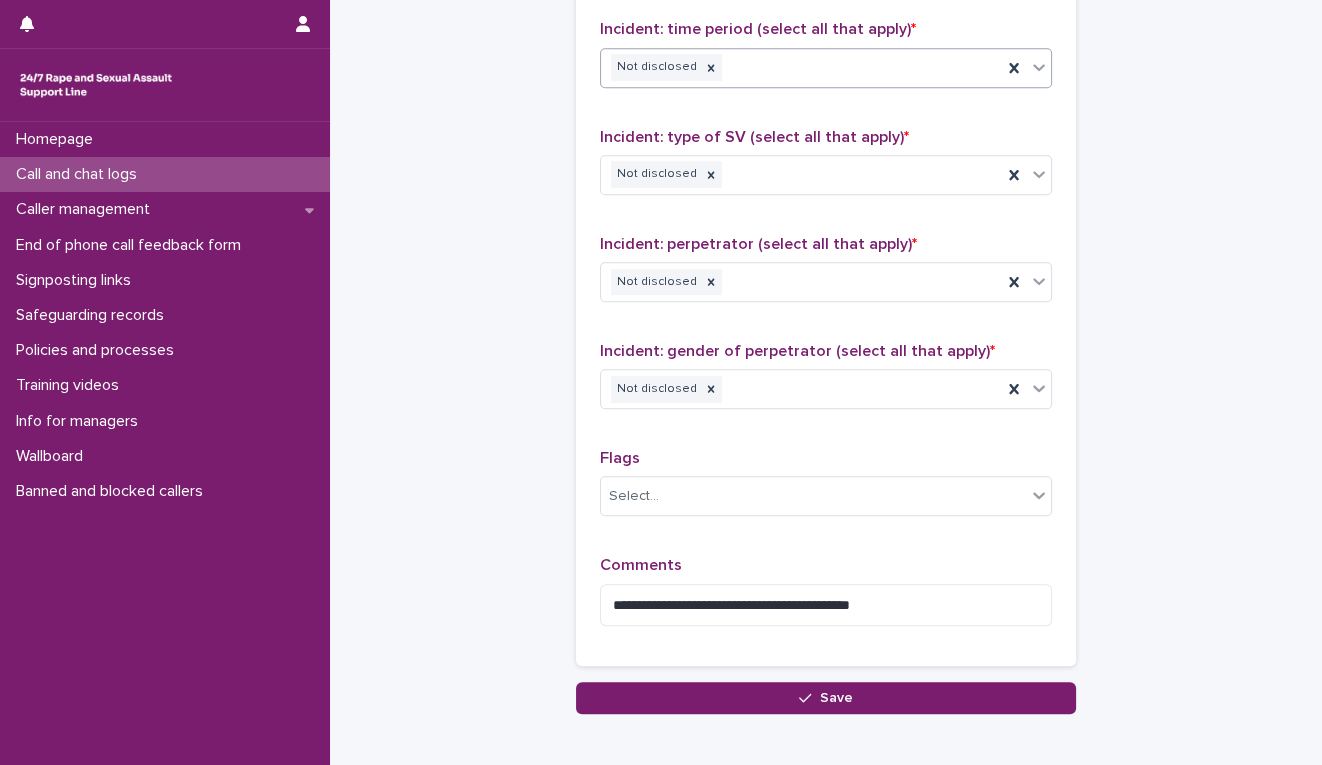 scroll, scrollTop: 1550, scrollLeft: 0, axis: vertical 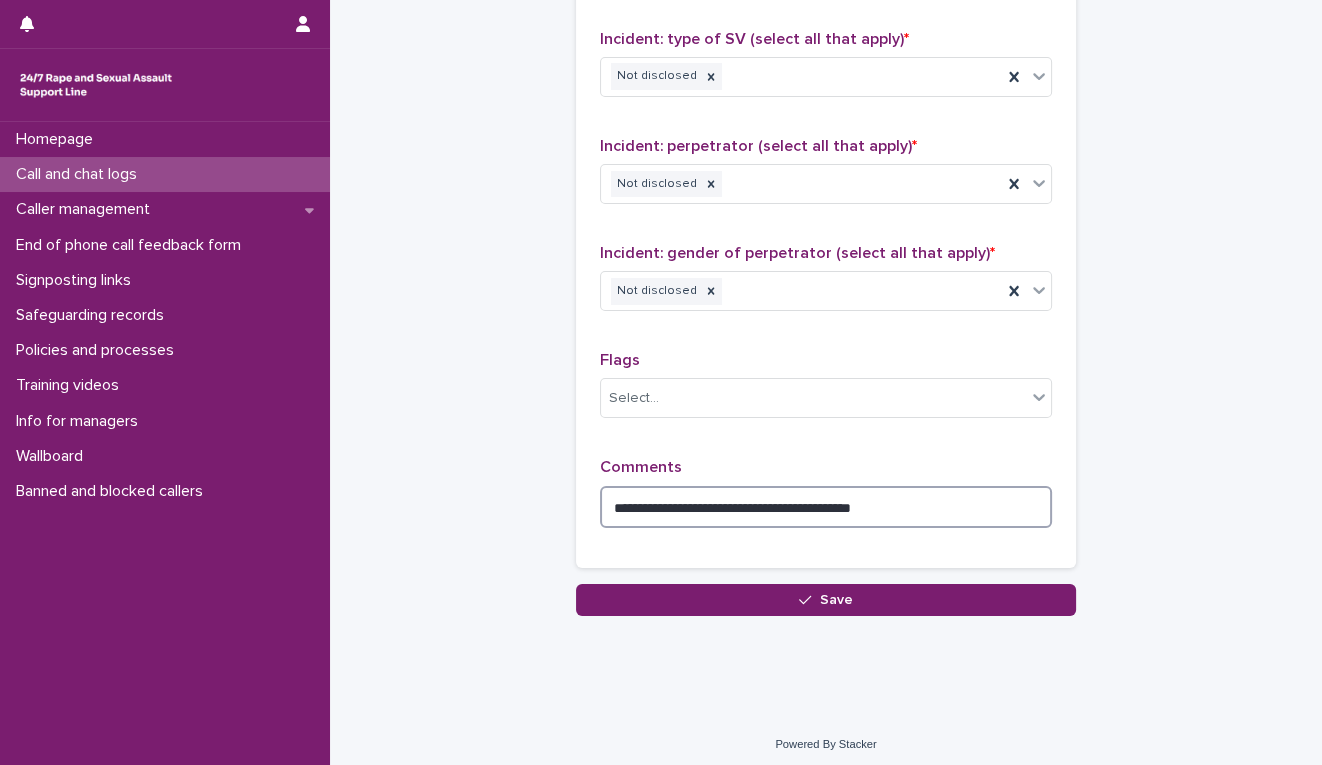 click on "**********" at bounding box center [826, 507] 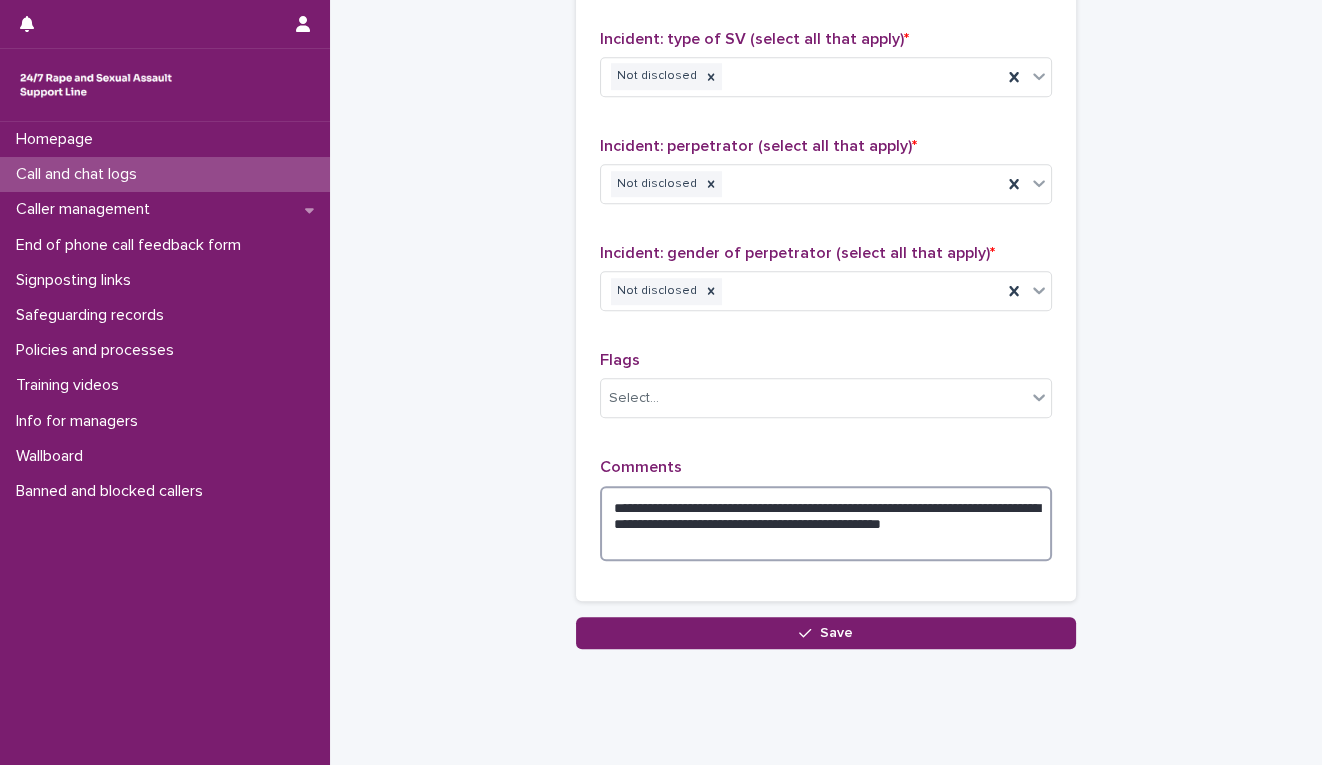 click on "**********" at bounding box center [826, 524] 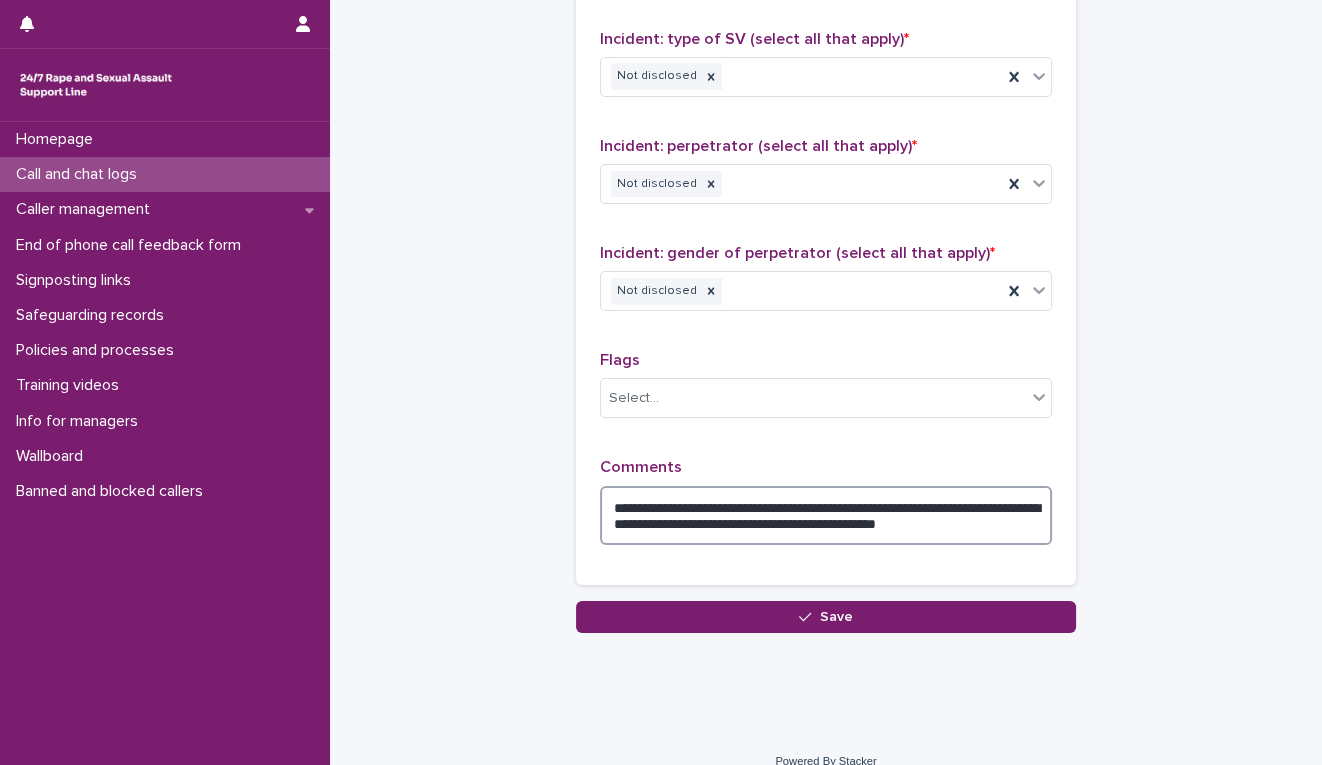 click on "**********" at bounding box center (826, 516) 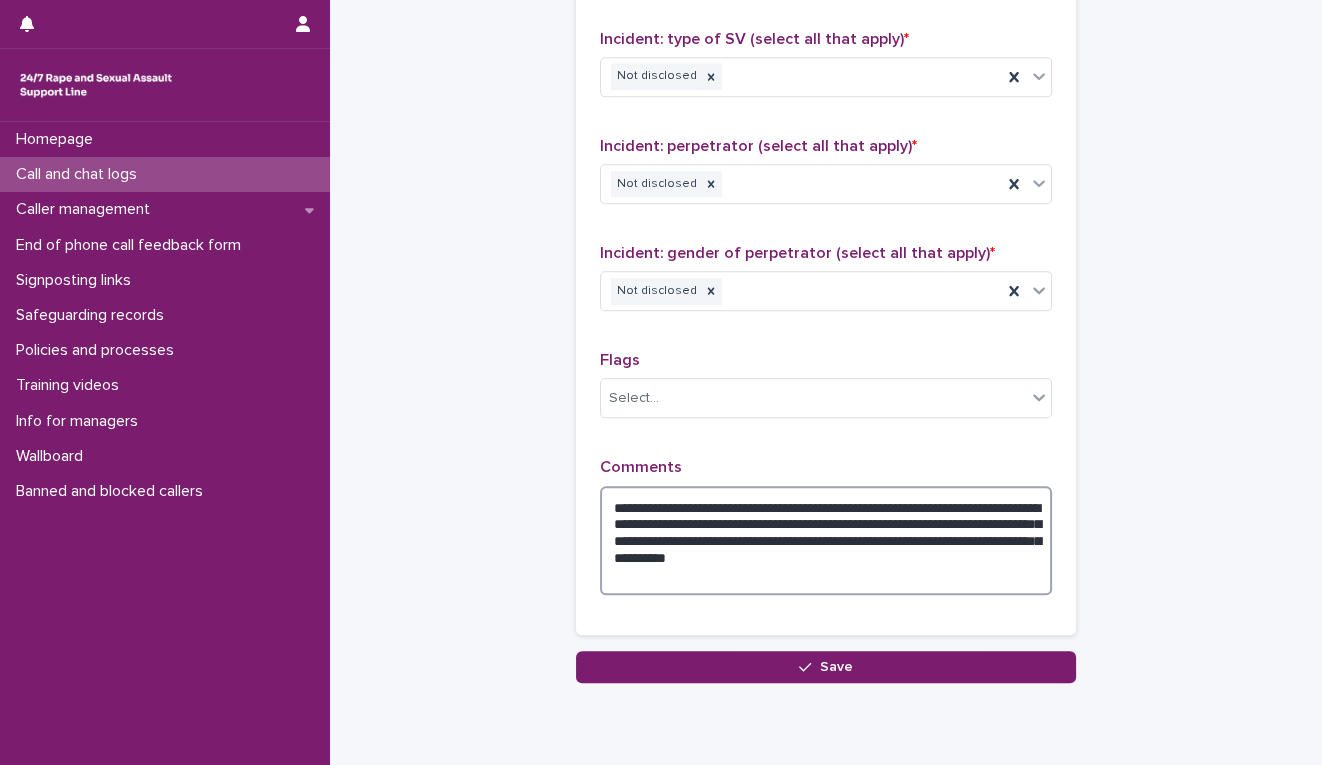 type on "**********" 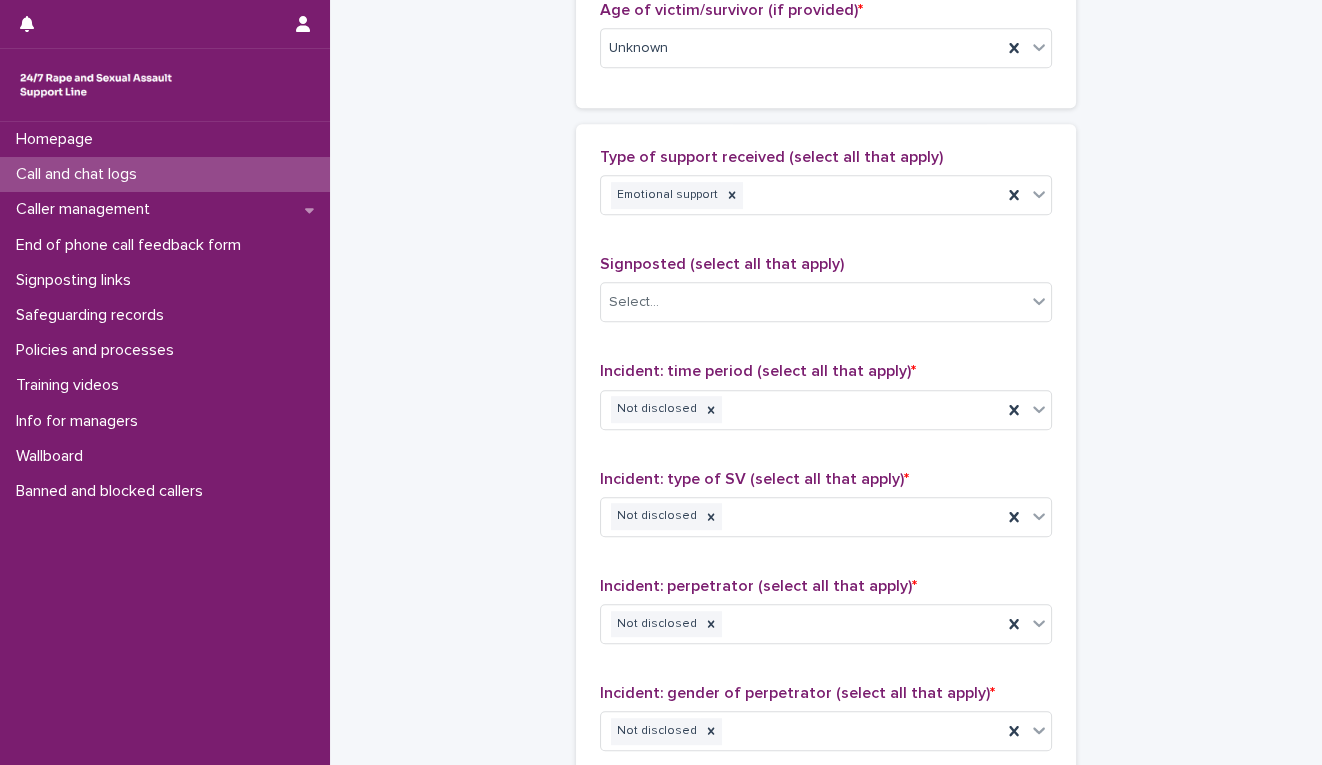 scroll, scrollTop: 1555, scrollLeft: 0, axis: vertical 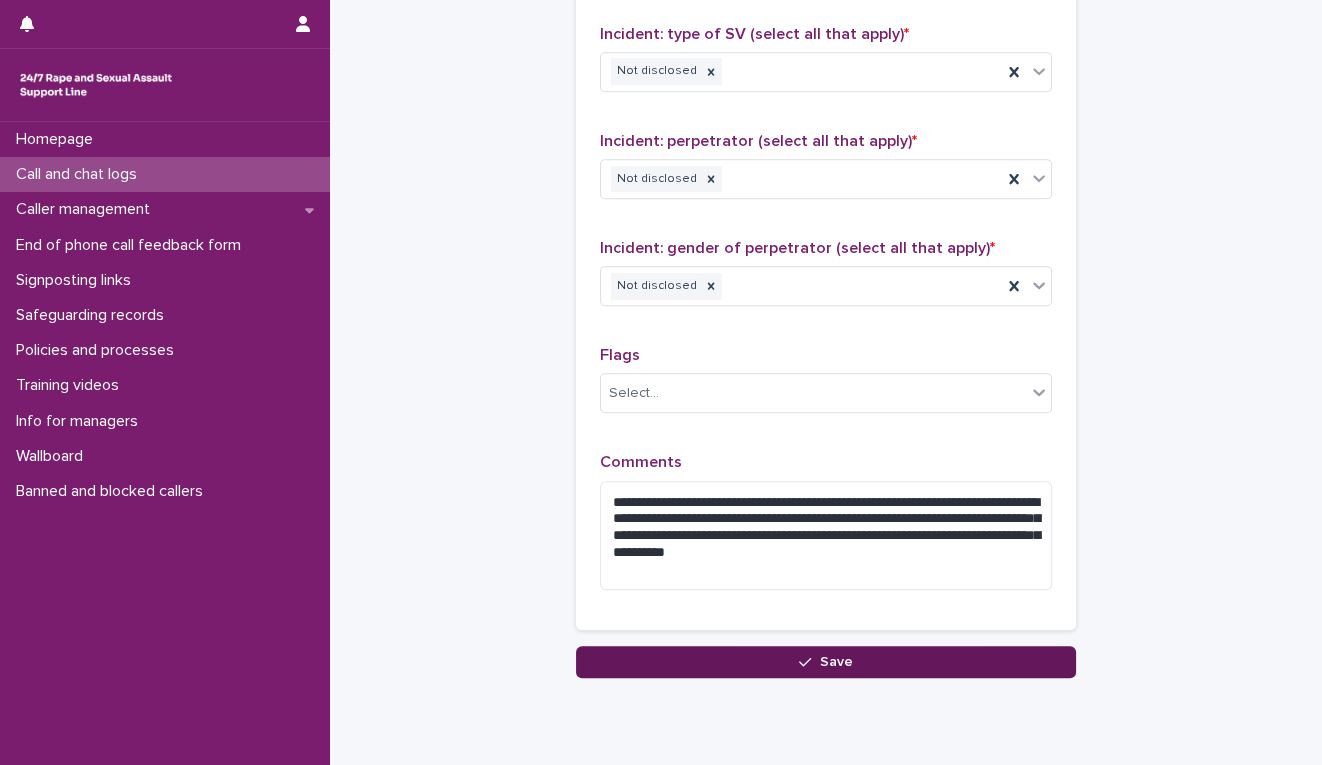 click on "Save" at bounding box center (826, 662) 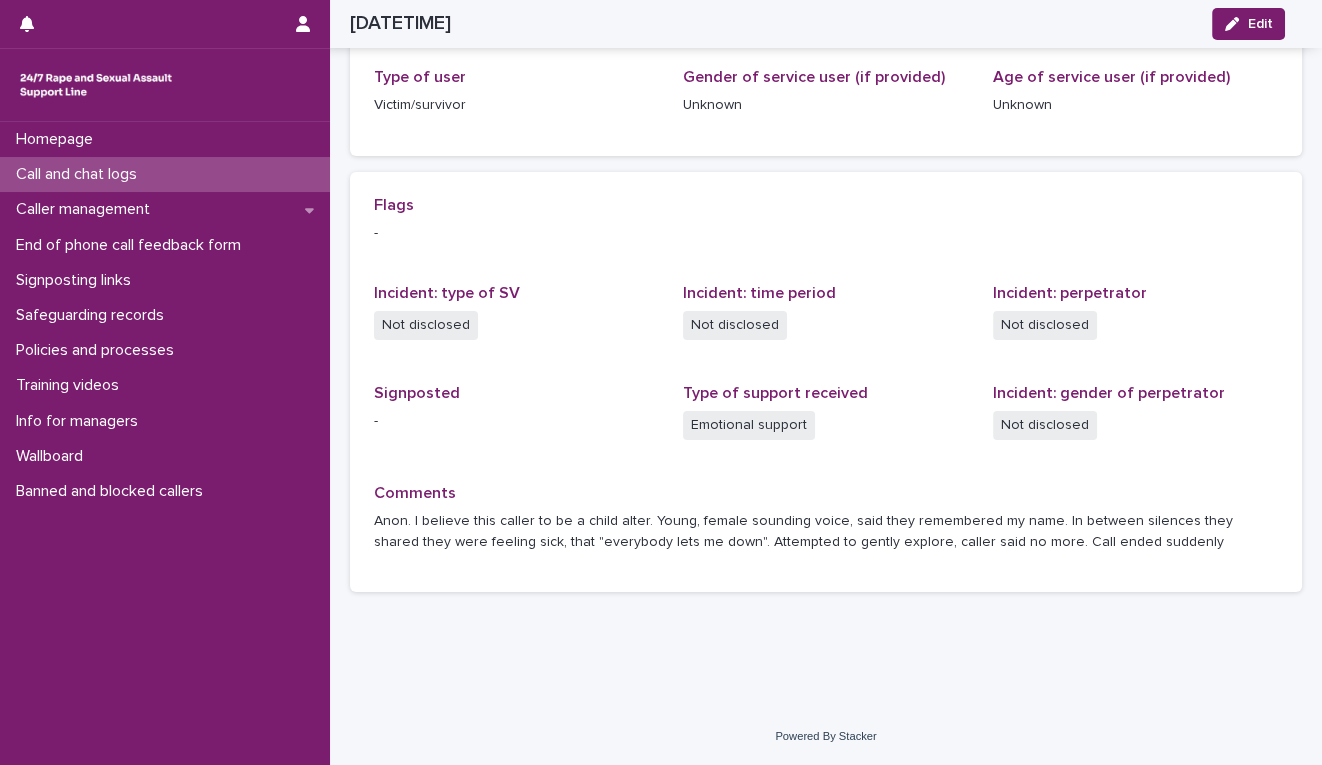 scroll, scrollTop: 317, scrollLeft: 0, axis: vertical 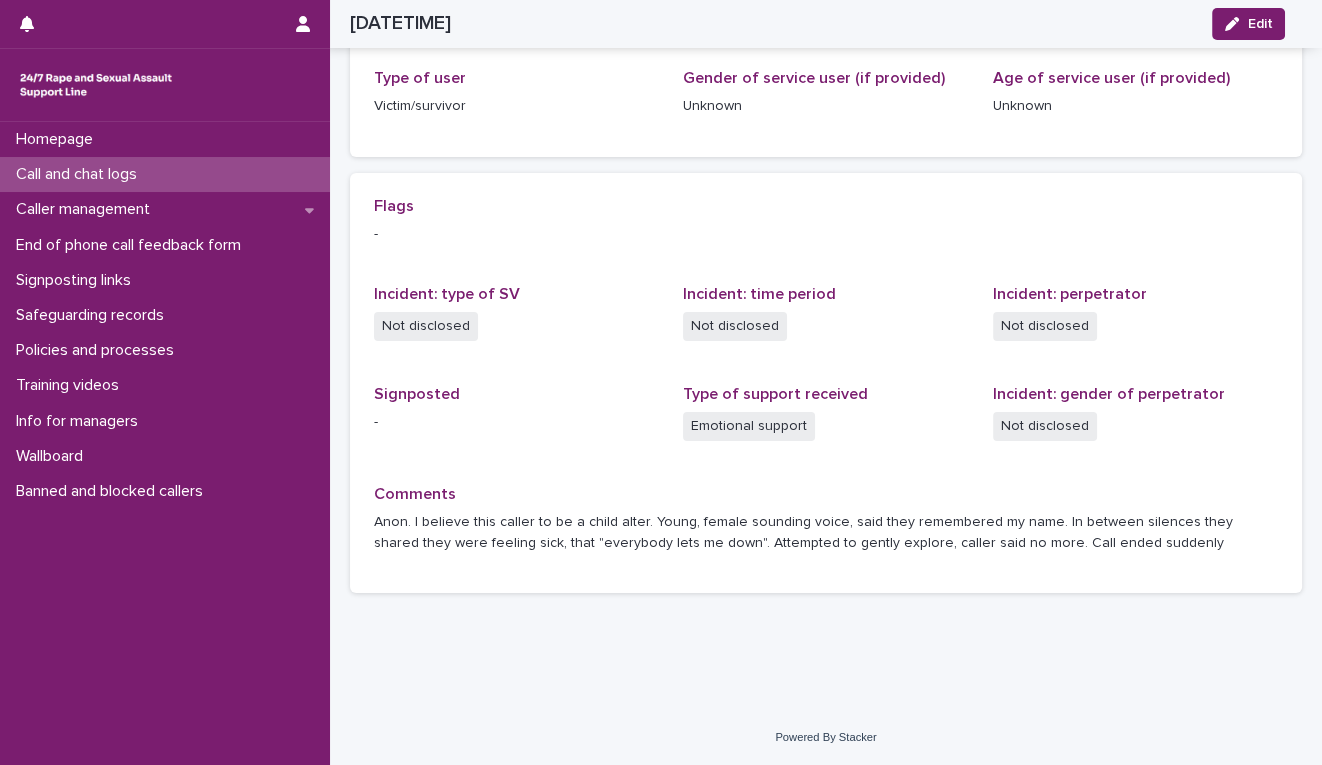 click on "Call and chat logs" at bounding box center (80, 174) 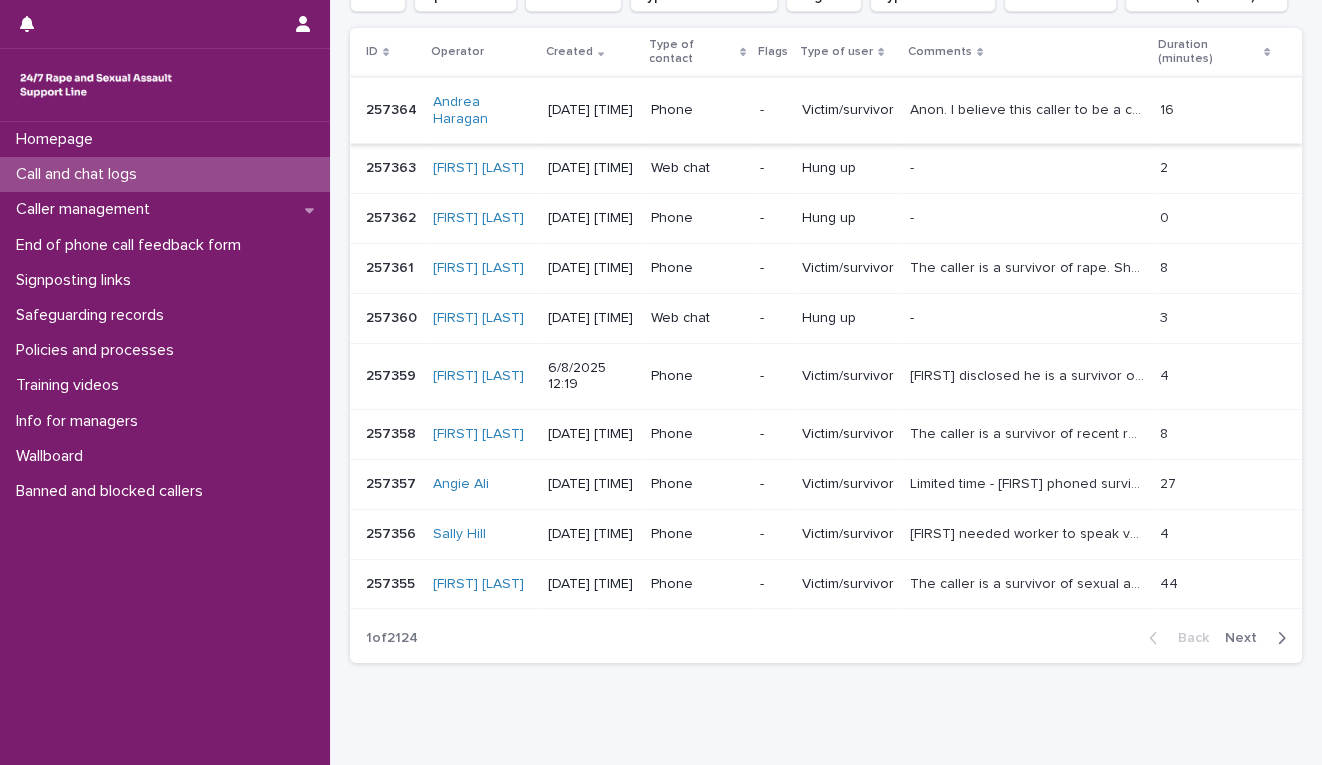 scroll, scrollTop: 110, scrollLeft: 0, axis: vertical 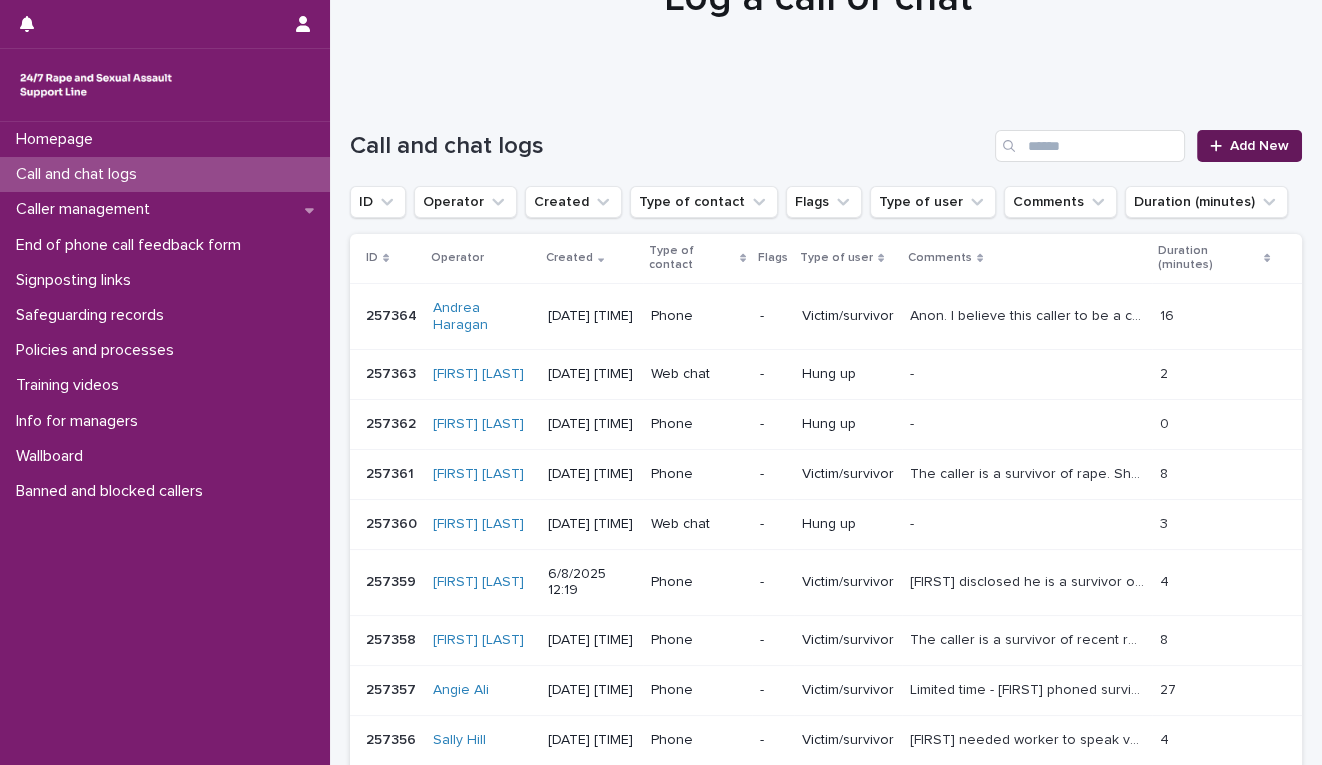 click on "Add New" at bounding box center [1259, 146] 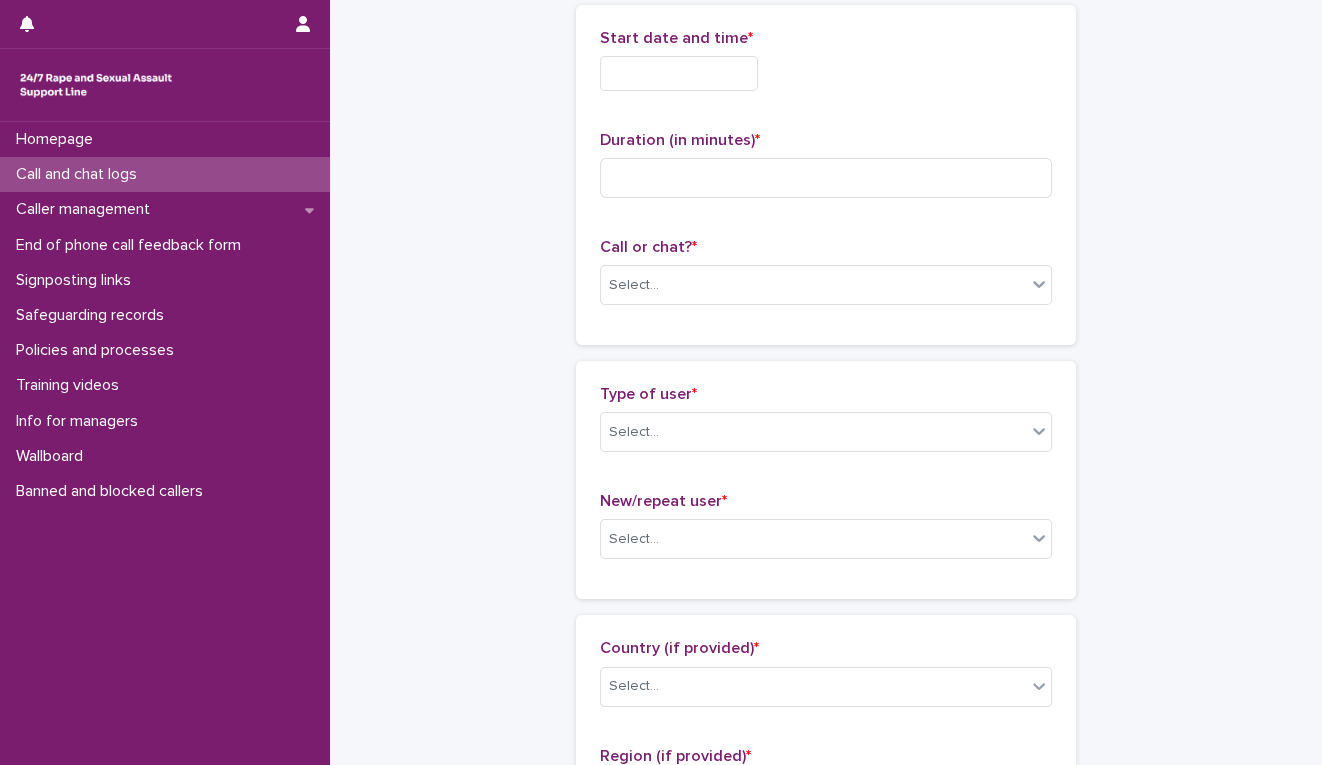 scroll, scrollTop: 112, scrollLeft: 0, axis: vertical 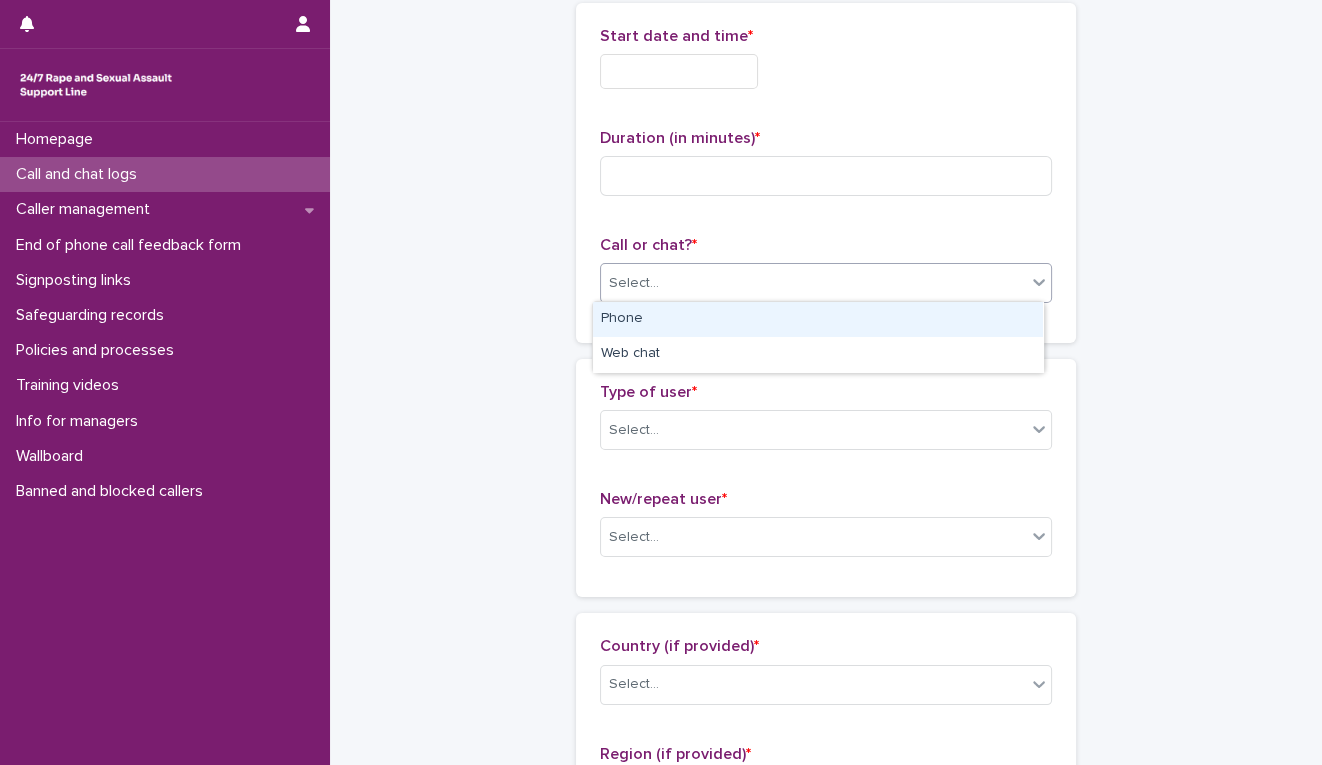 click on "Select..." at bounding box center (813, 283) 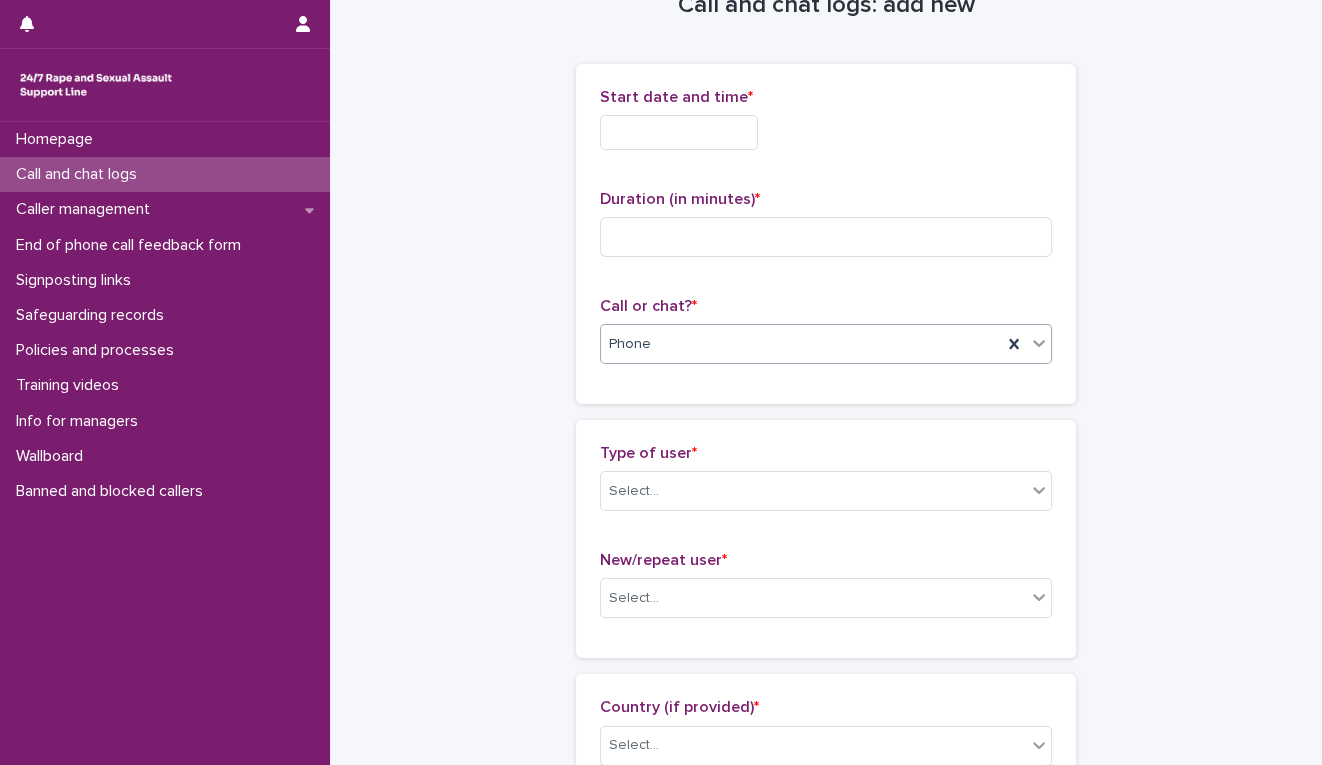 scroll, scrollTop: 0, scrollLeft: 0, axis: both 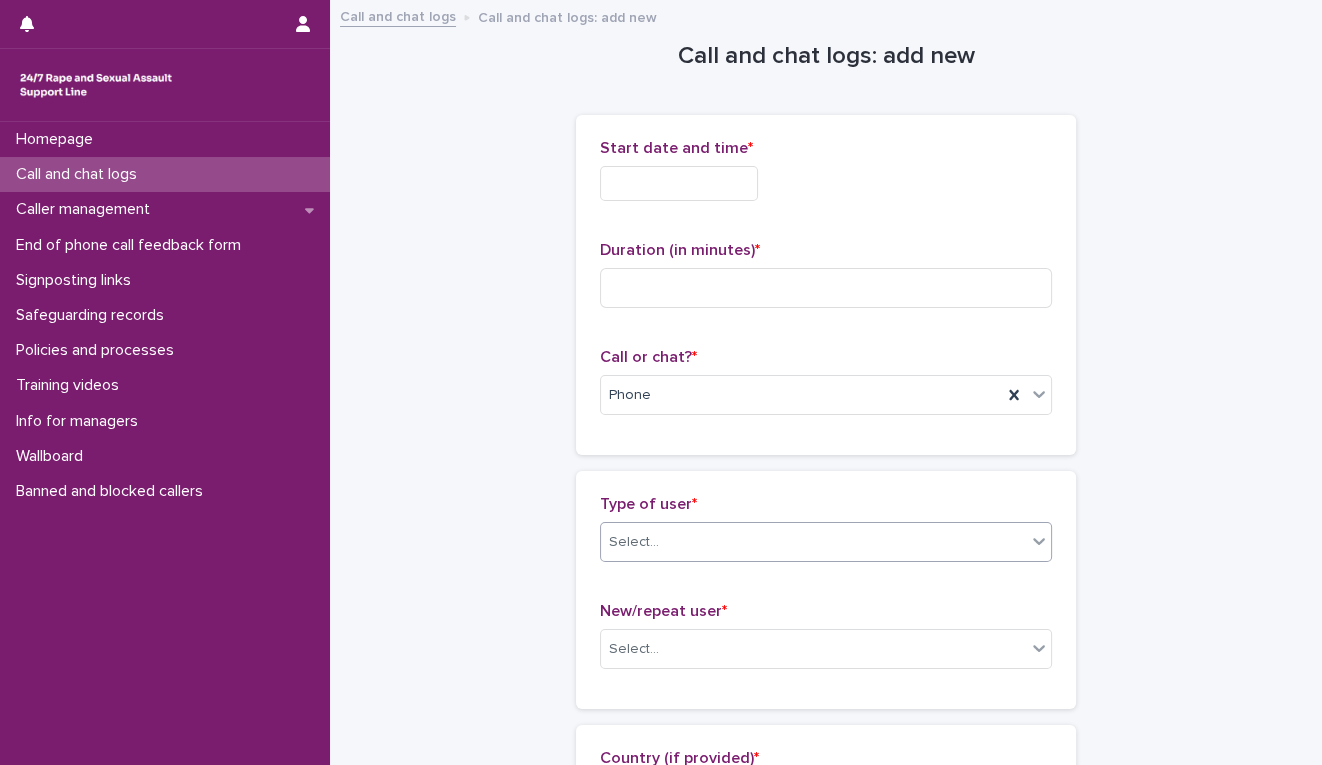 click on "Select..." at bounding box center [813, 542] 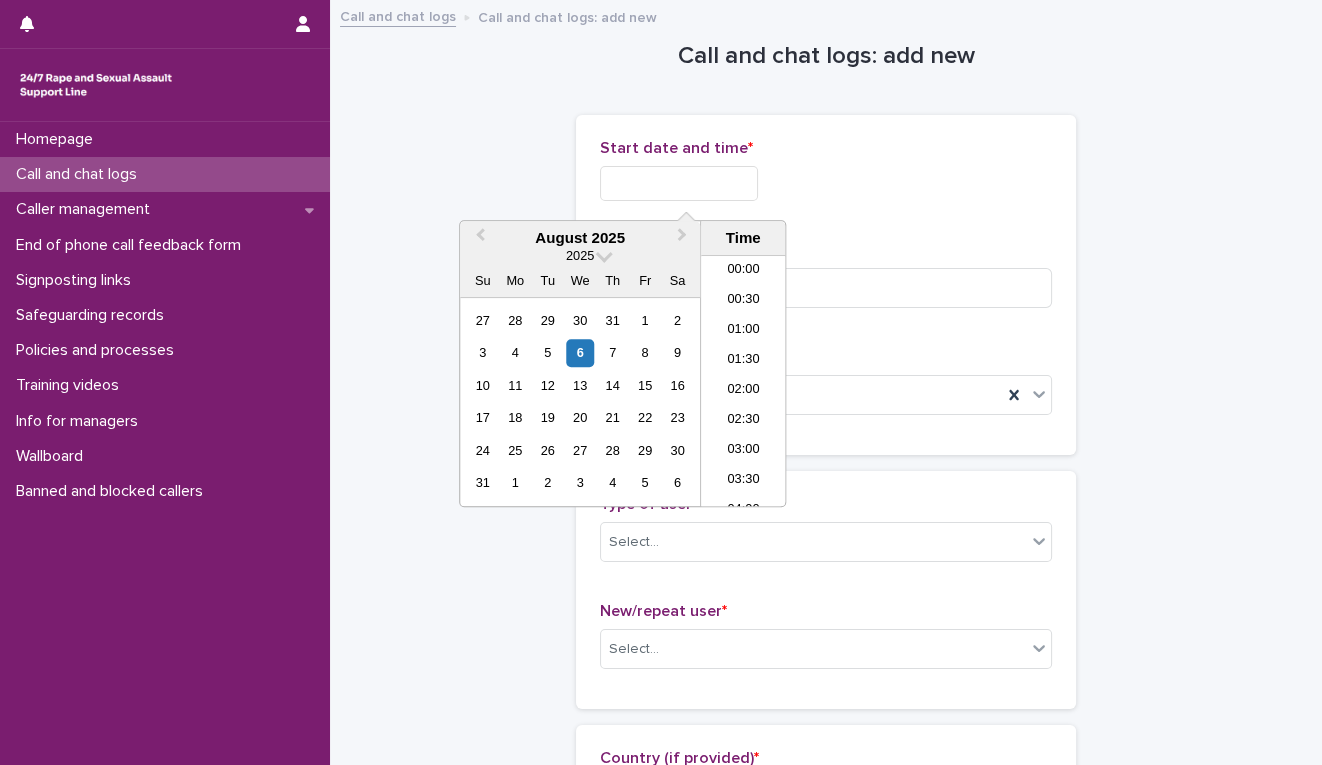 click at bounding box center (679, 183) 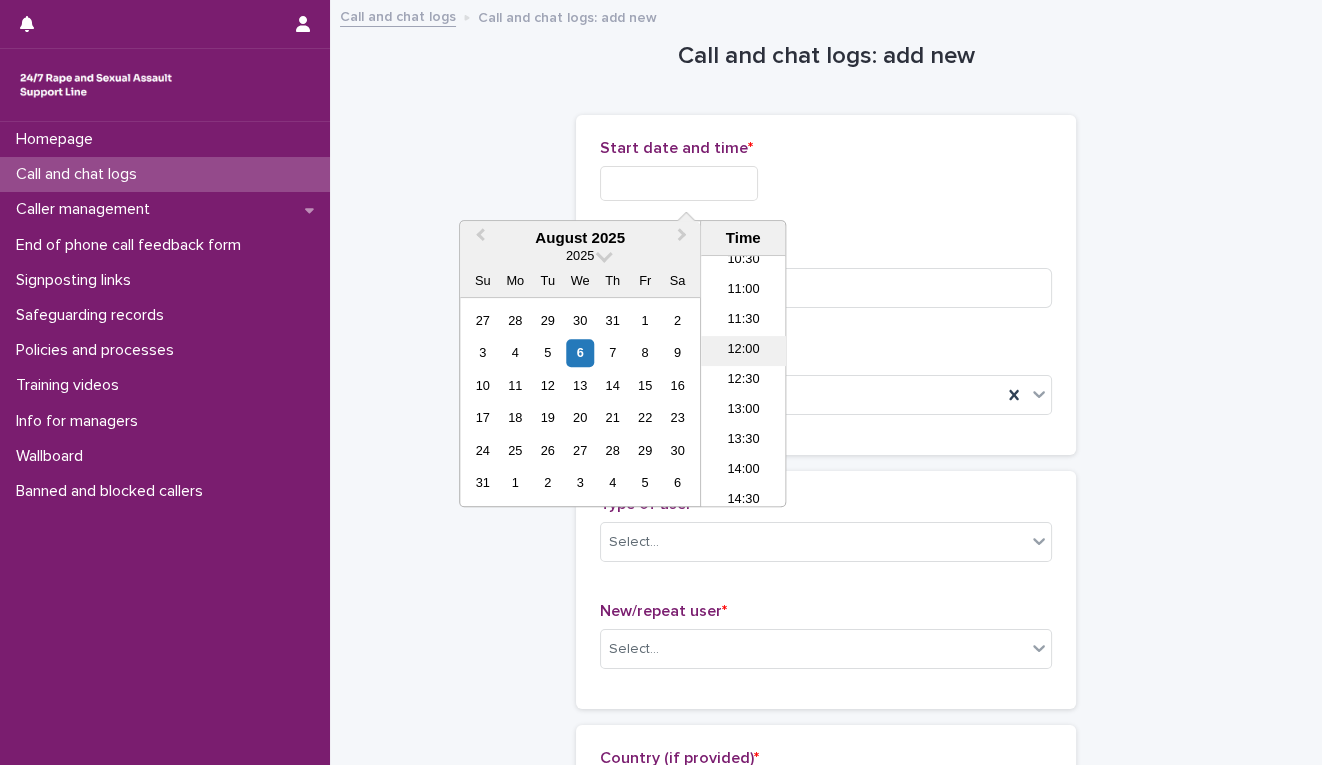 click on "12:00" at bounding box center [743, 351] 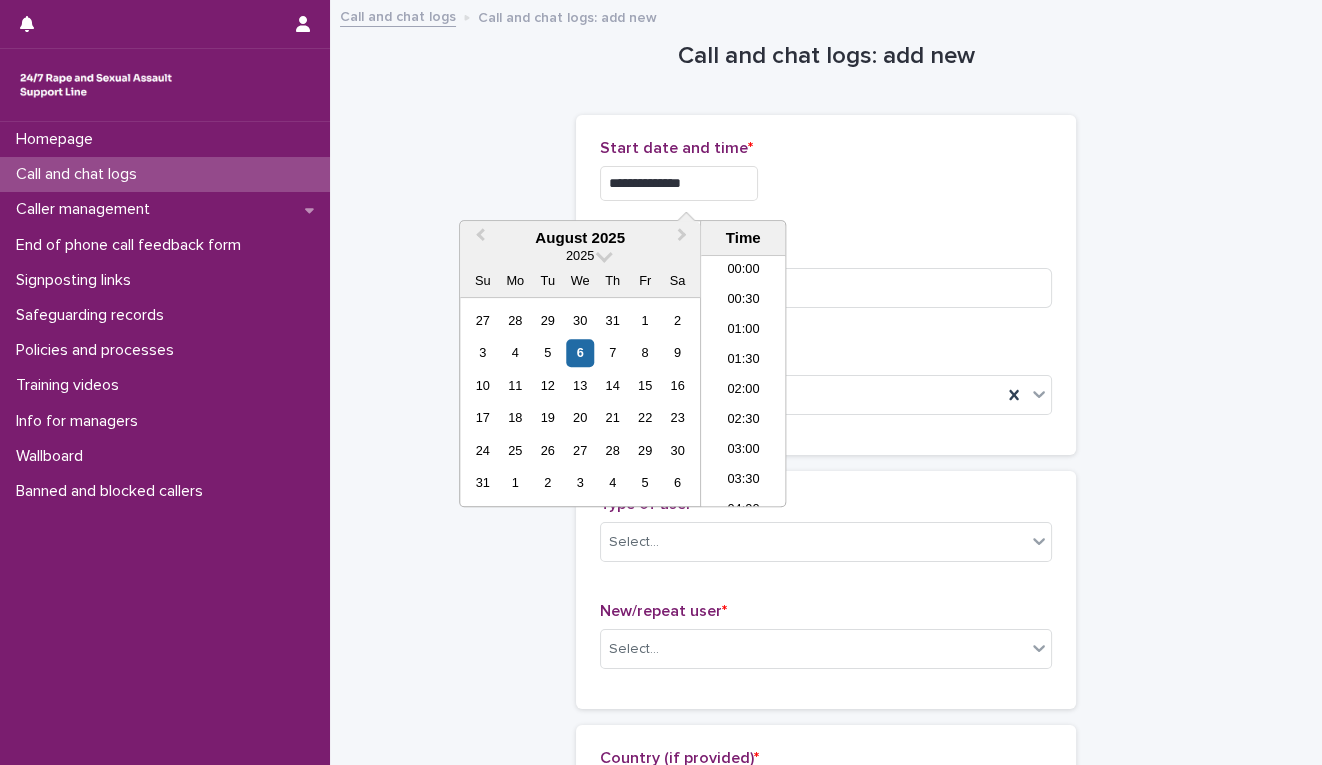 scroll, scrollTop: 609, scrollLeft: 0, axis: vertical 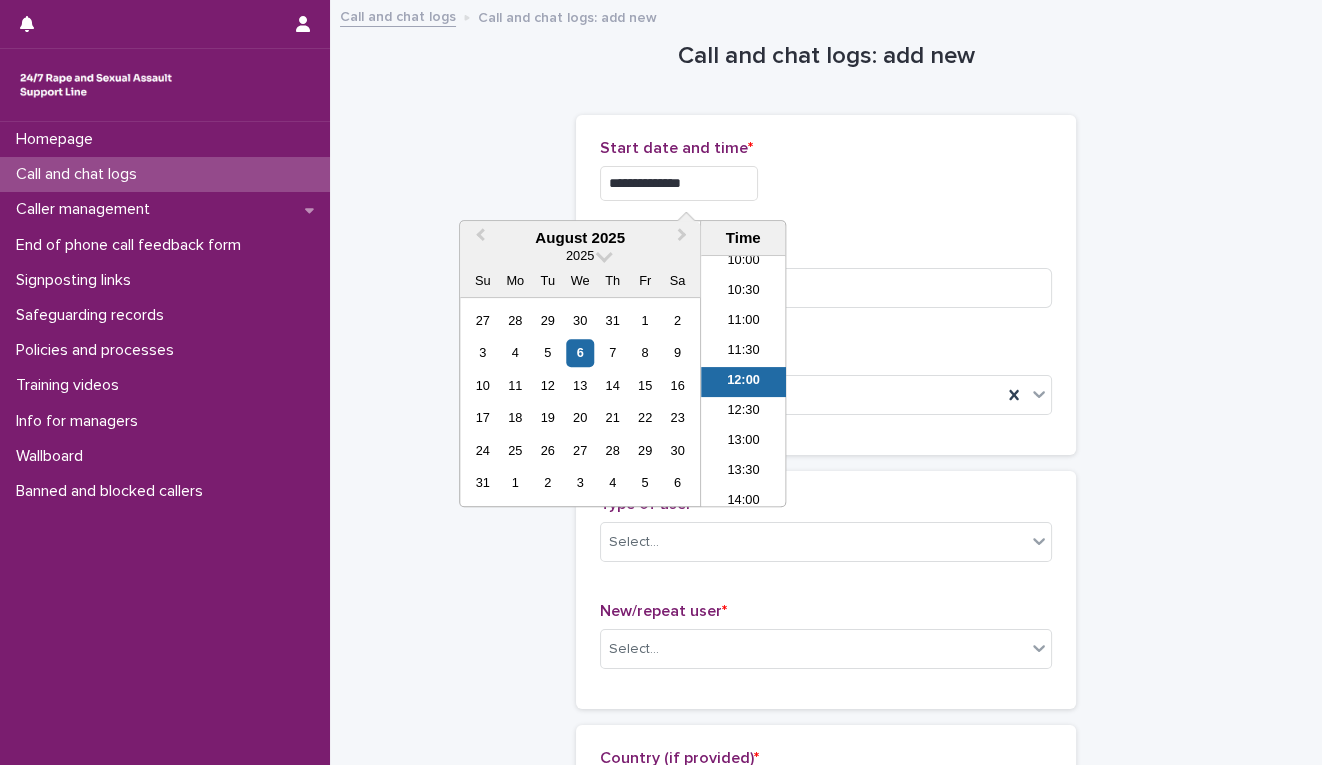 click on "**********" at bounding box center [679, 183] 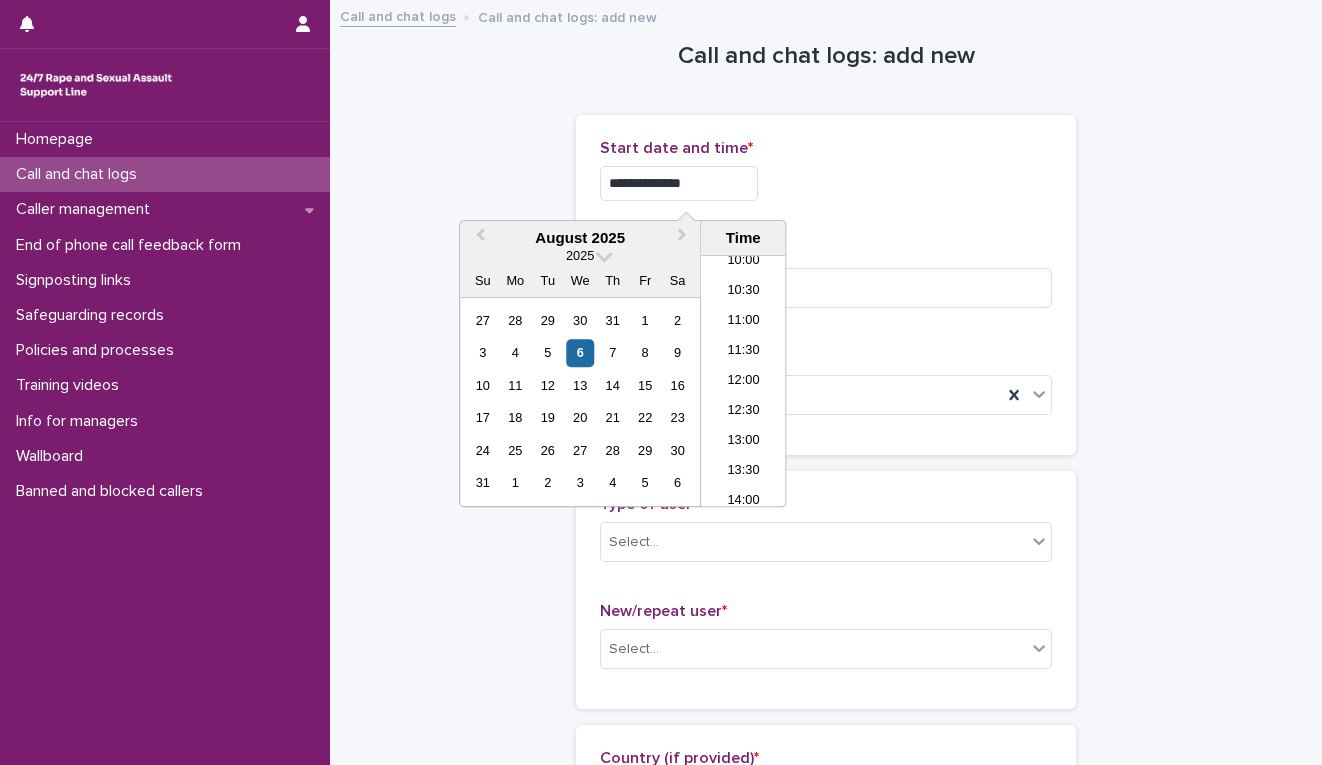 type on "**********" 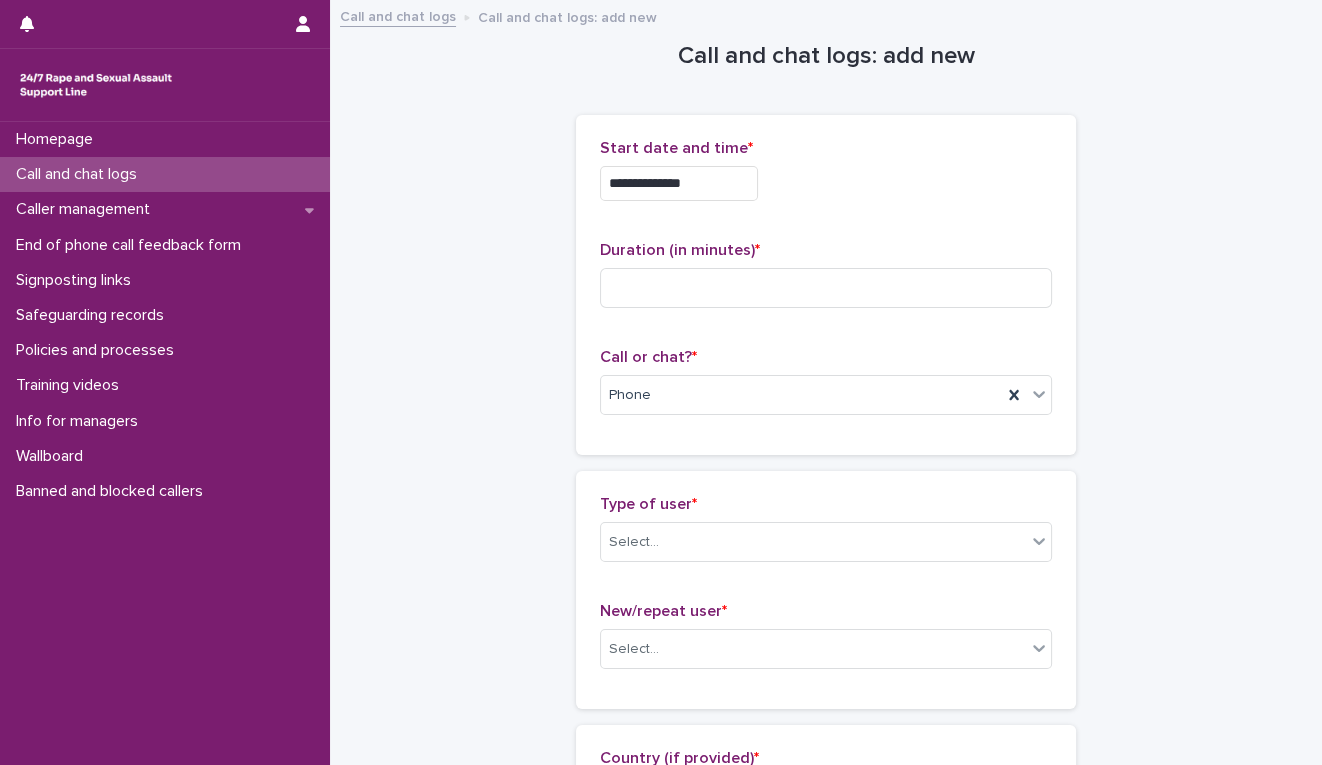 click on "**********" at bounding box center [826, 1084] 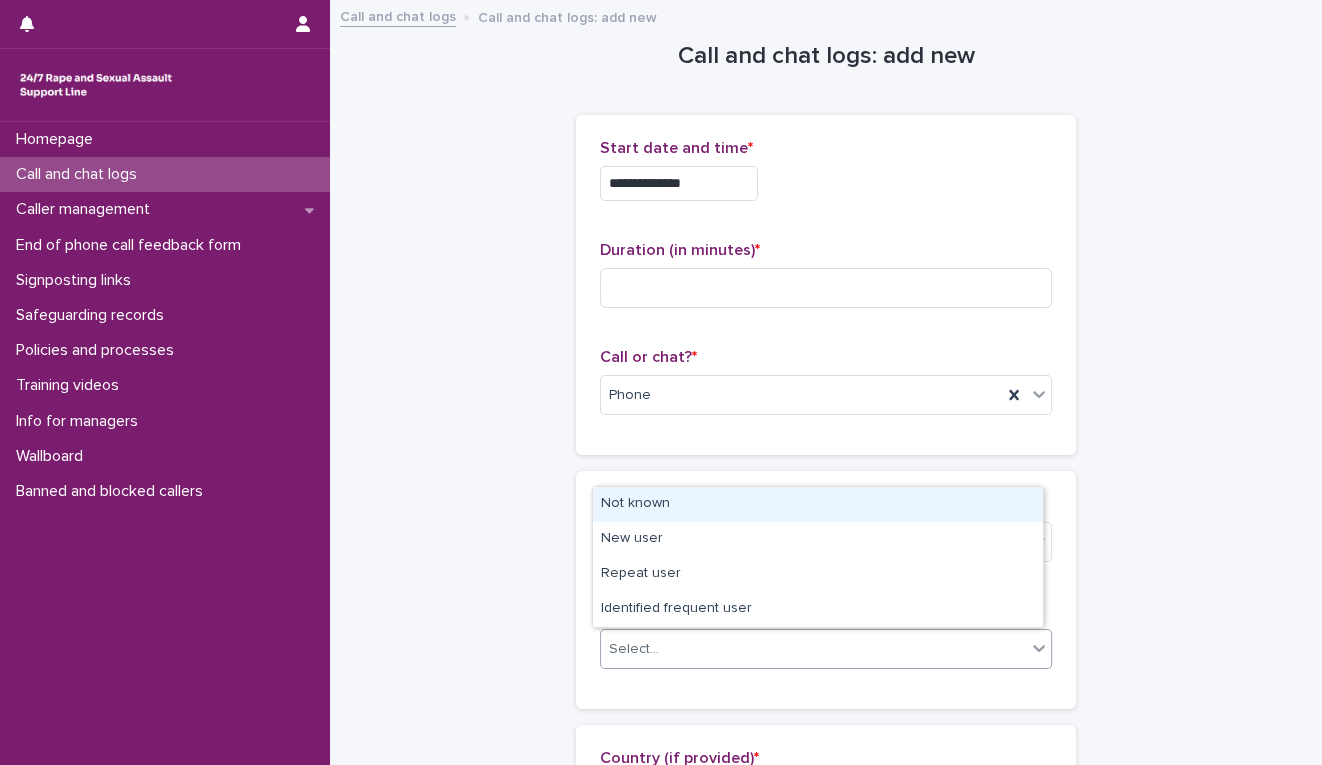 click on "Select..." at bounding box center [813, 649] 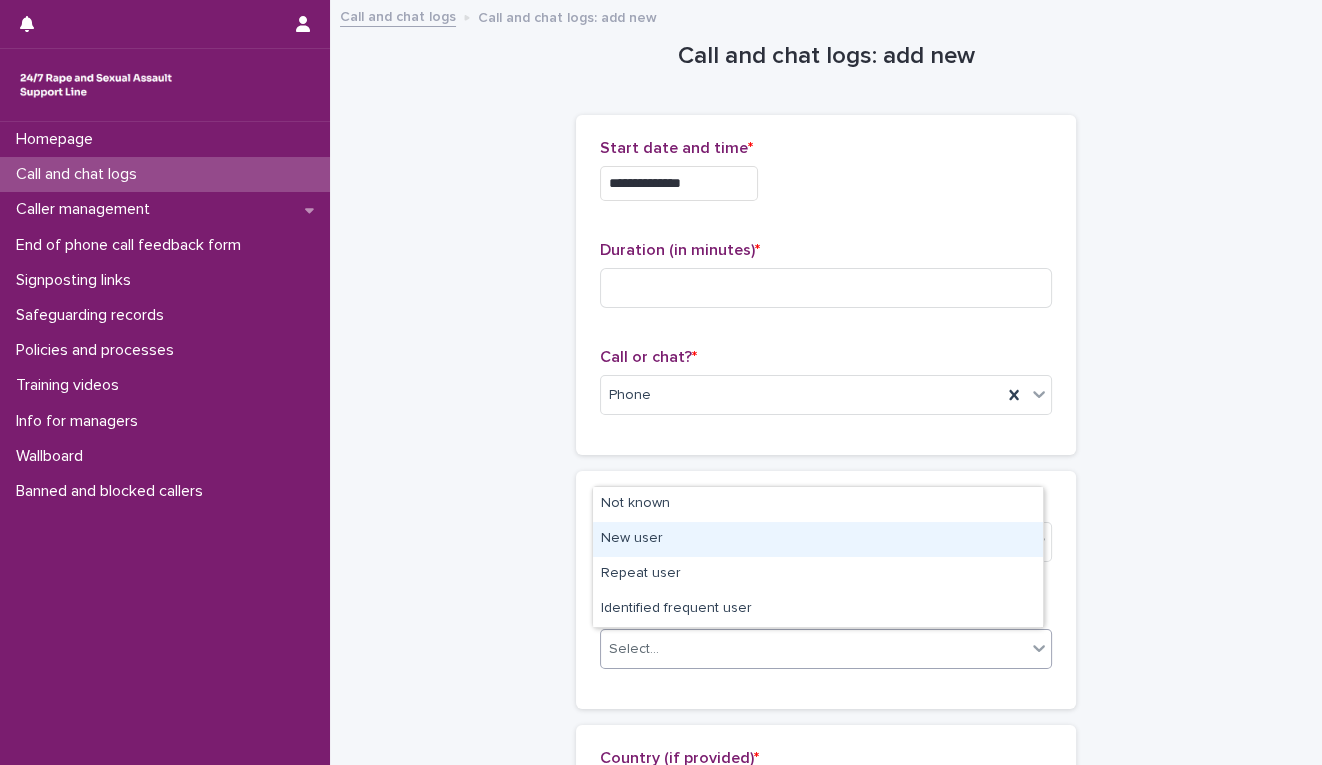 click on "New user" at bounding box center [818, 539] 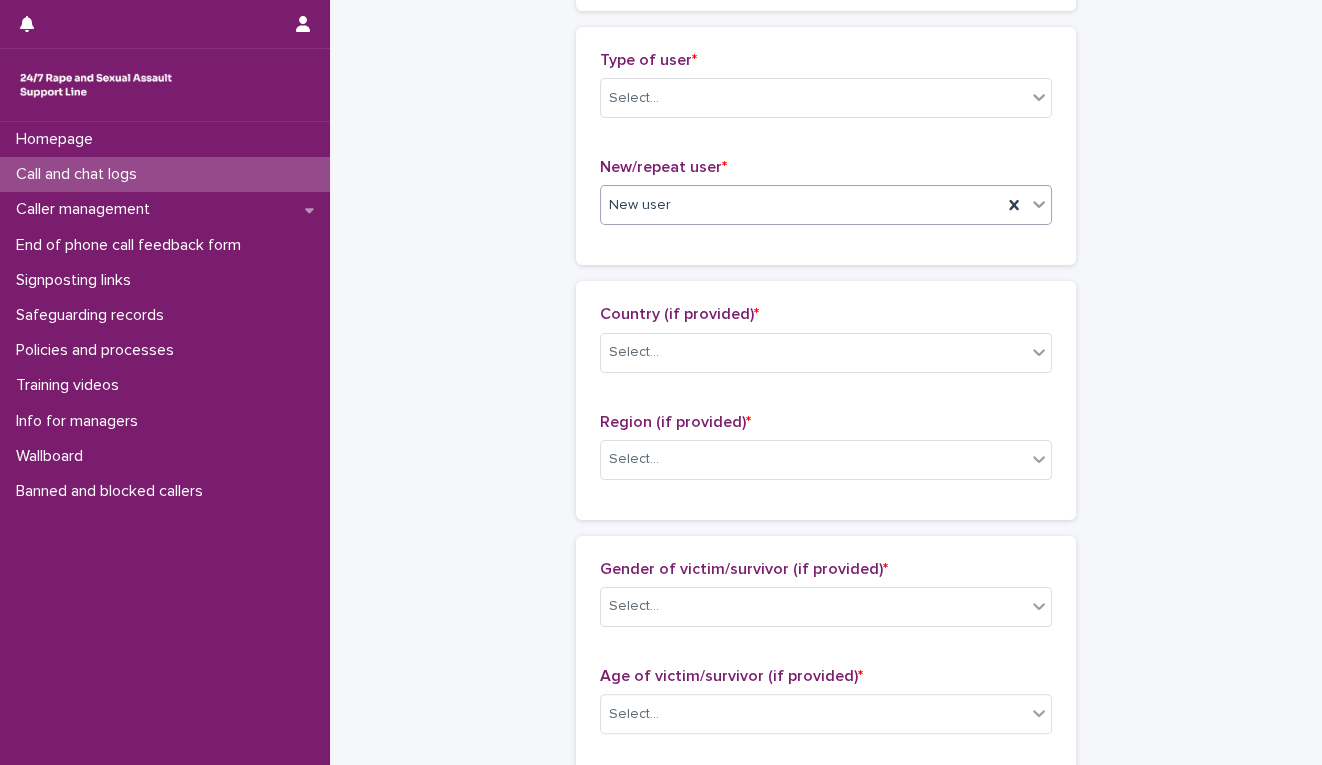 scroll, scrollTop: 333, scrollLeft: 0, axis: vertical 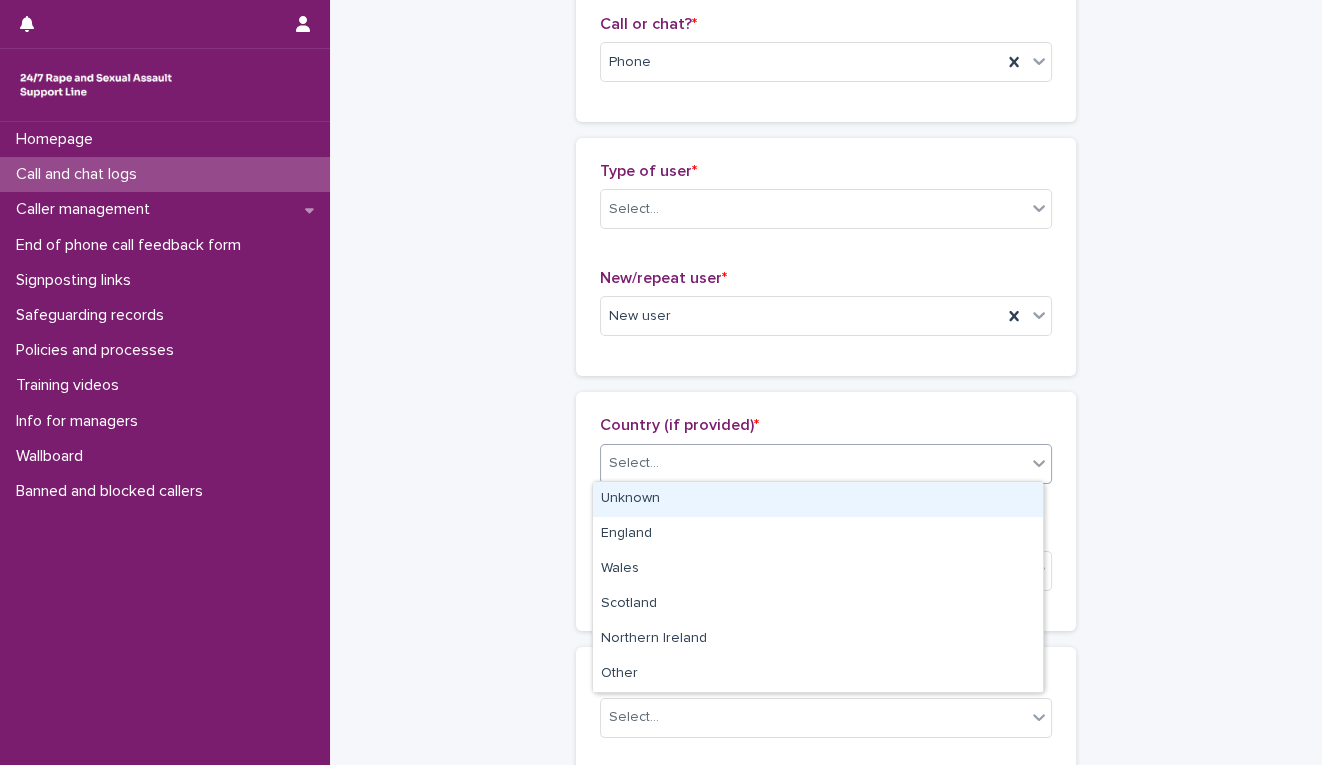 click on "Select..." at bounding box center (813, 463) 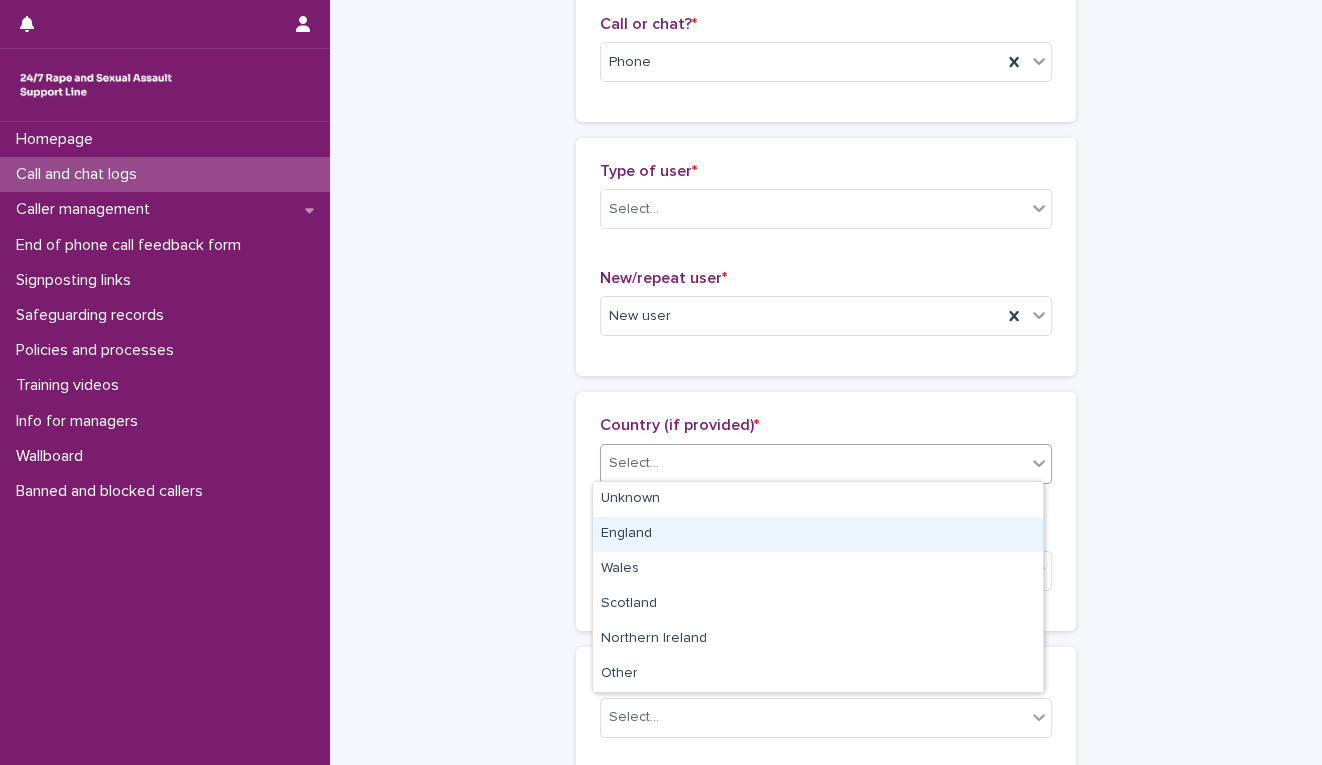 click on "England" at bounding box center [818, 534] 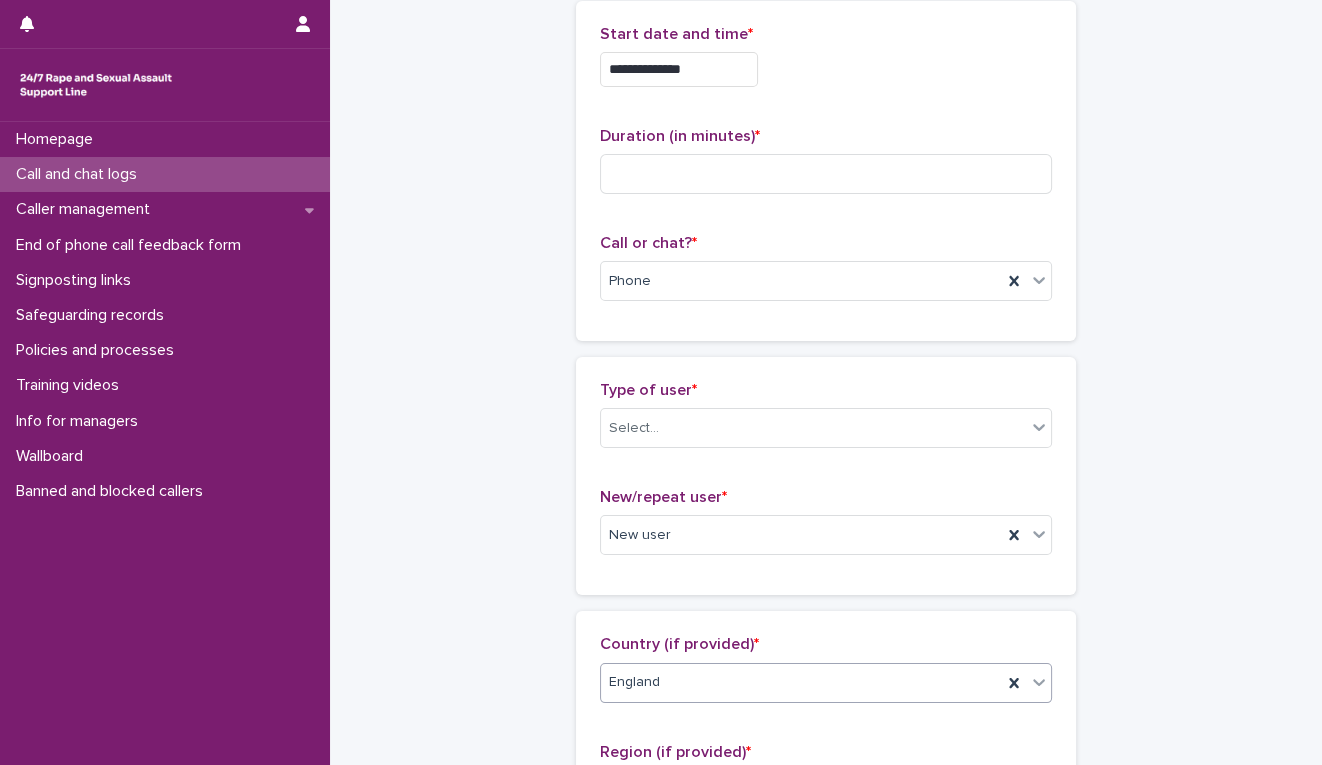 scroll, scrollTop: 0, scrollLeft: 0, axis: both 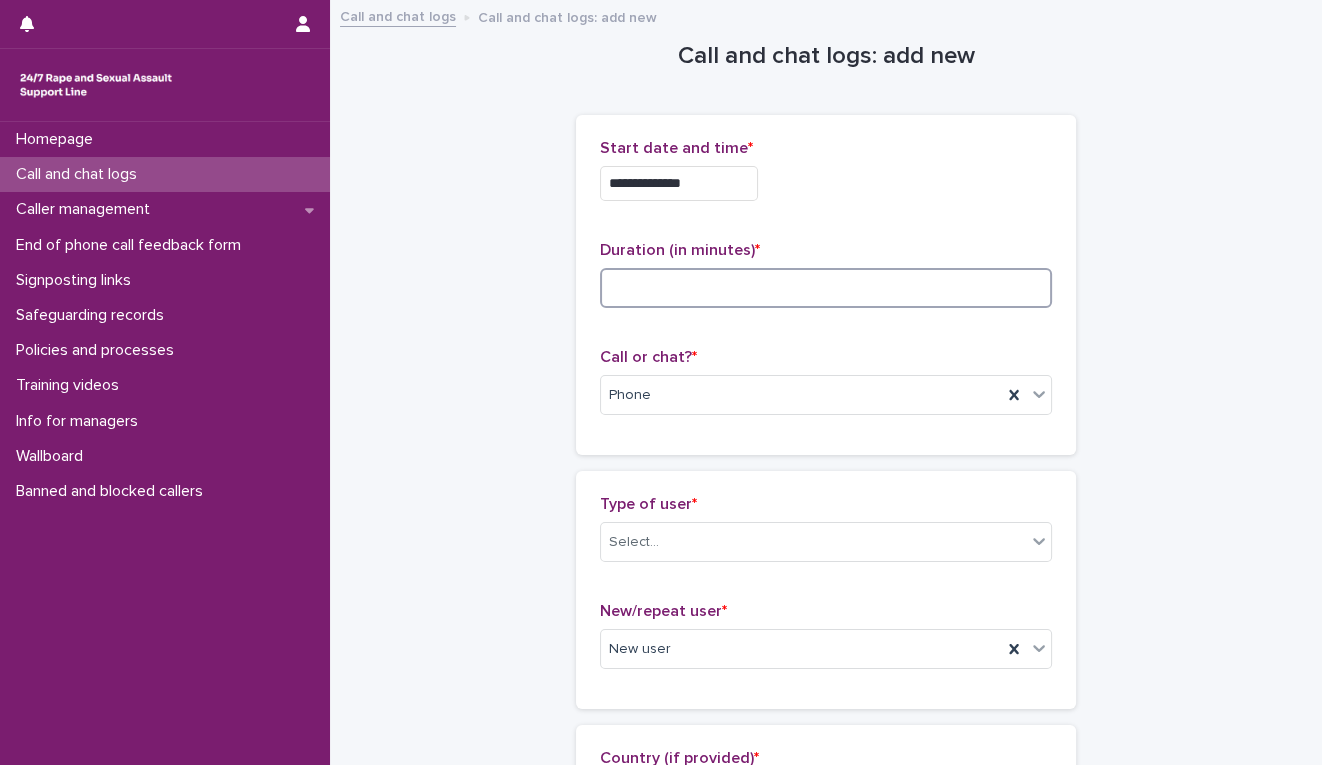 click at bounding box center (826, 288) 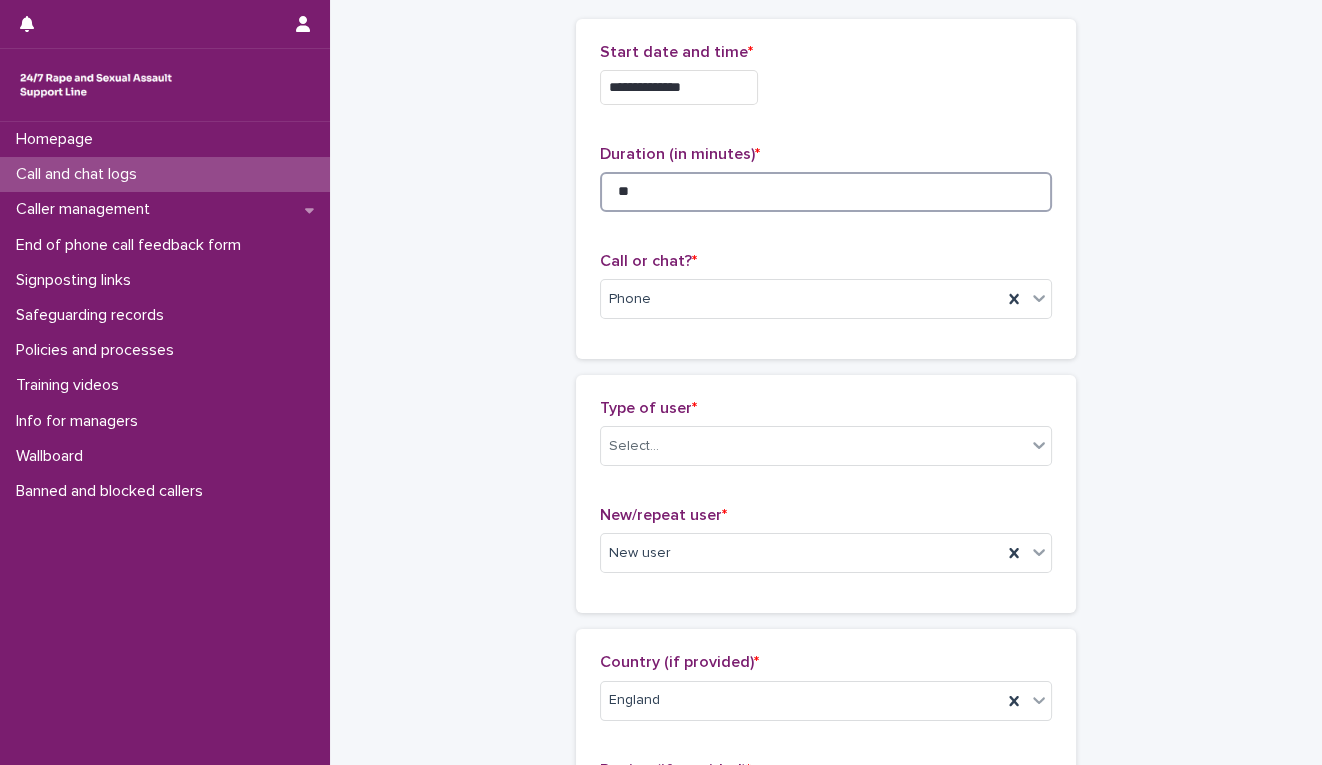 scroll, scrollTop: 222, scrollLeft: 0, axis: vertical 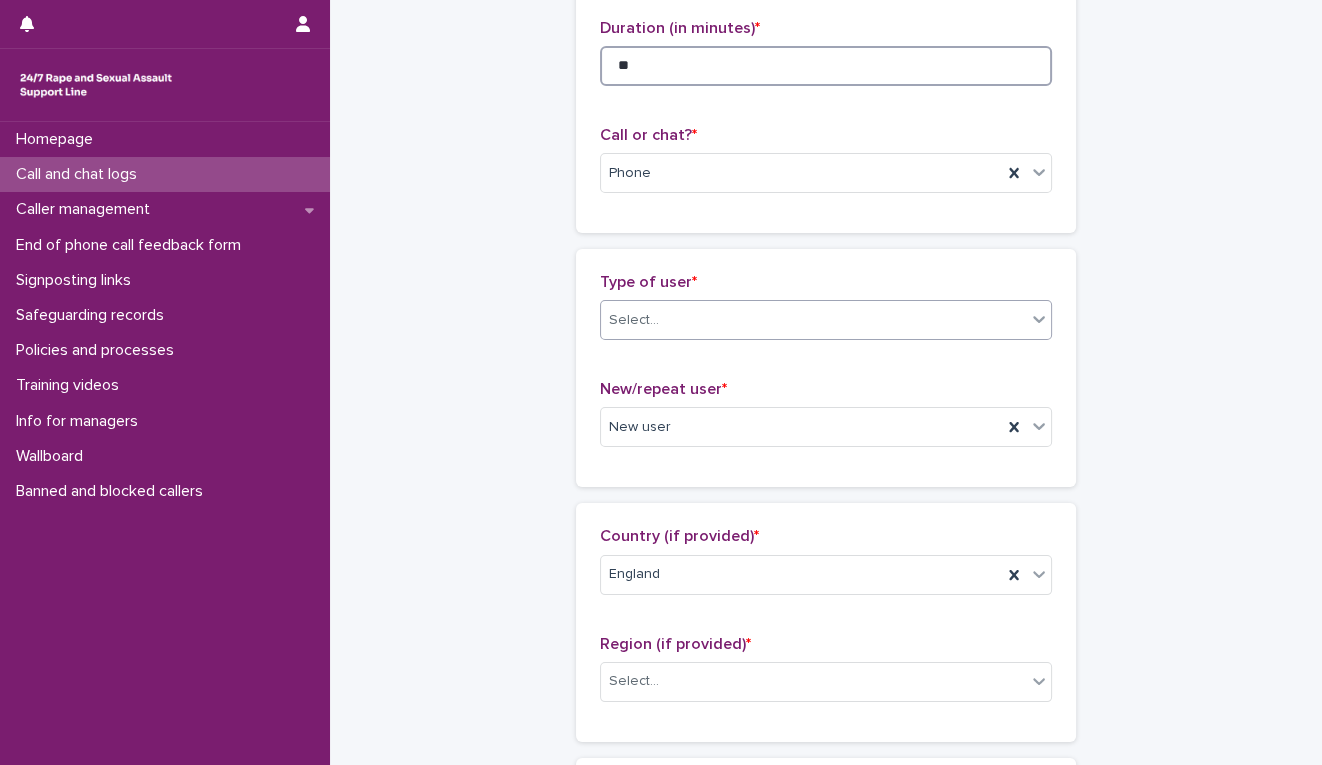 type on "**" 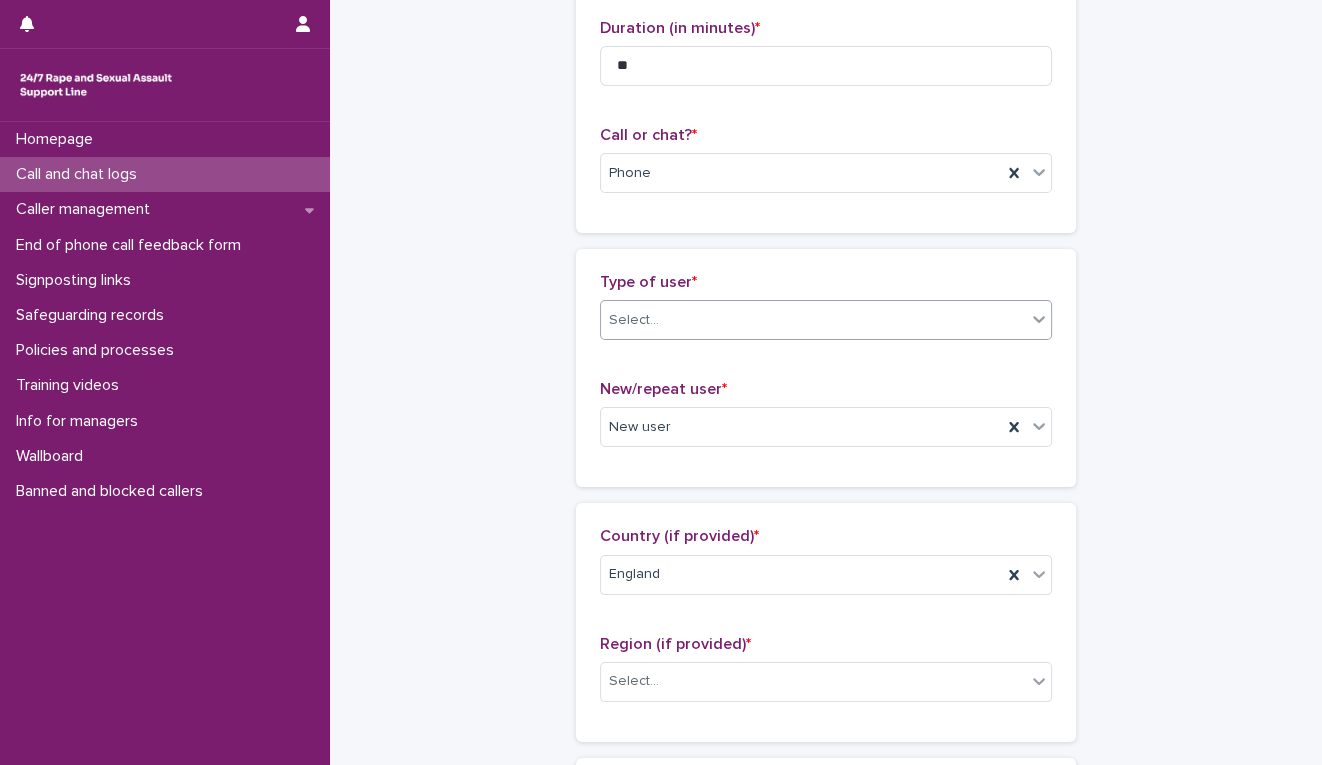 click on "Select..." at bounding box center [813, 320] 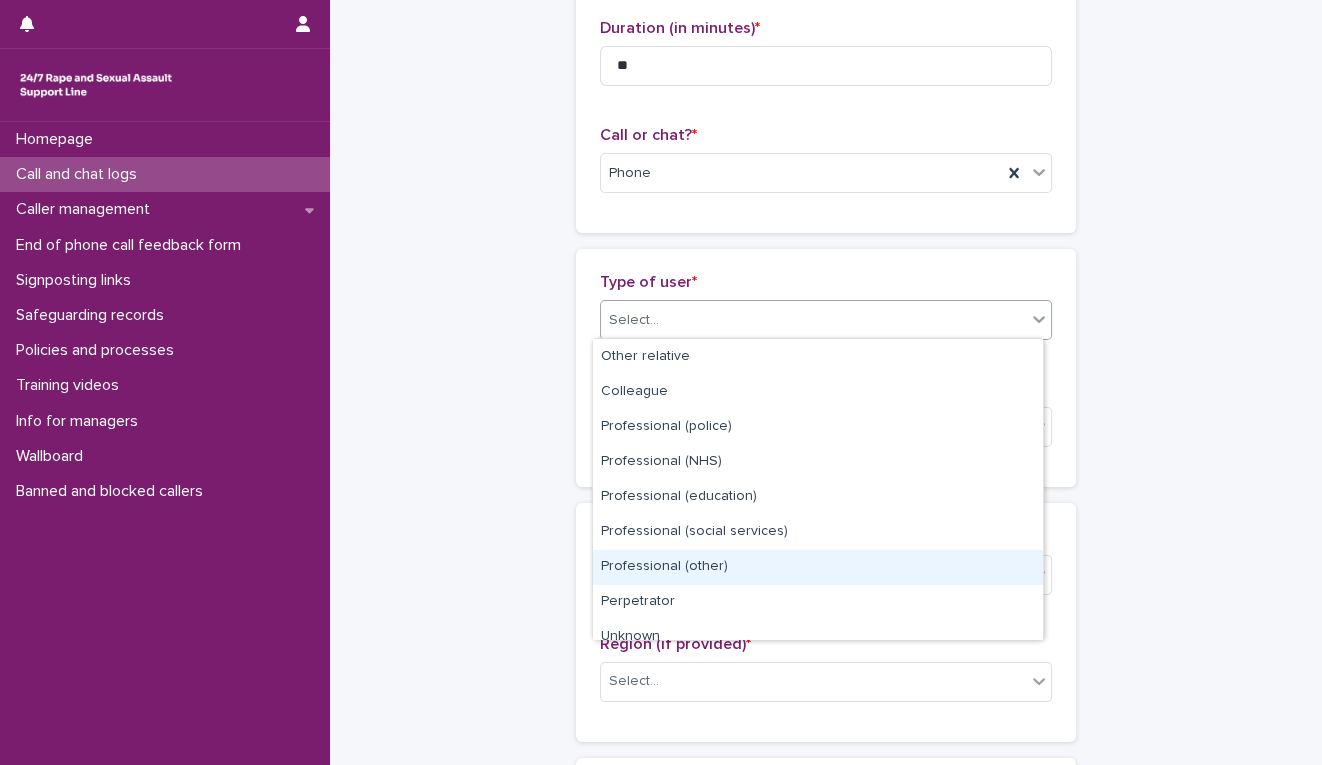 scroll, scrollTop: 2, scrollLeft: 0, axis: vertical 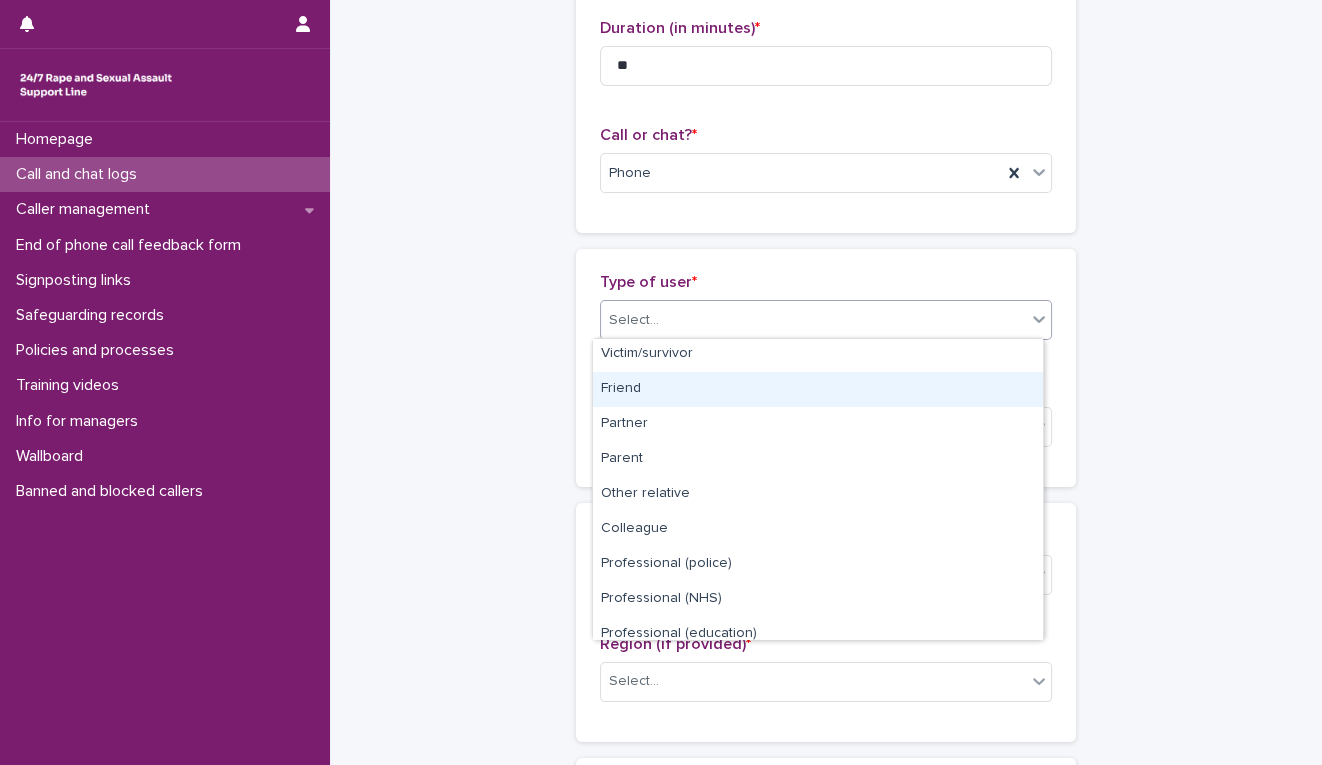 click on "Friend" at bounding box center [818, 389] 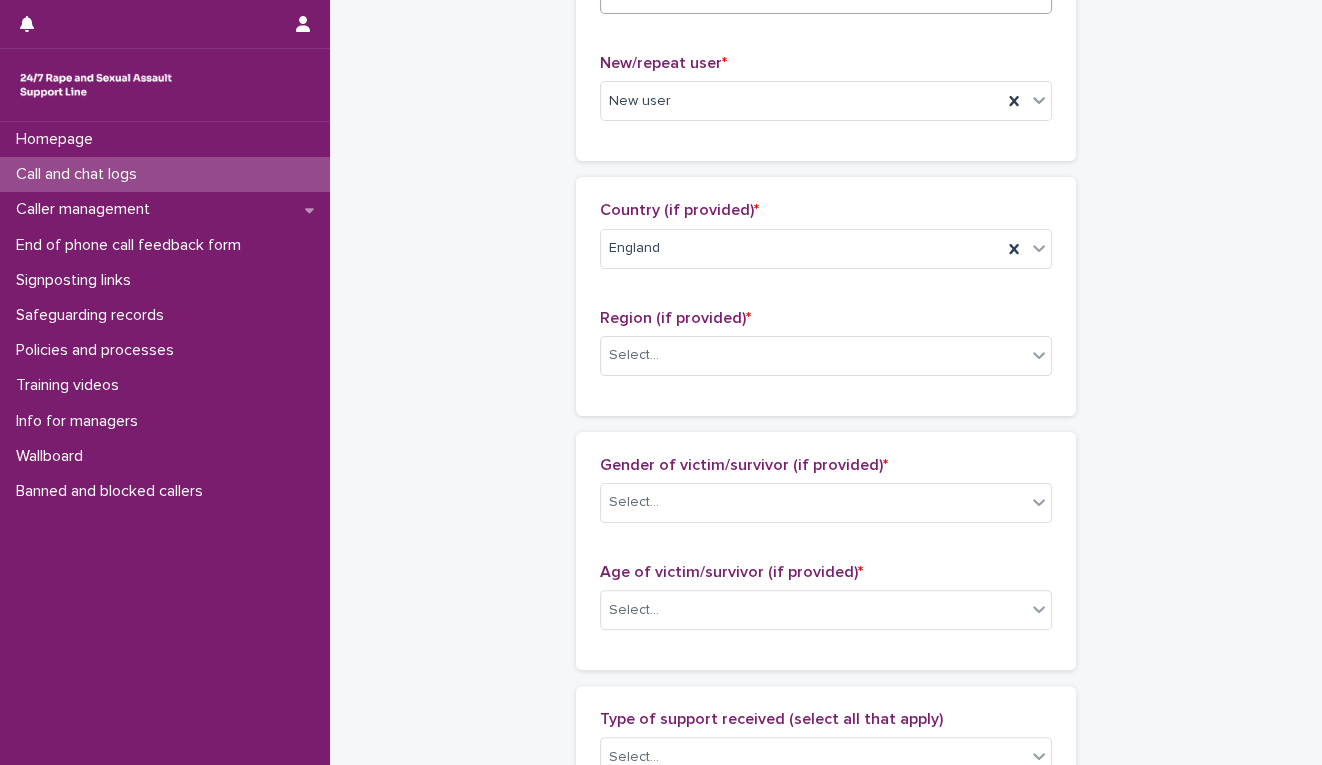 scroll, scrollTop: 555, scrollLeft: 0, axis: vertical 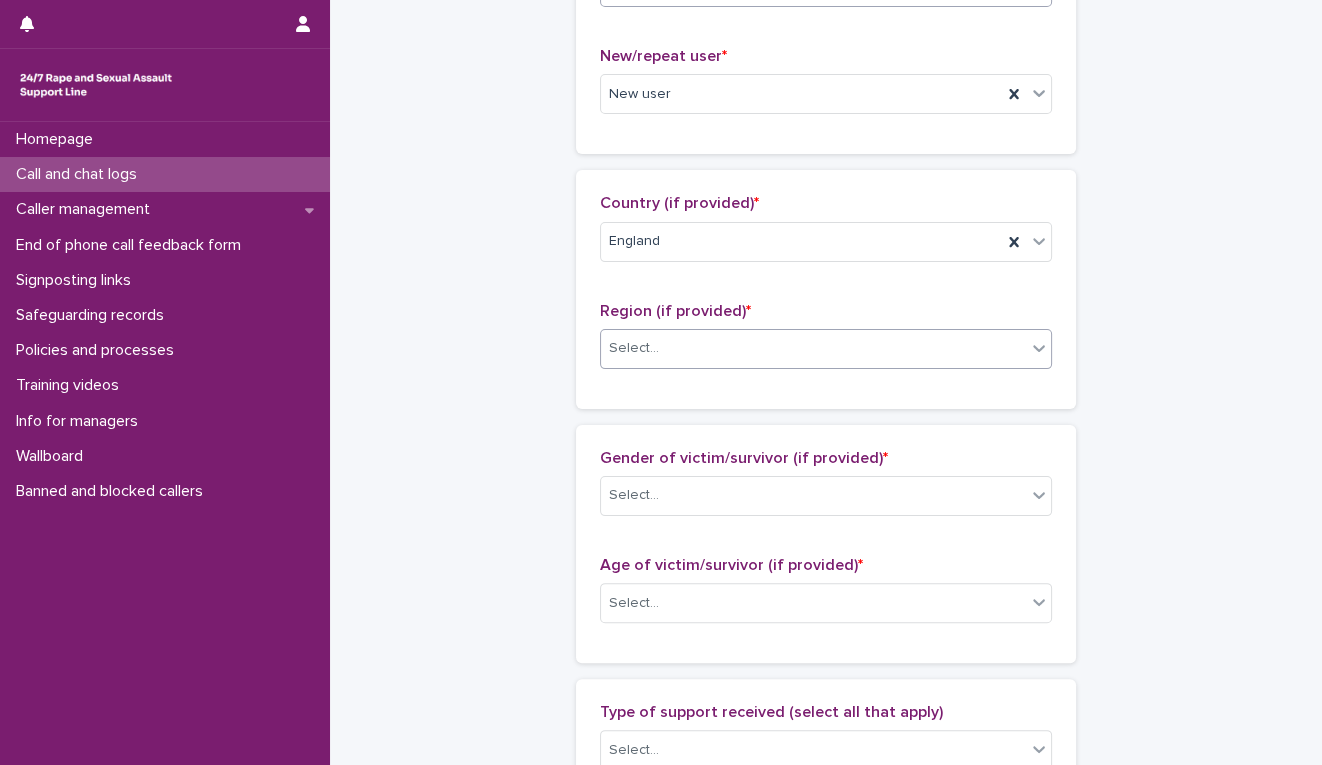 click on "Select..." at bounding box center (813, 348) 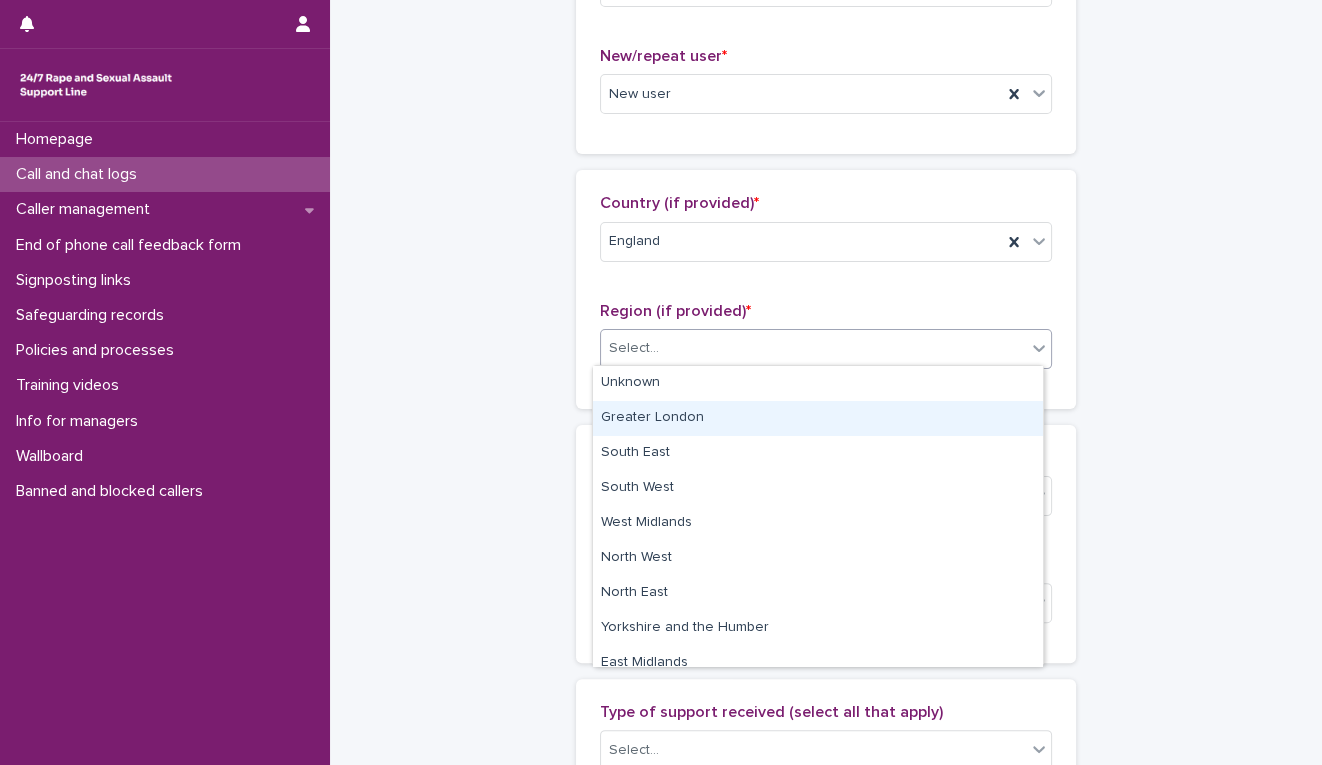 click on "Greater London" at bounding box center (818, 418) 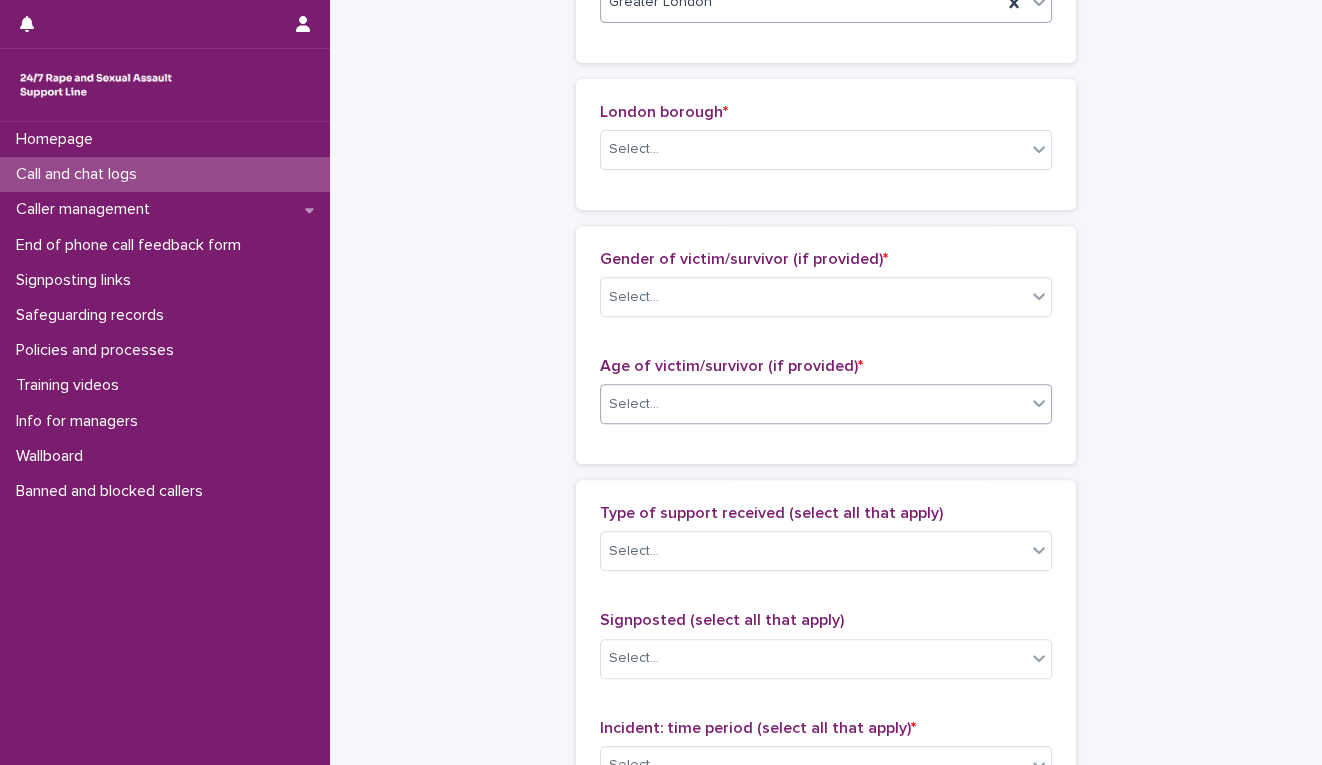 scroll, scrollTop: 961, scrollLeft: 0, axis: vertical 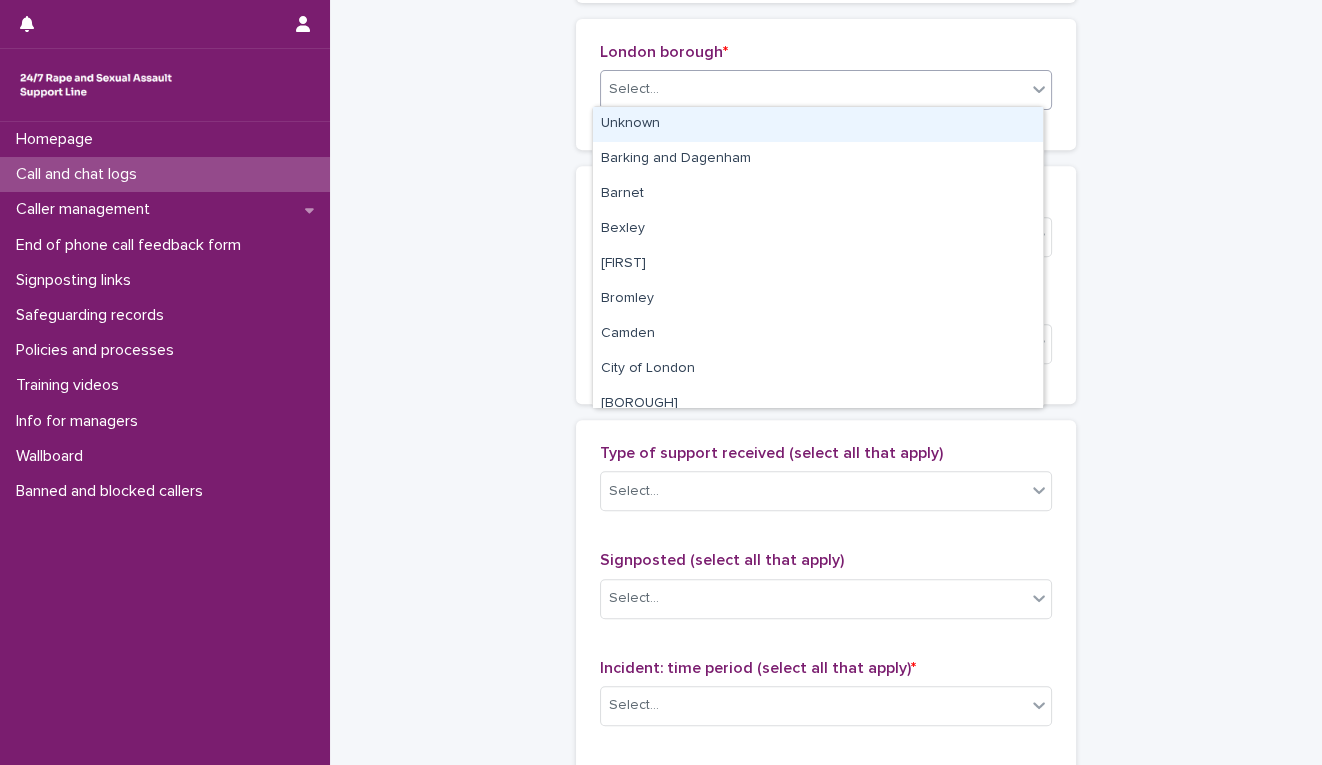 click on "Select..." at bounding box center (813, 89) 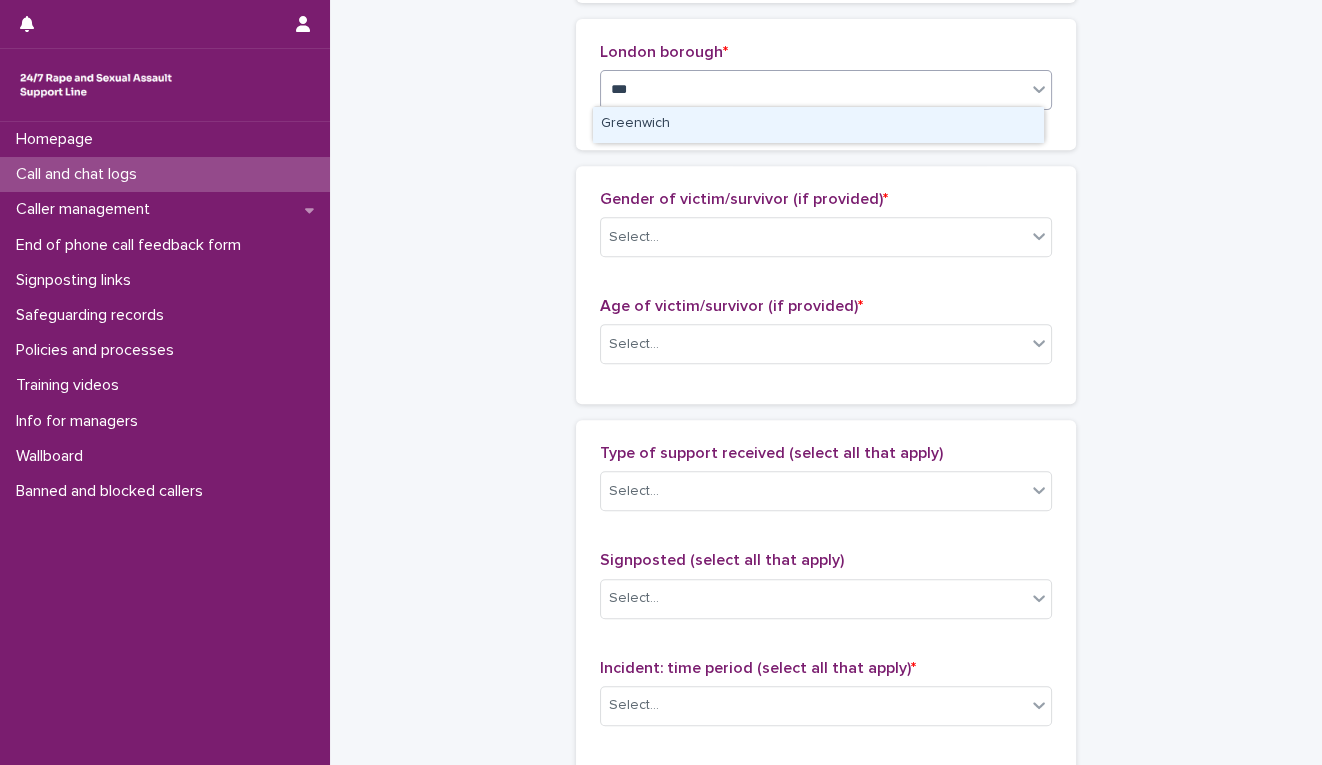 type on "***" 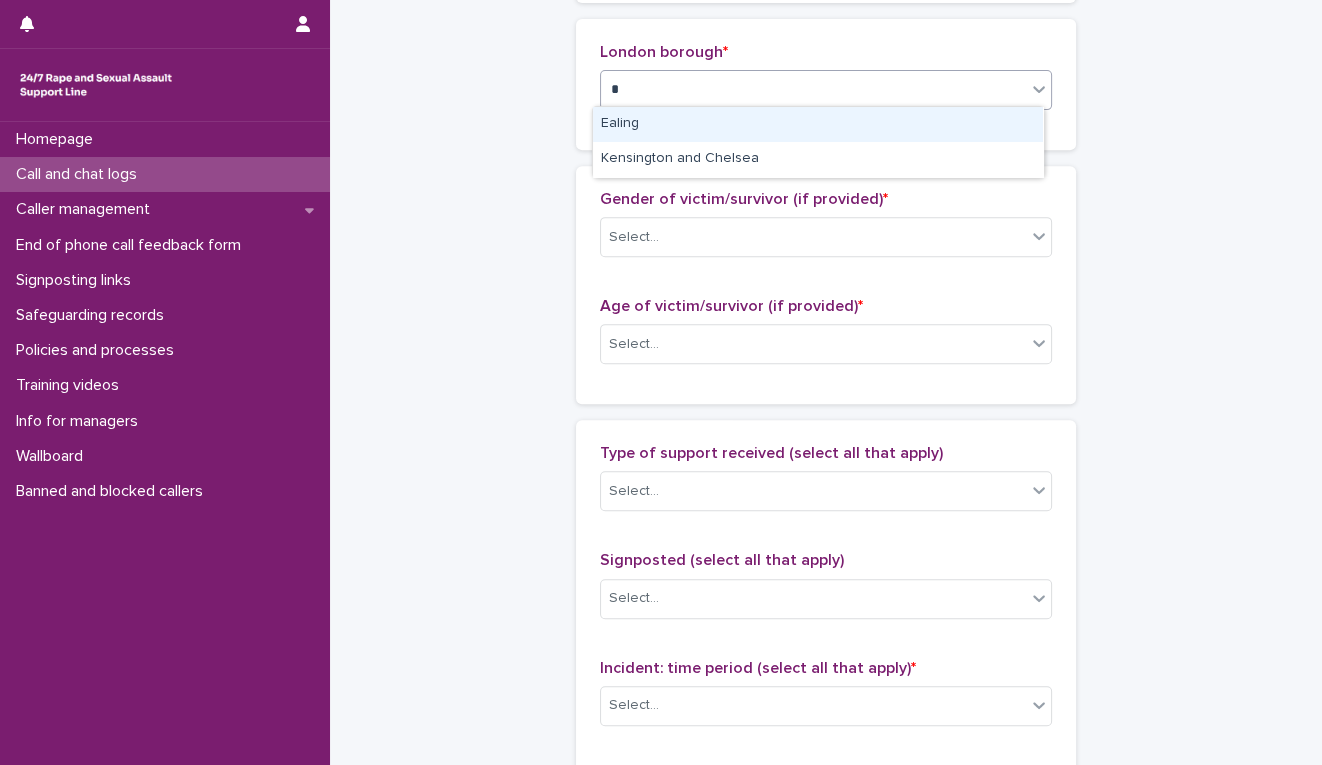 type on "**" 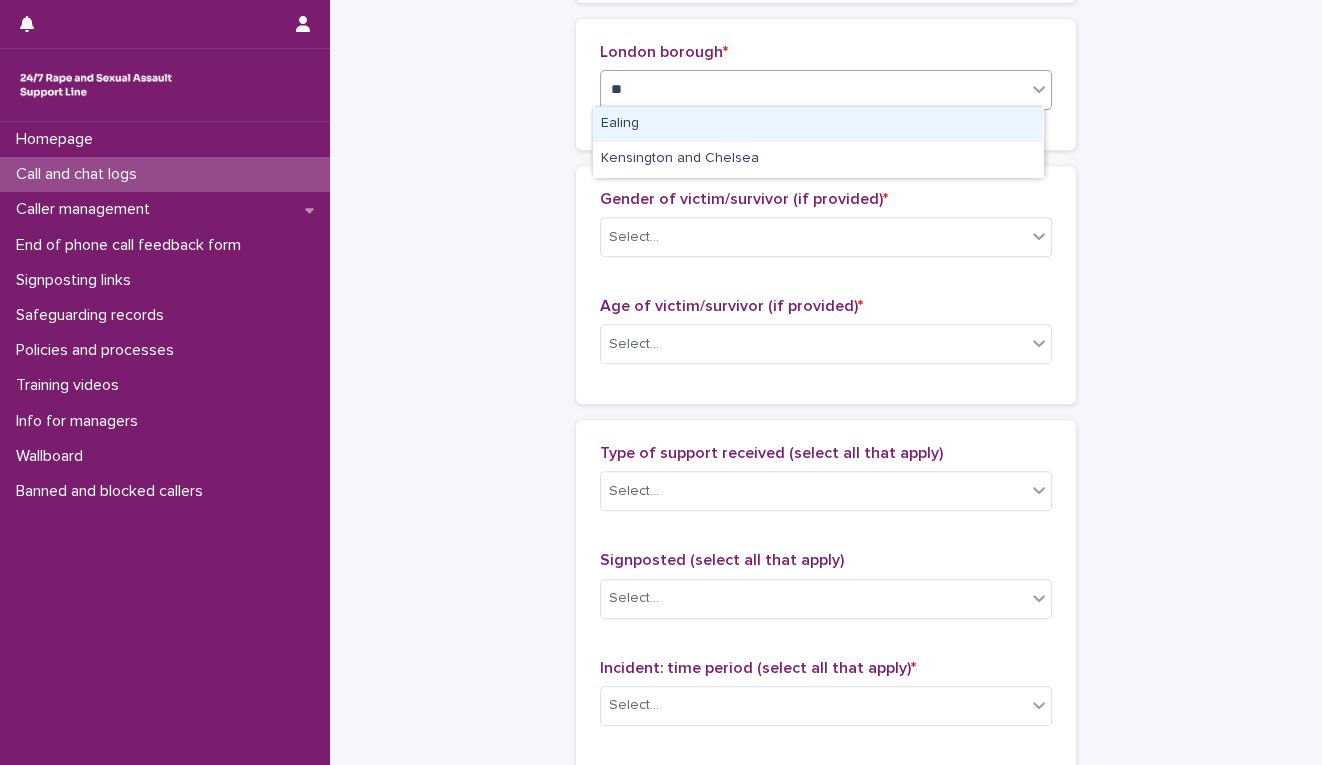 click on "Ealing" at bounding box center (818, 124) 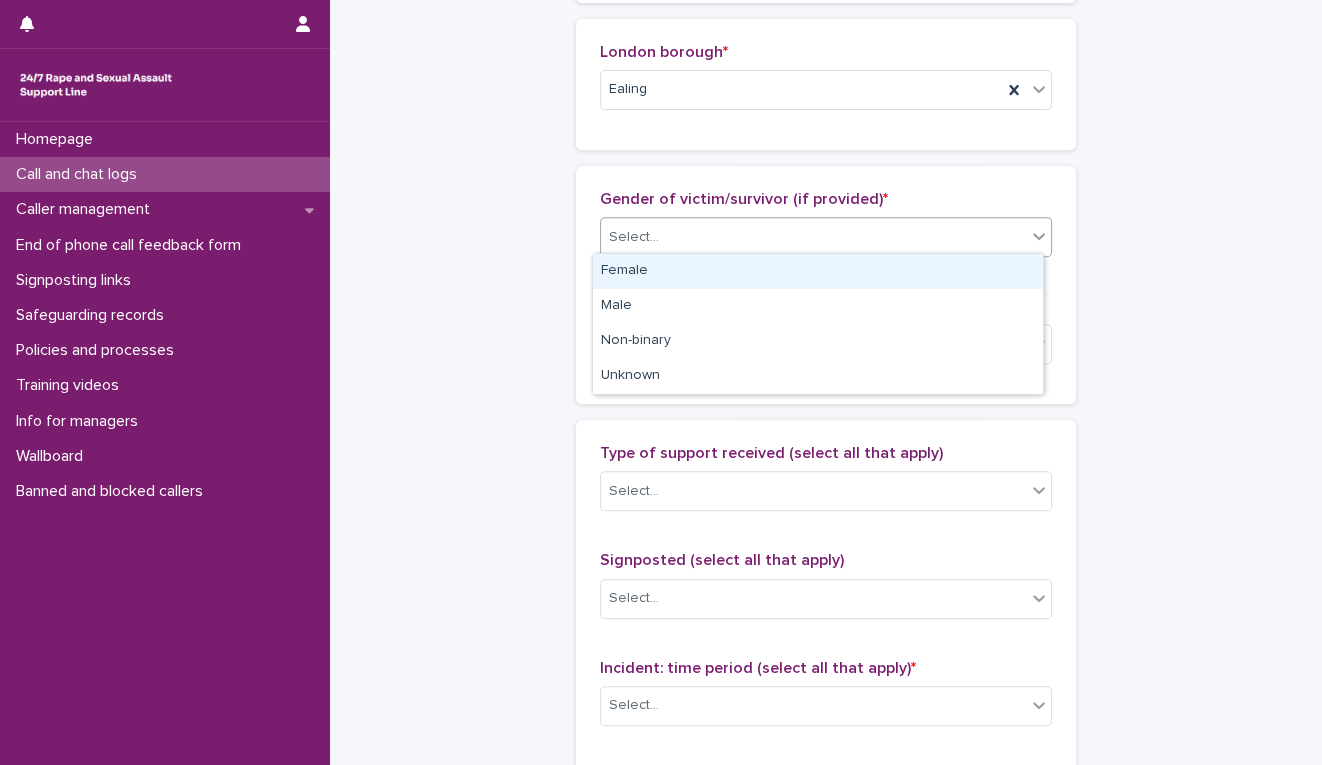 click on "Select..." at bounding box center (813, 237) 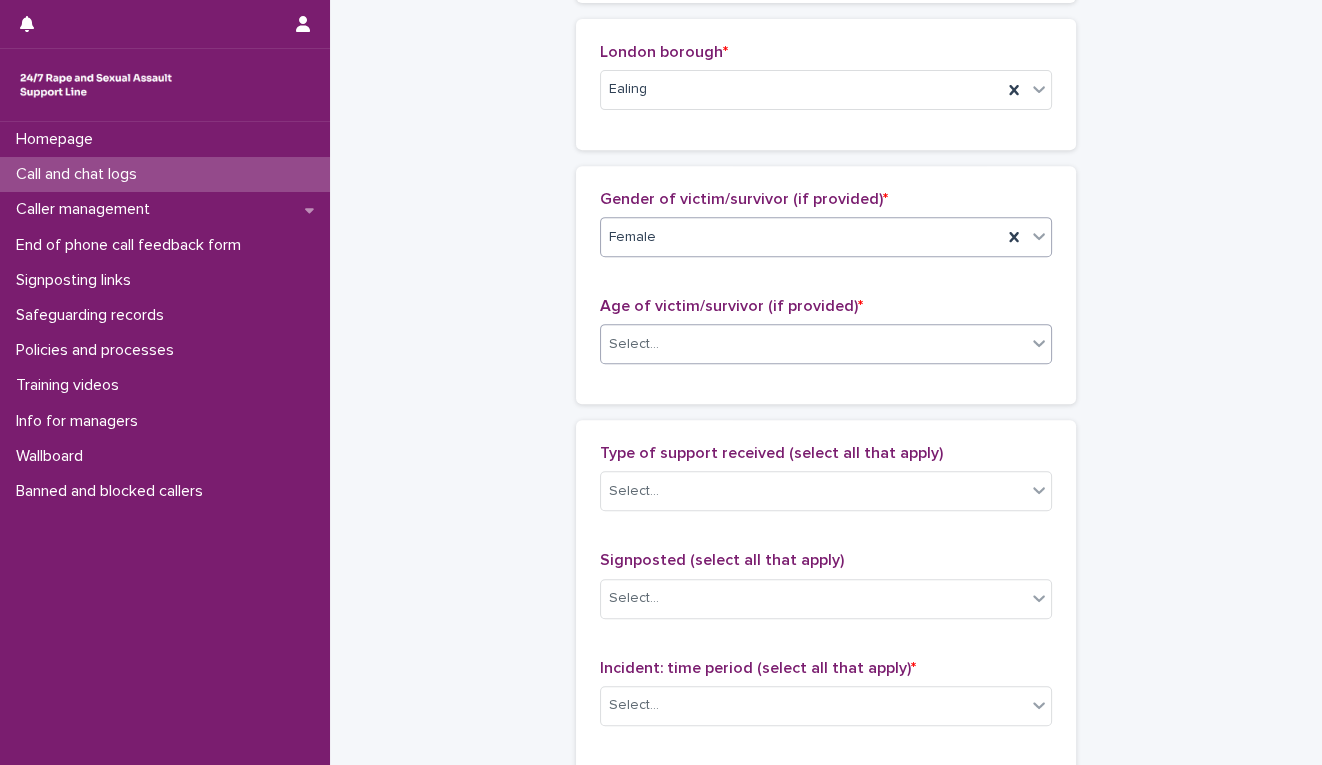click on "Select..." at bounding box center (813, 344) 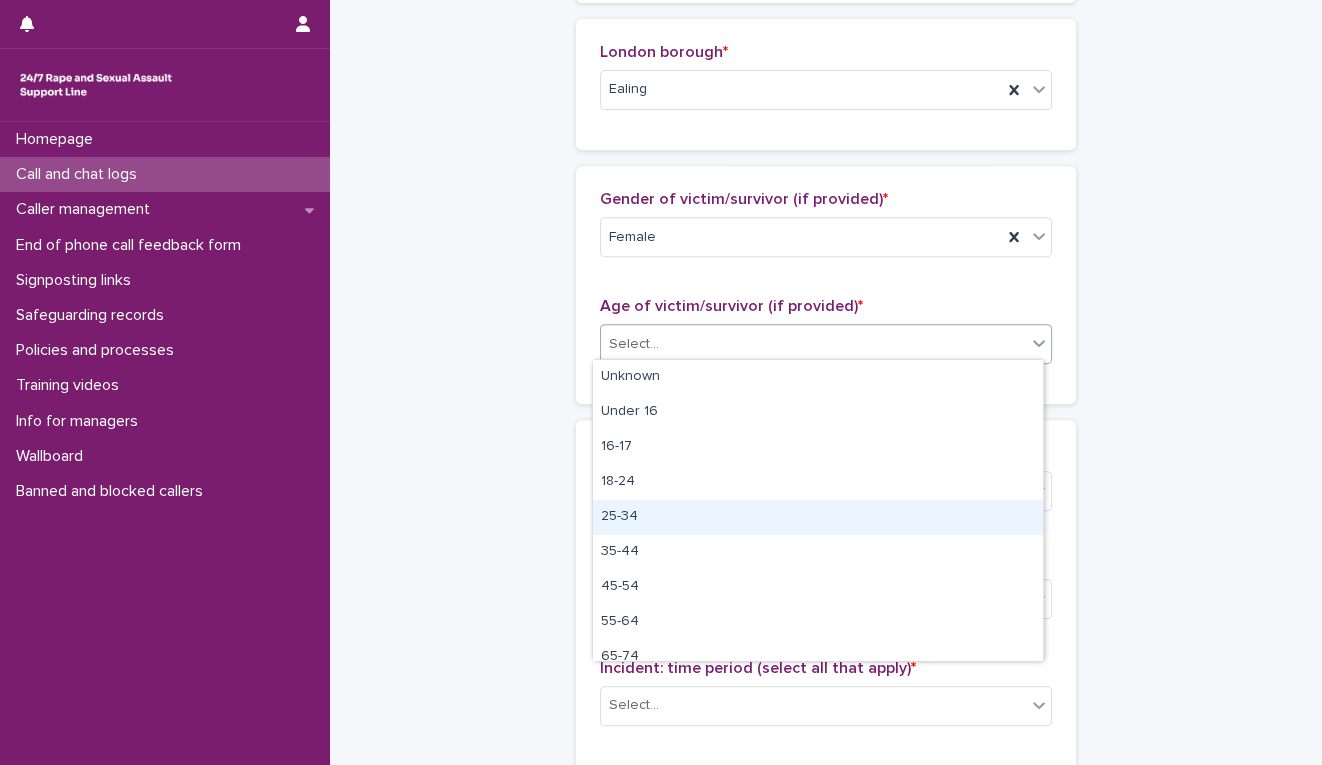 click on "25-34" at bounding box center [818, 517] 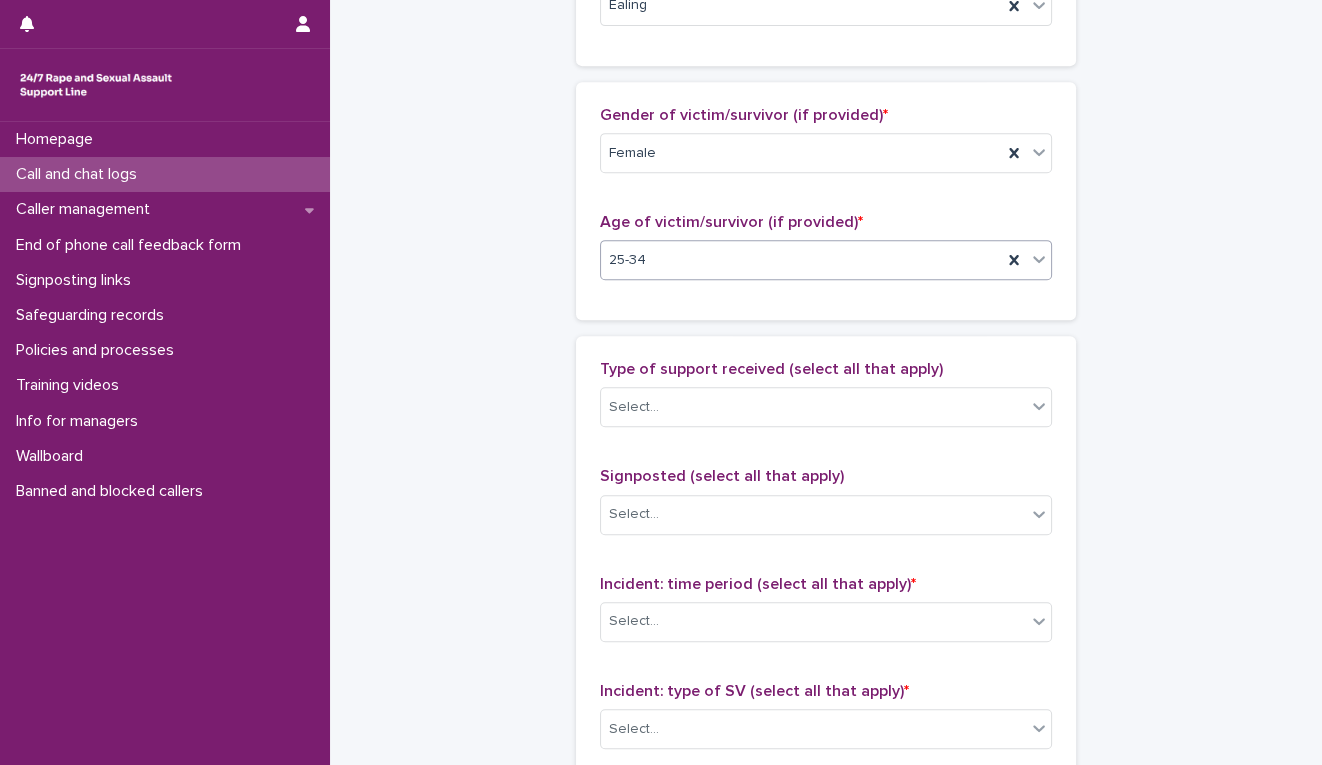 scroll, scrollTop: 1184, scrollLeft: 0, axis: vertical 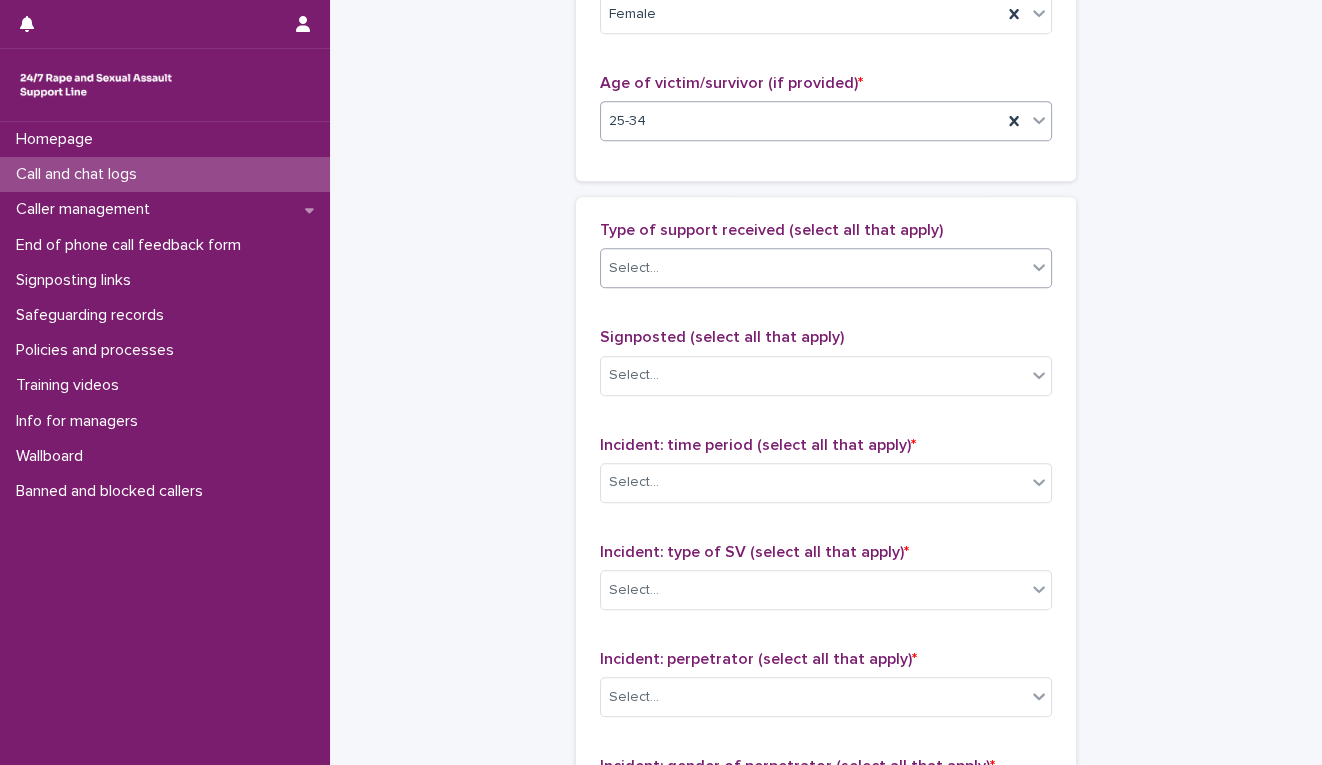 click on "Select..." at bounding box center [813, 268] 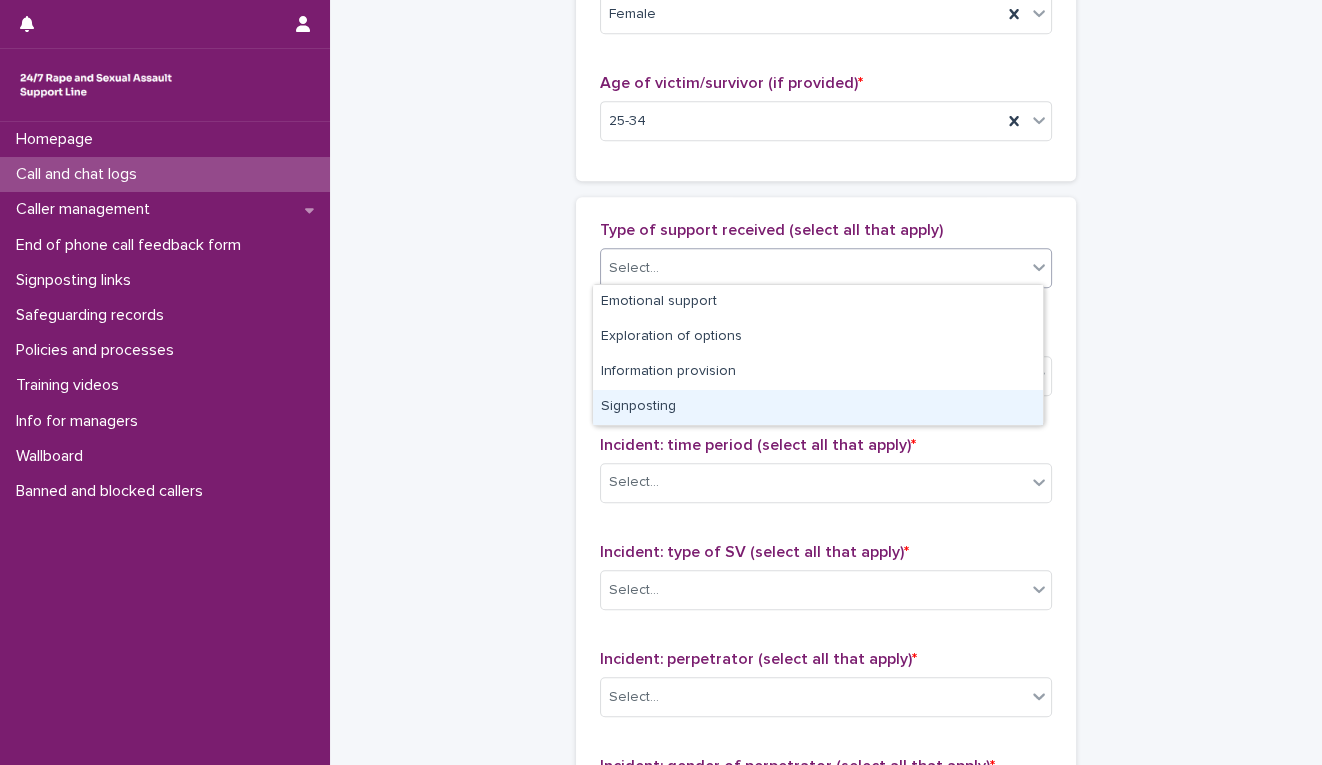click on "Signposting" at bounding box center (818, 407) 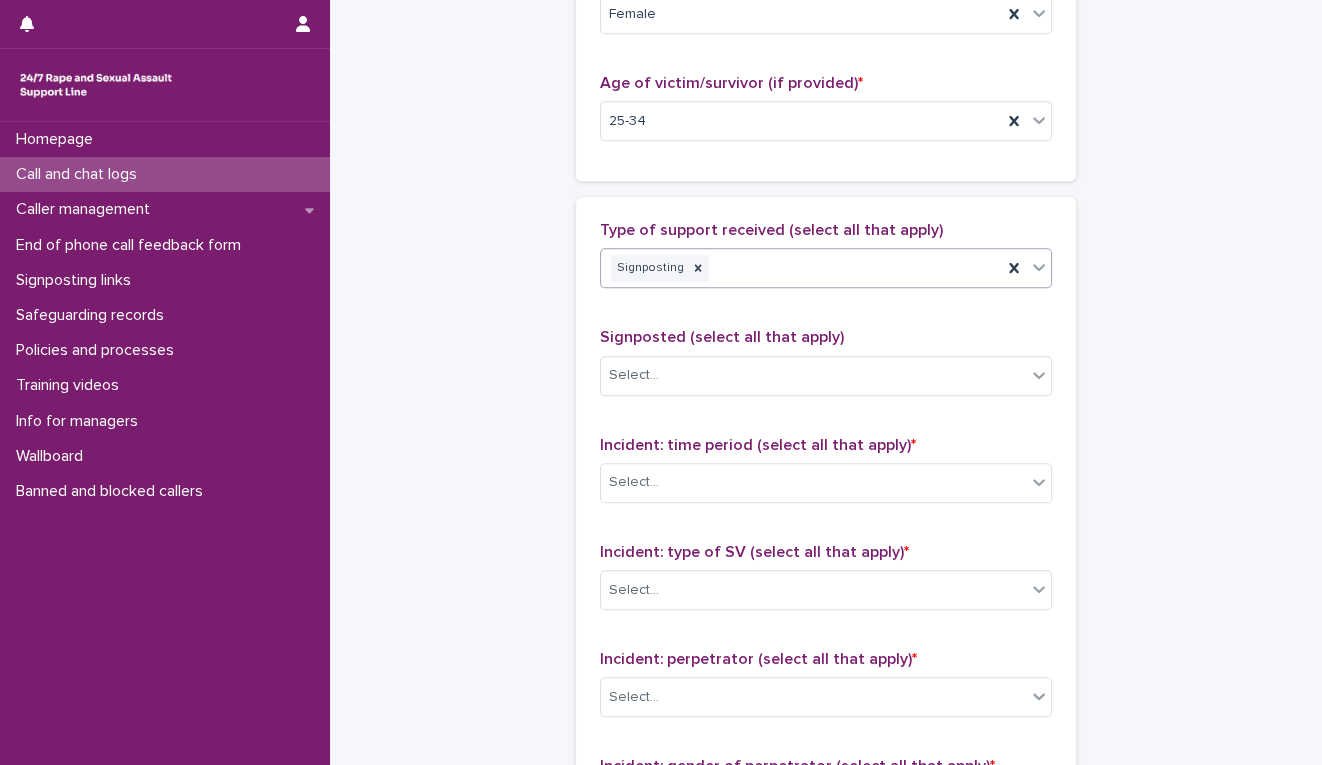 click on "Signposting" at bounding box center [801, 268] 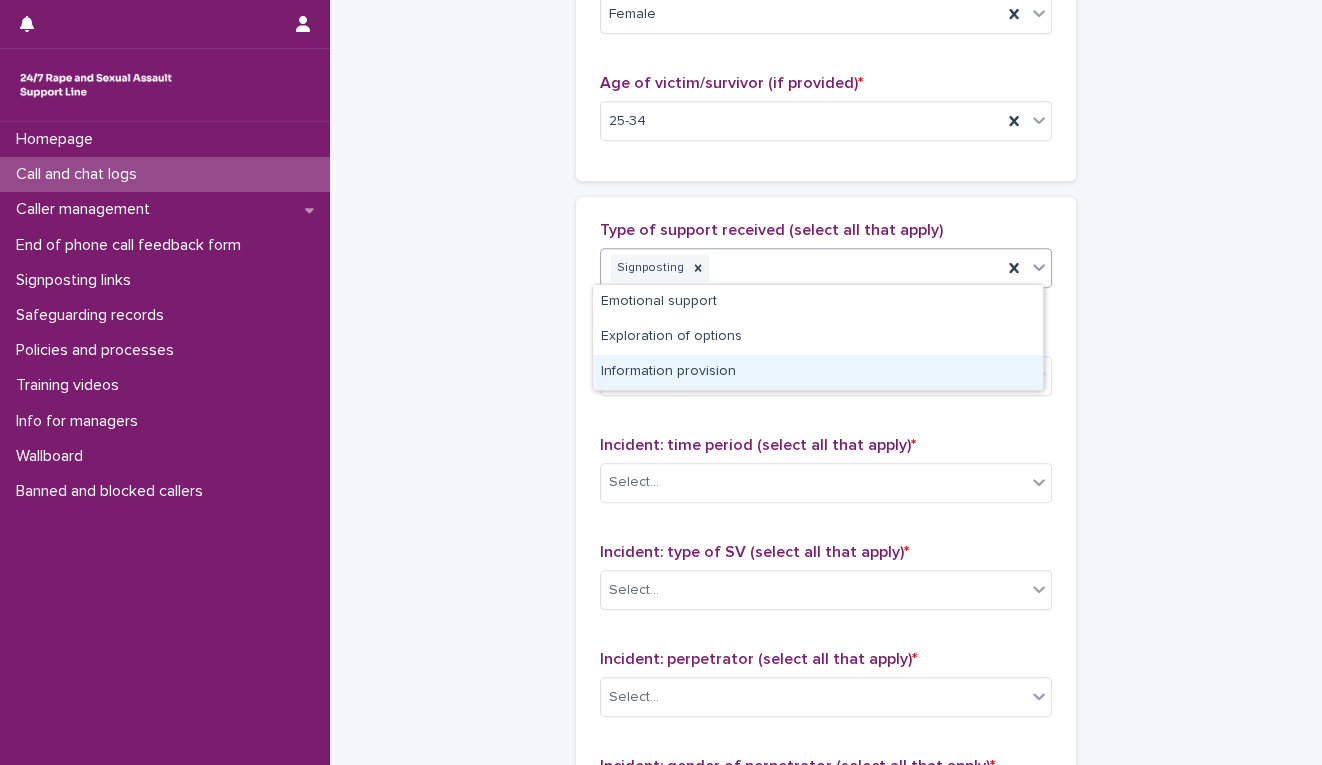 click on "Information provision" at bounding box center [818, 372] 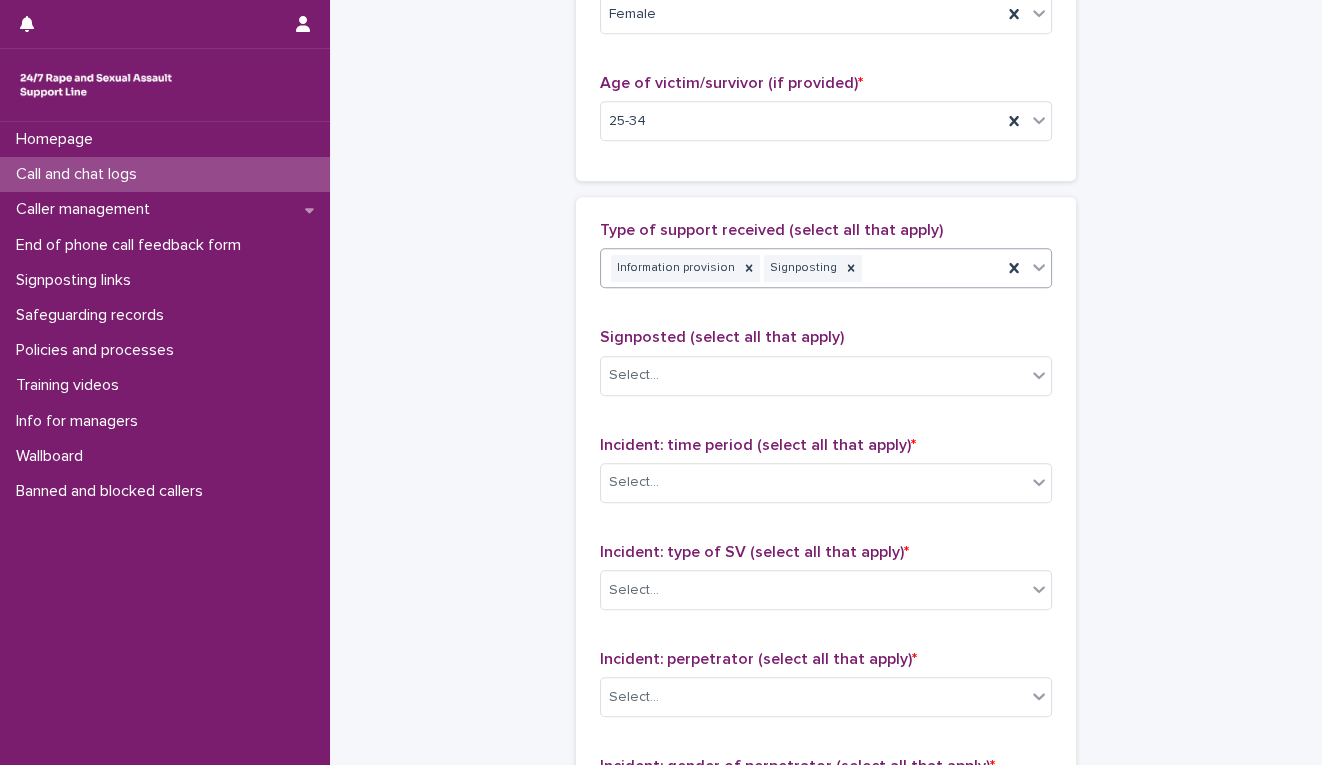 click on "Select..." at bounding box center [813, 375] 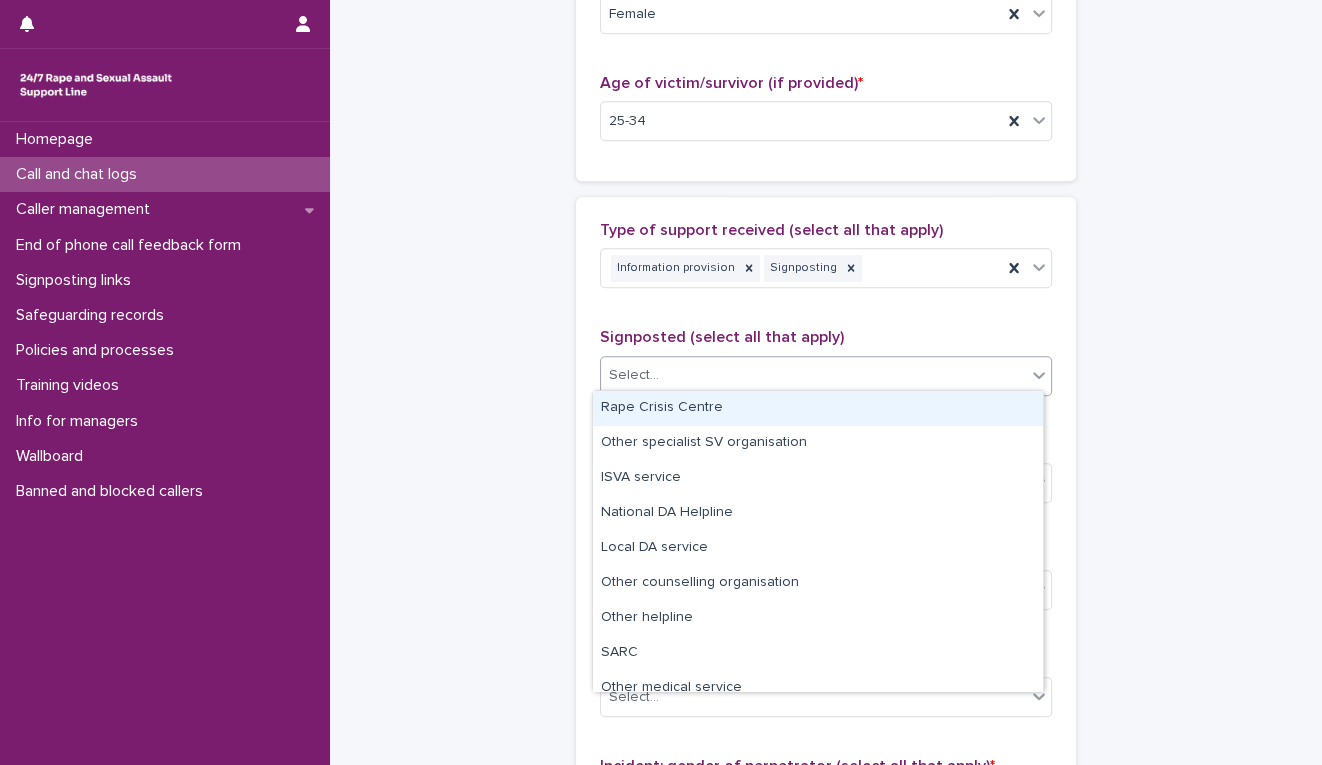 click on "Rape Crisis Centre" at bounding box center (818, 408) 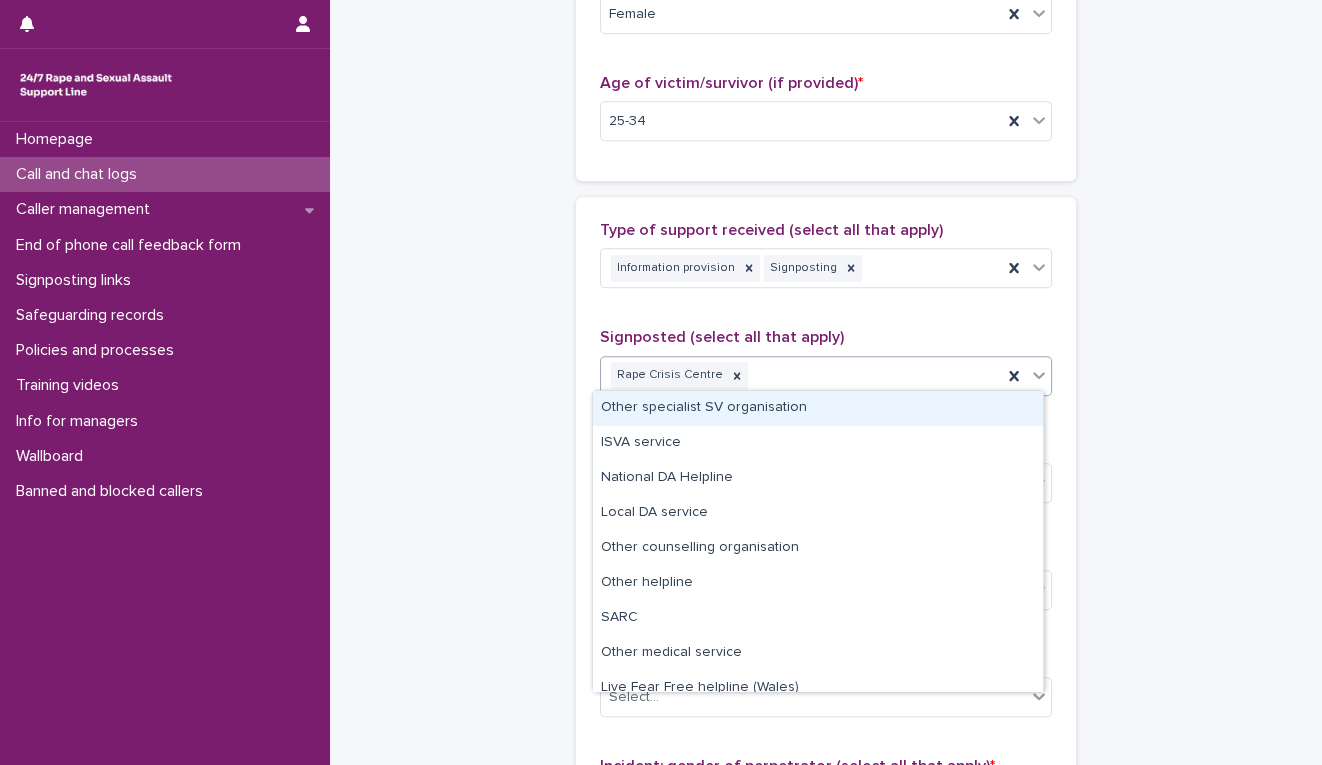 click on "Rape Crisis Centre" at bounding box center [801, 375] 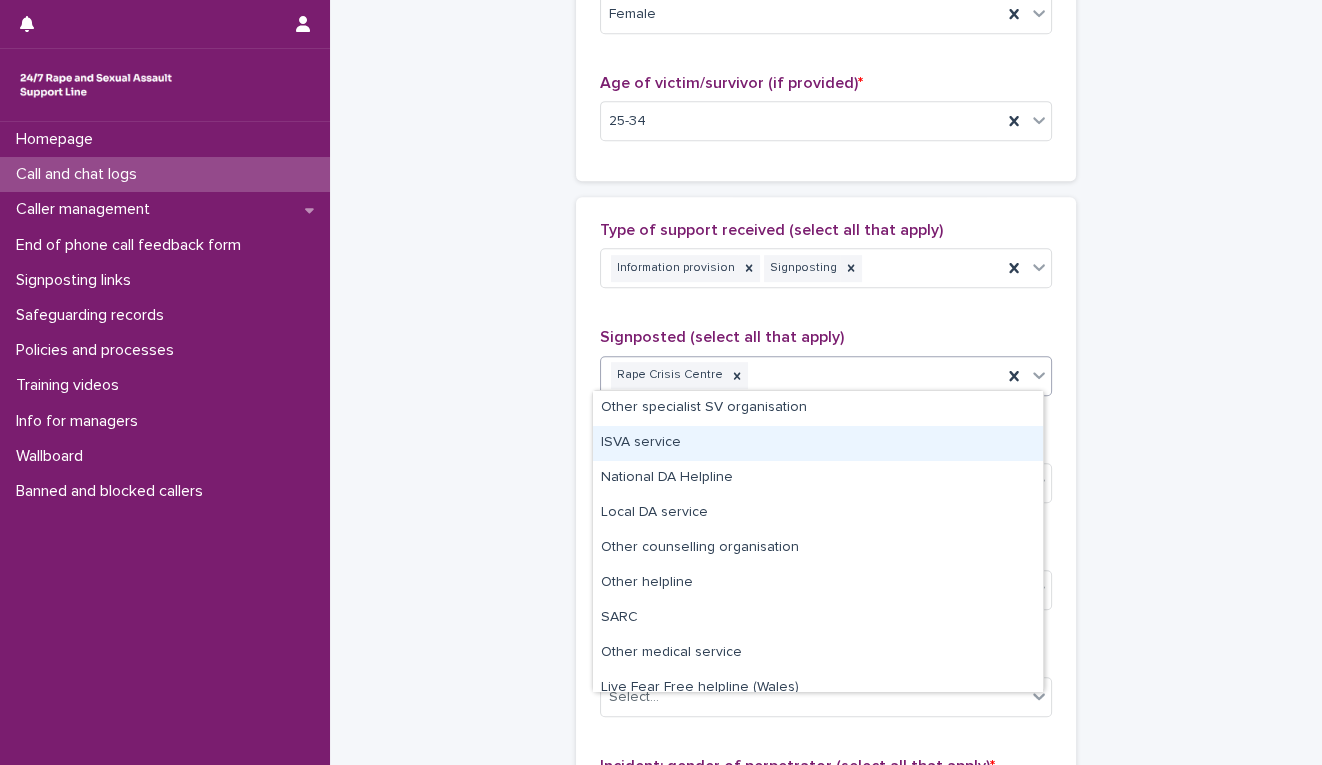 click on "ISVA service" at bounding box center [818, 443] 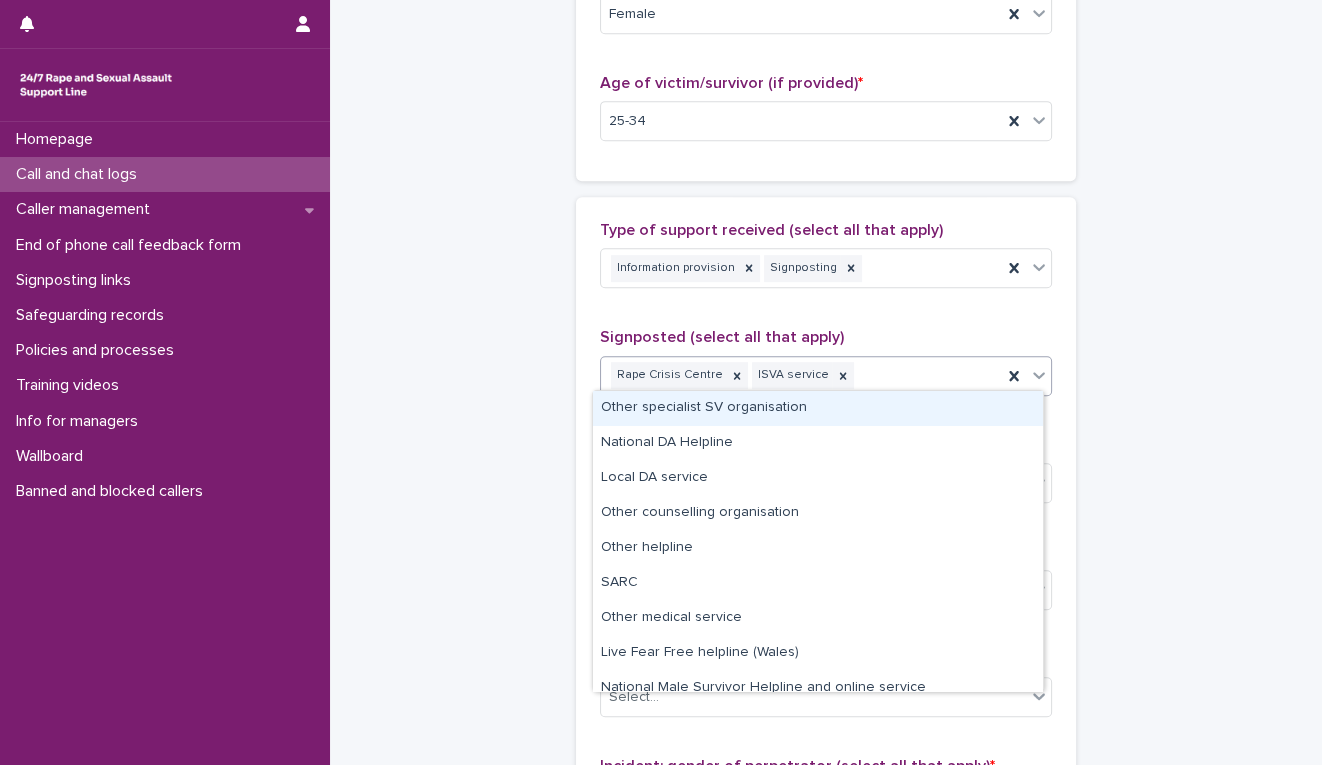 click on "Rape Crisis Centre ISVA service" at bounding box center (801, 375) 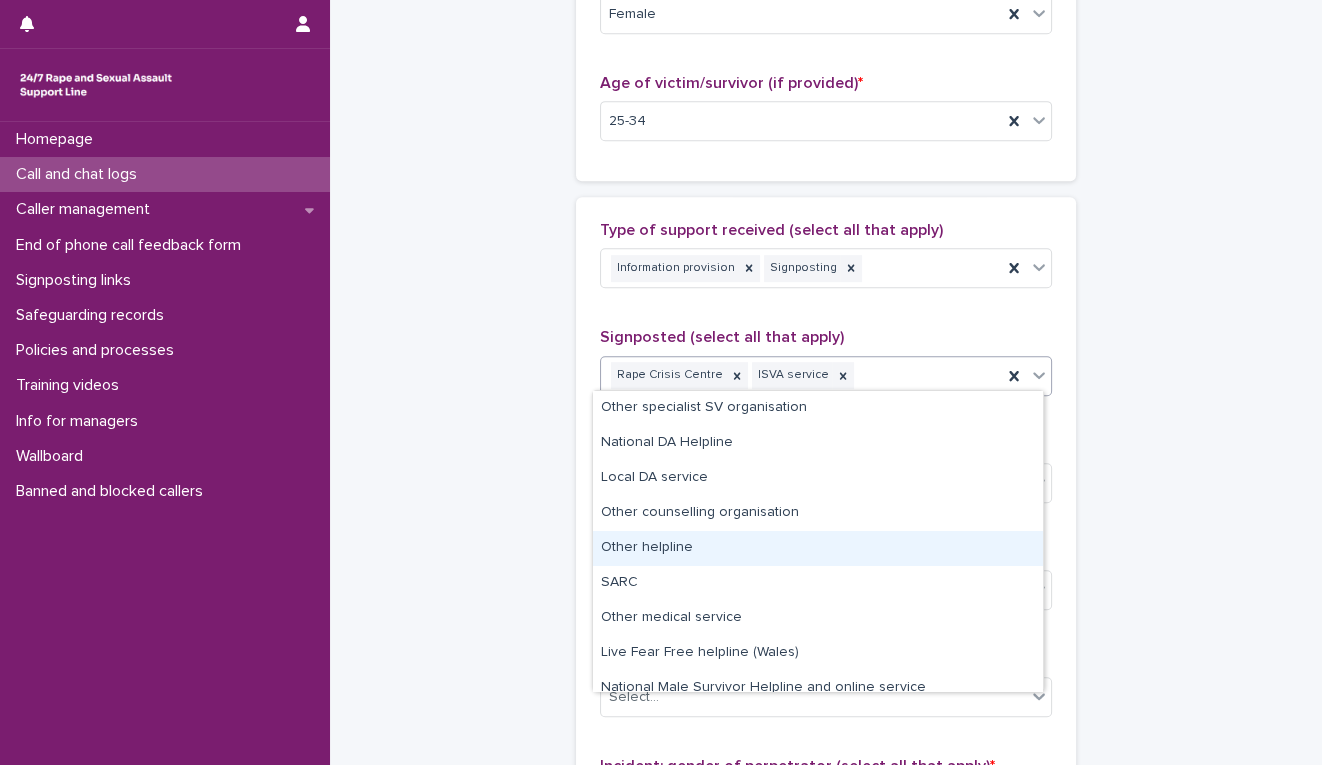 drag, startPoint x: 755, startPoint y: 530, endPoint x: 750, endPoint y: 547, distance: 17.720045 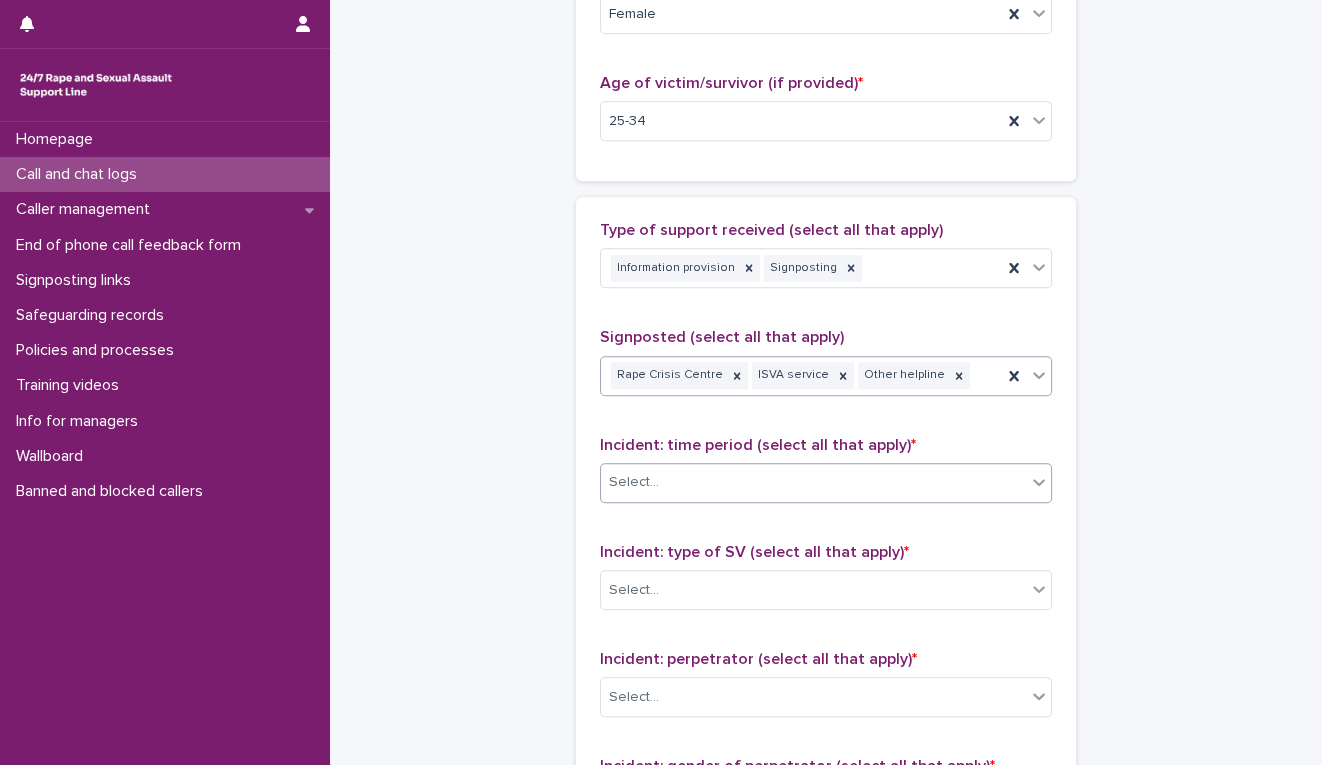click on "Select..." at bounding box center [813, 482] 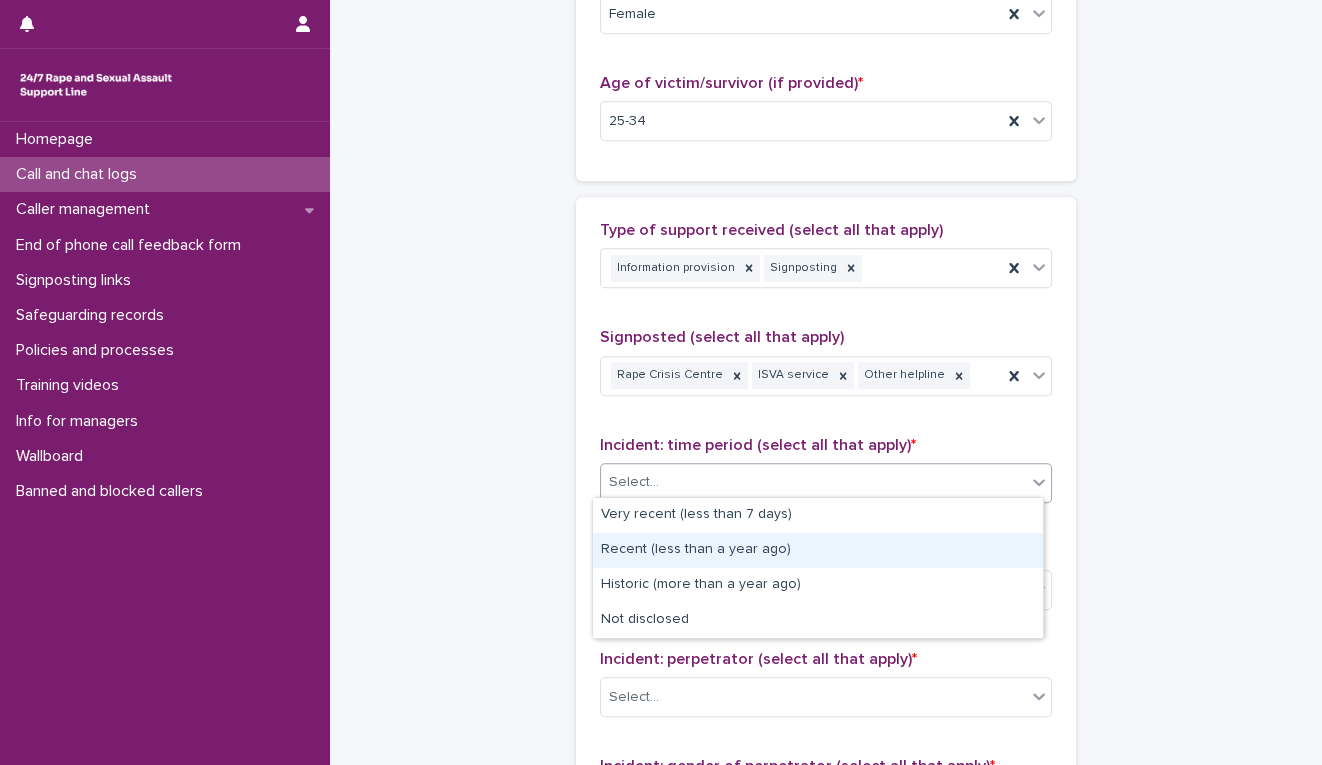 click on "Recent (less than a year ago)" at bounding box center (818, 550) 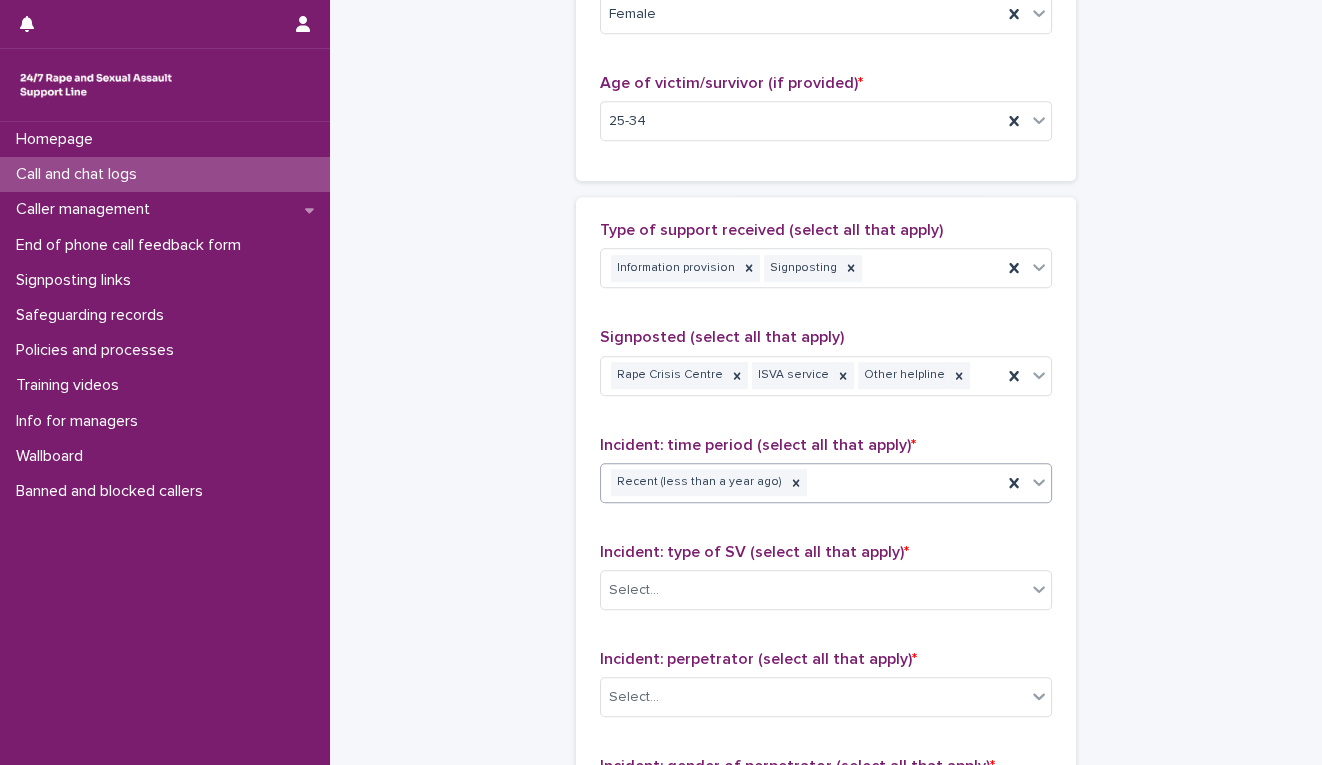 click on "Recent (less than a year ago)" at bounding box center (801, 482) 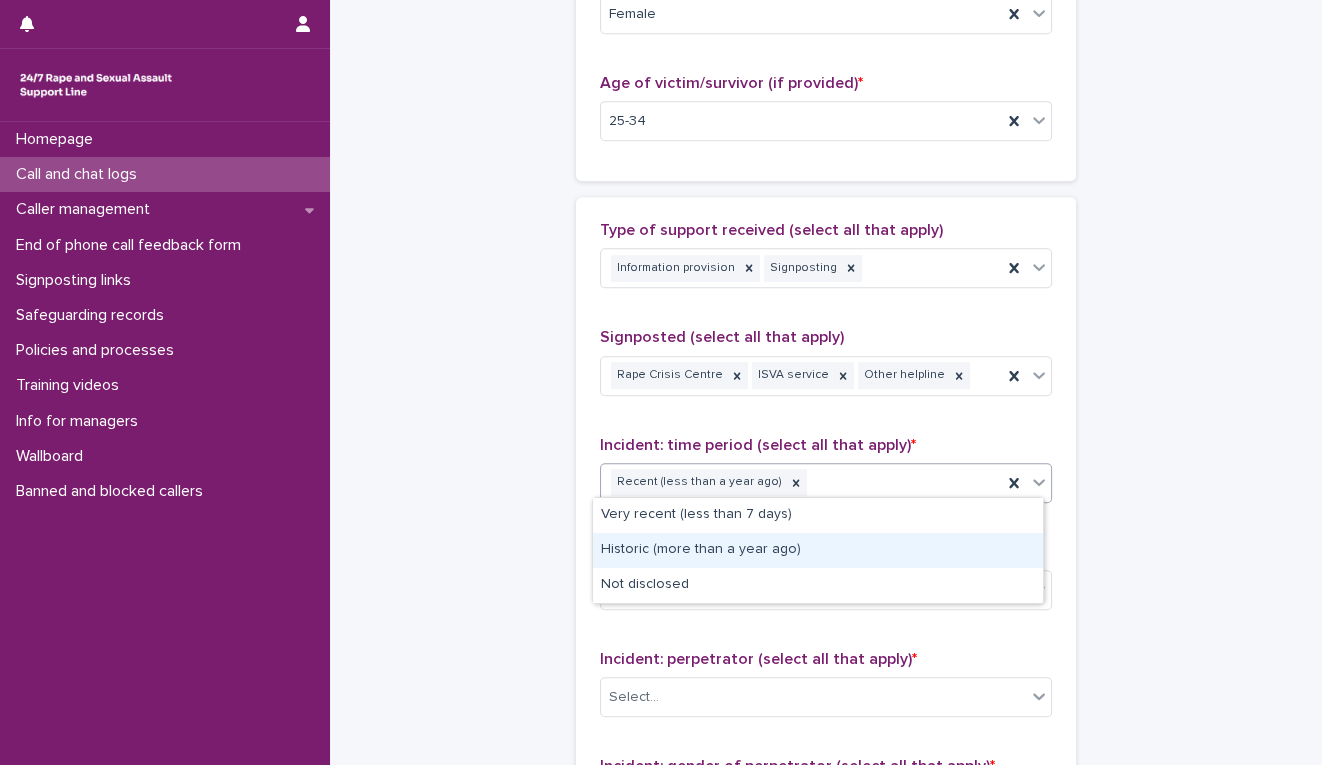 click on "Historic (more than a year ago)" at bounding box center [818, 550] 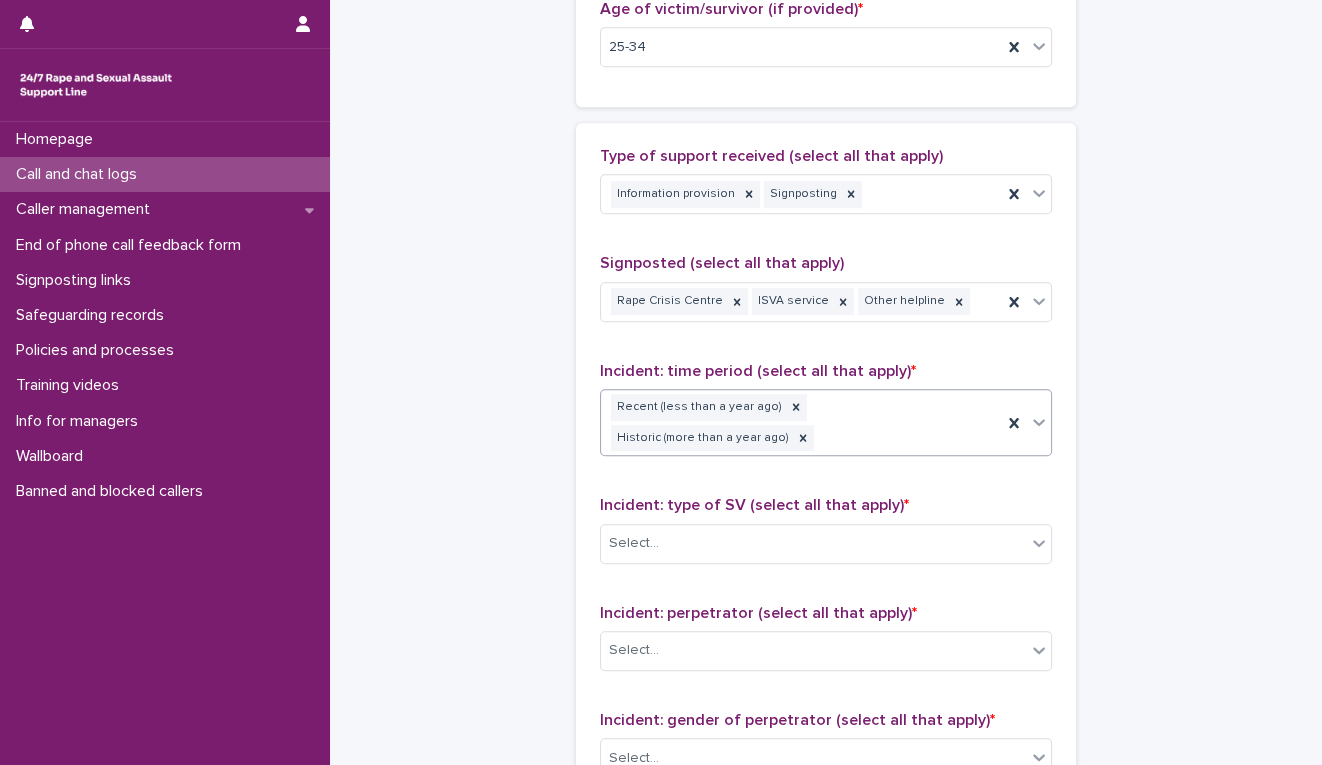 scroll, scrollTop: 1295, scrollLeft: 0, axis: vertical 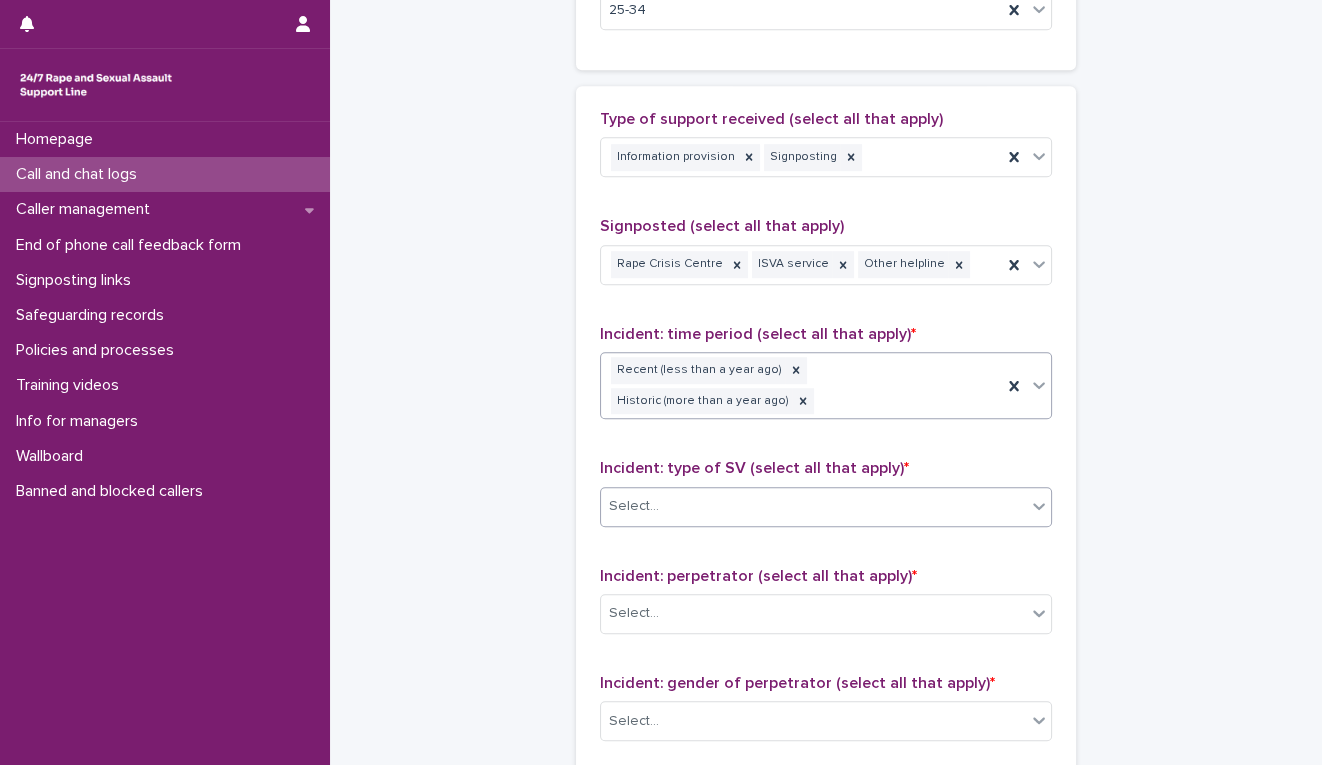 click on "Select..." at bounding box center [813, 506] 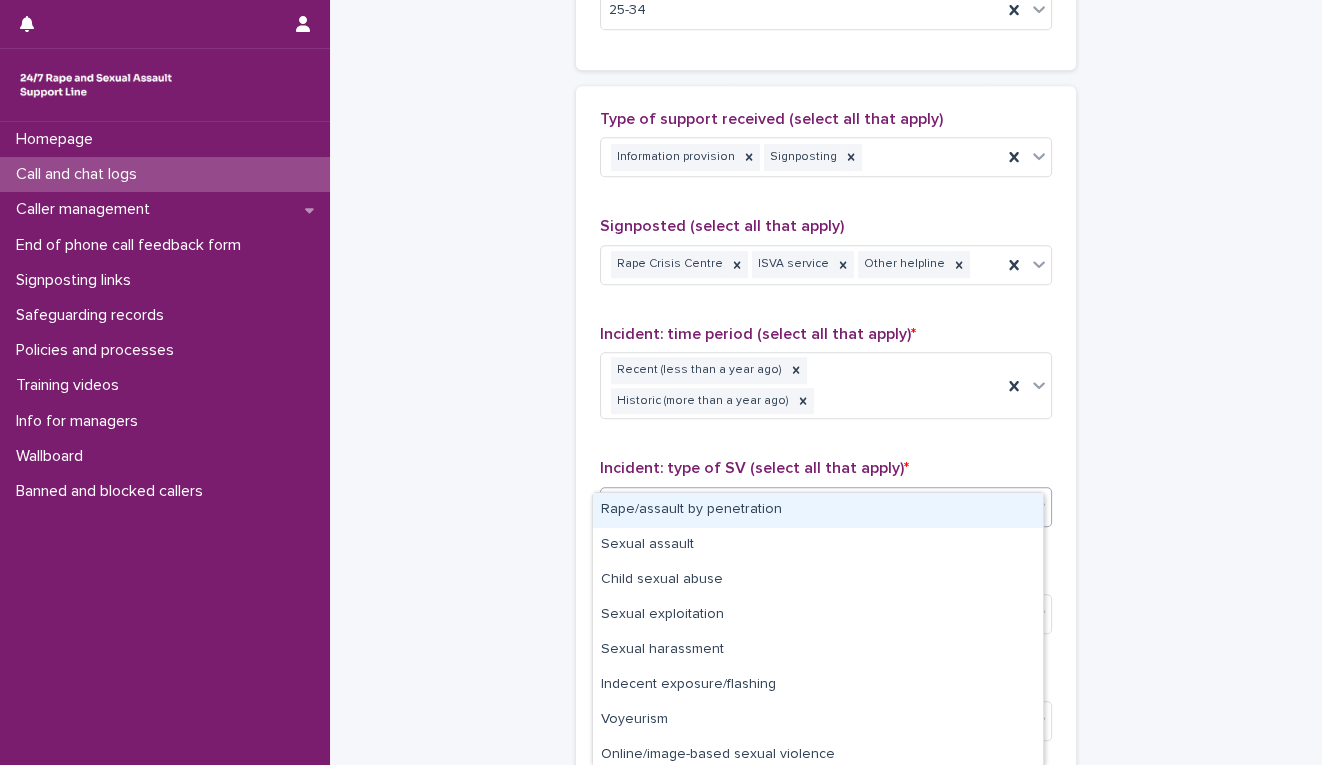 click on "Rape/assault by penetration" at bounding box center [818, 510] 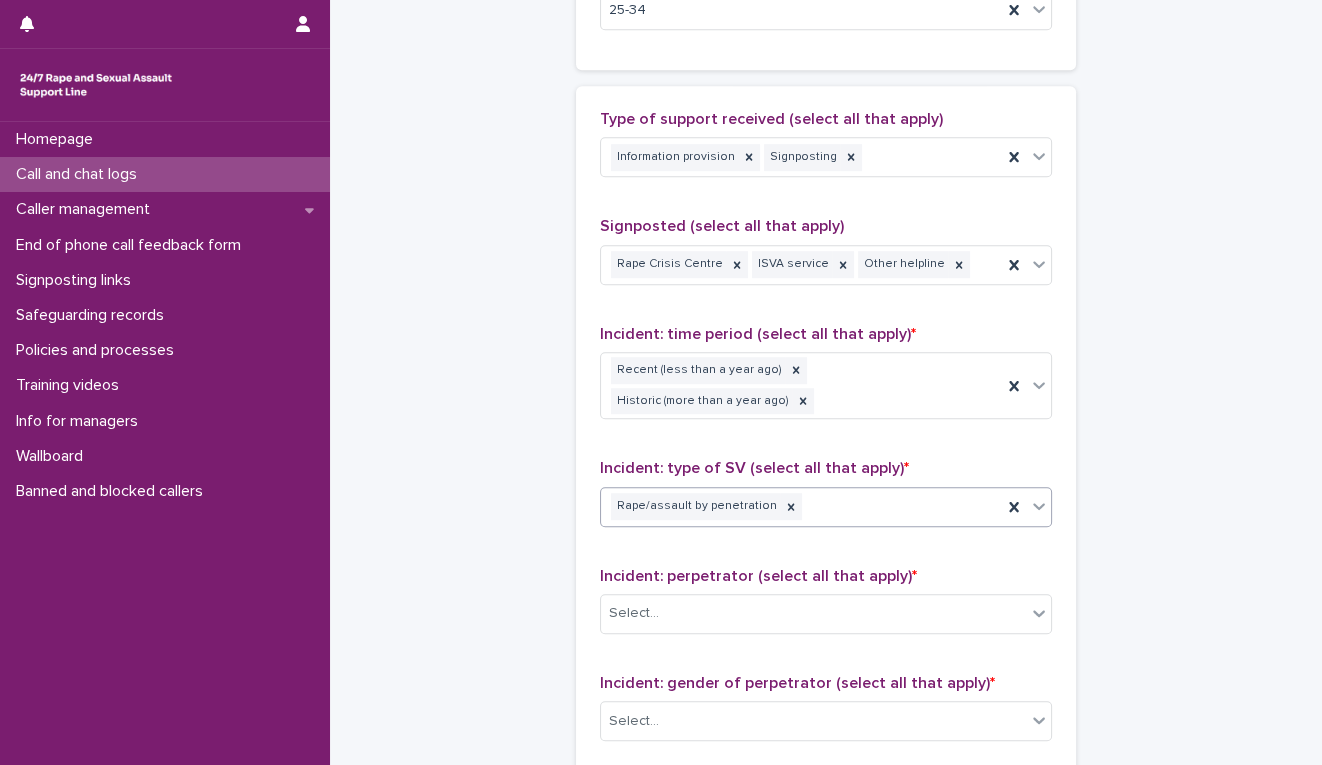 scroll, scrollTop: 1517, scrollLeft: 0, axis: vertical 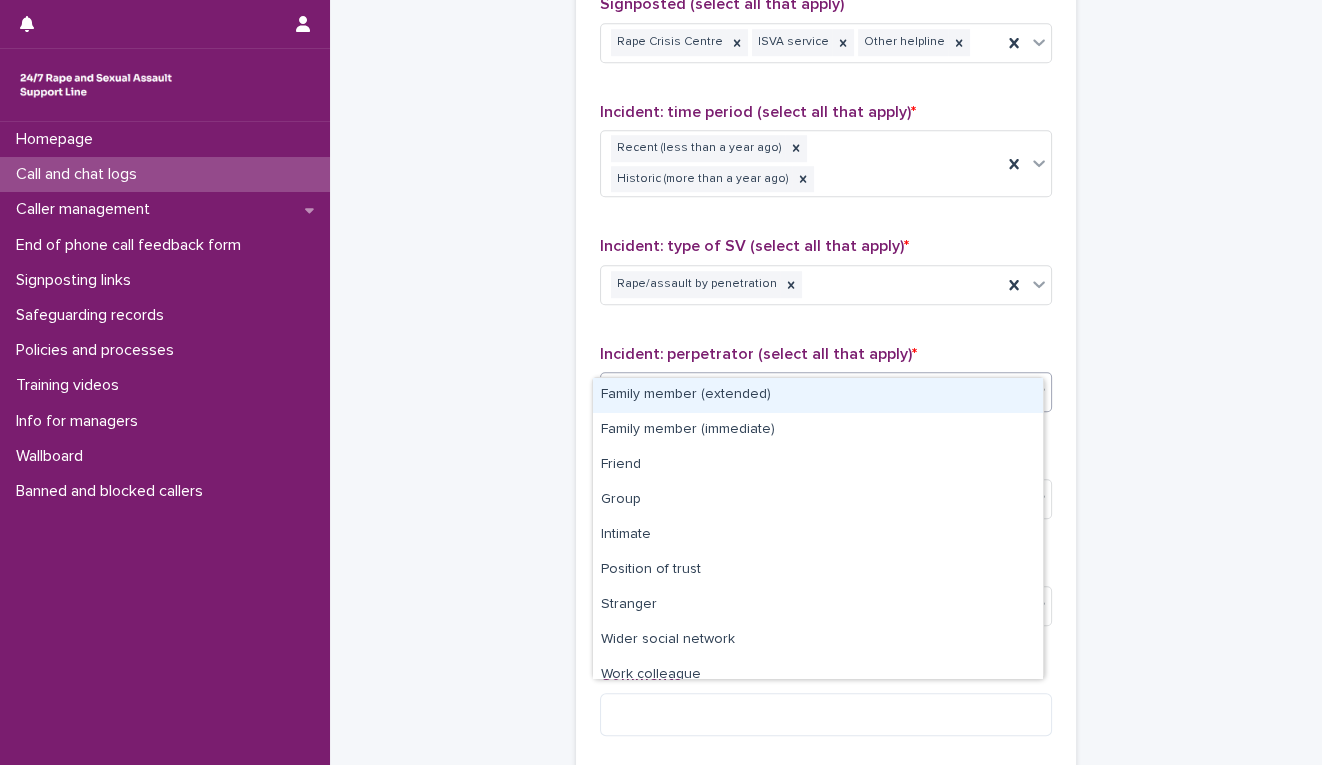 click on "Select..." at bounding box center [813, 391] 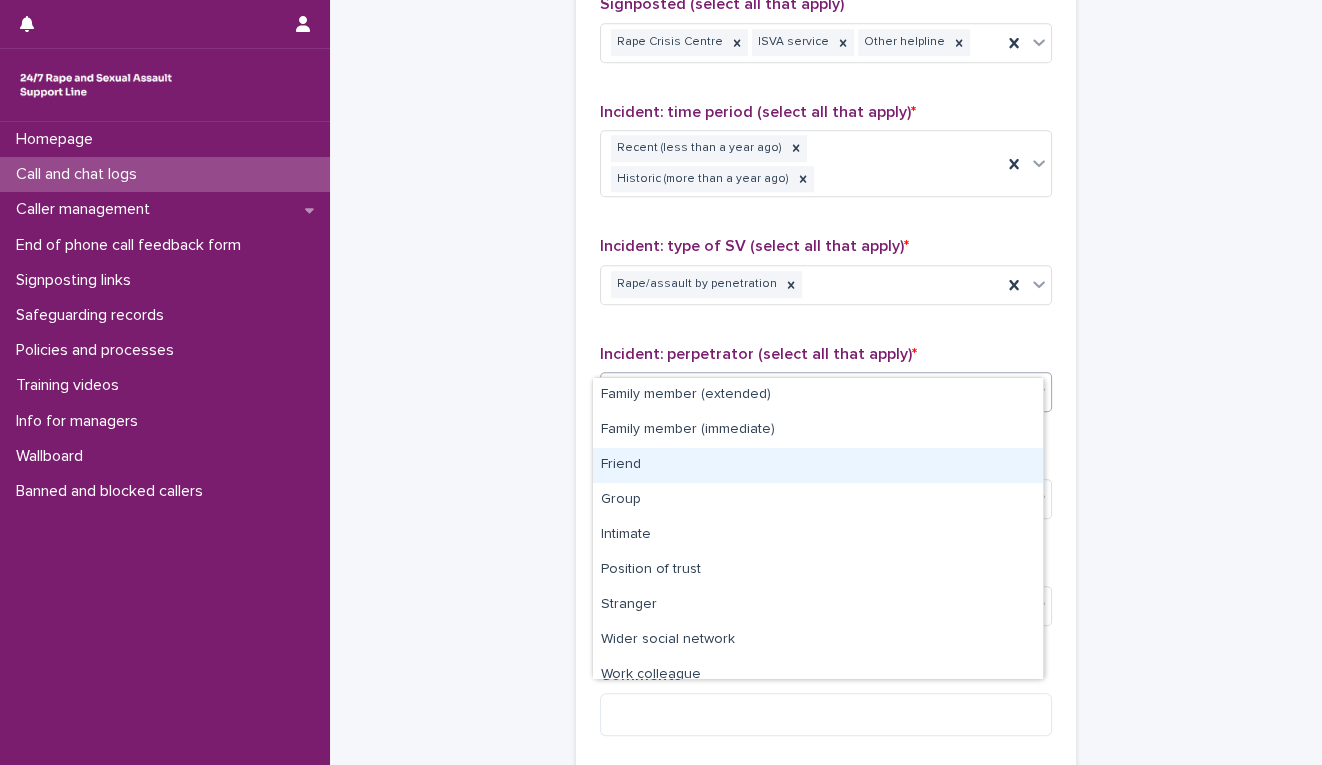 click on "Friend" at bounding box center (818, 465) 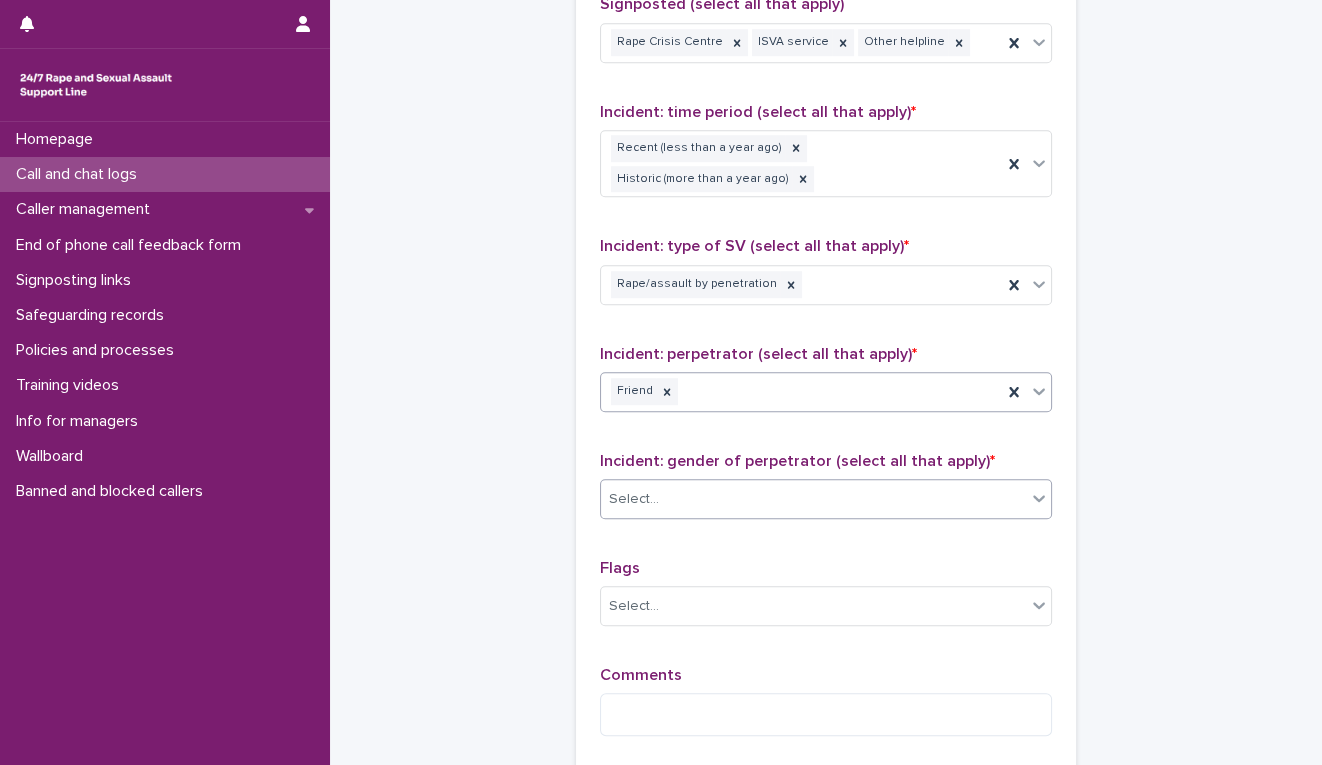 click on "Select..." at bounding box center (813, 499) 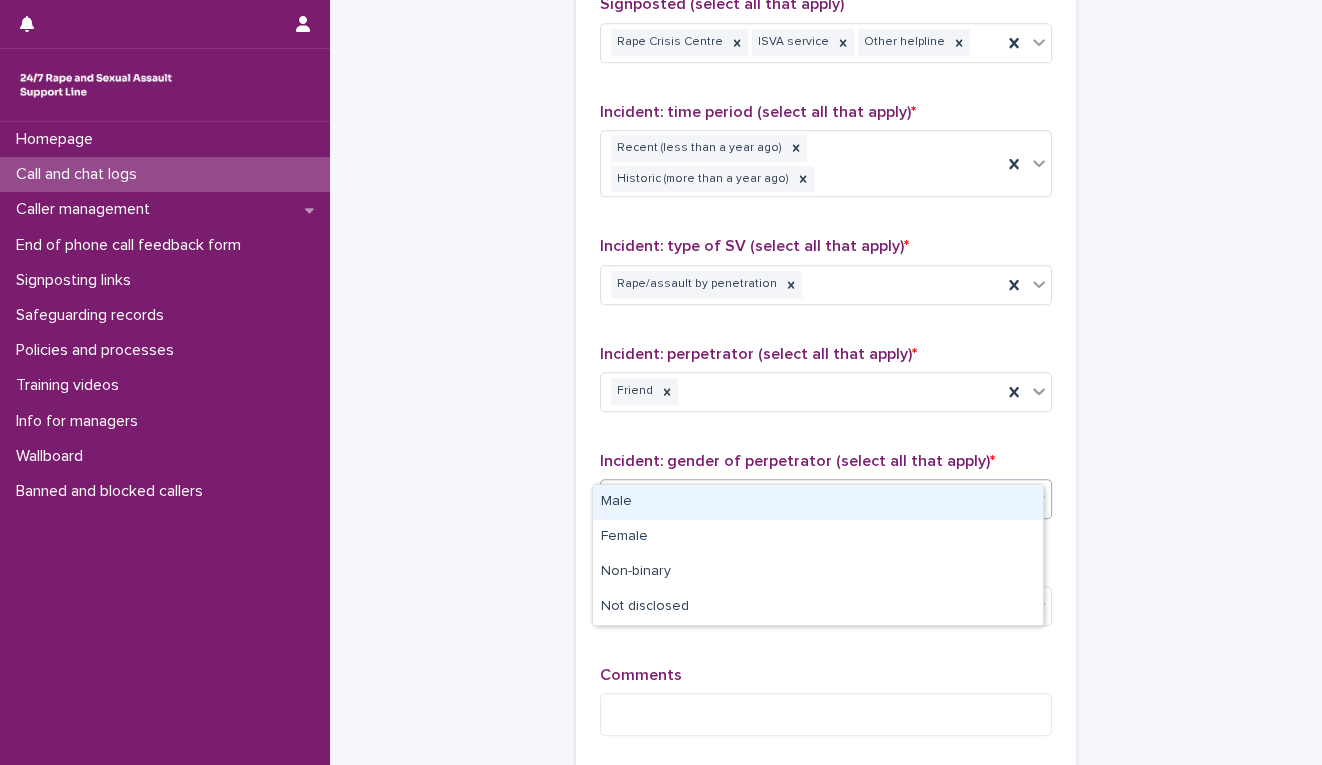 click on "Male" at bounding box center [818, 502] 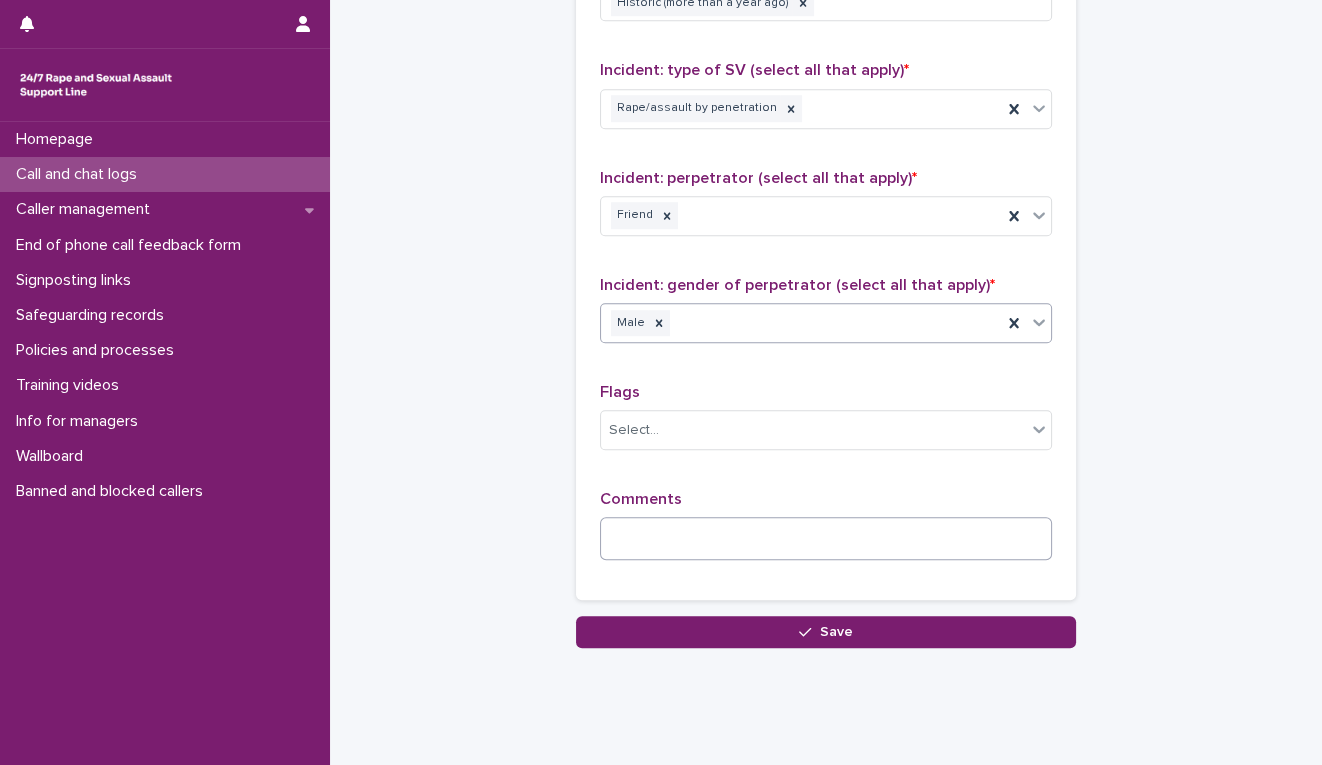 scroll, scrollTop: 1697, scrollLeft: 0, axis: vertical 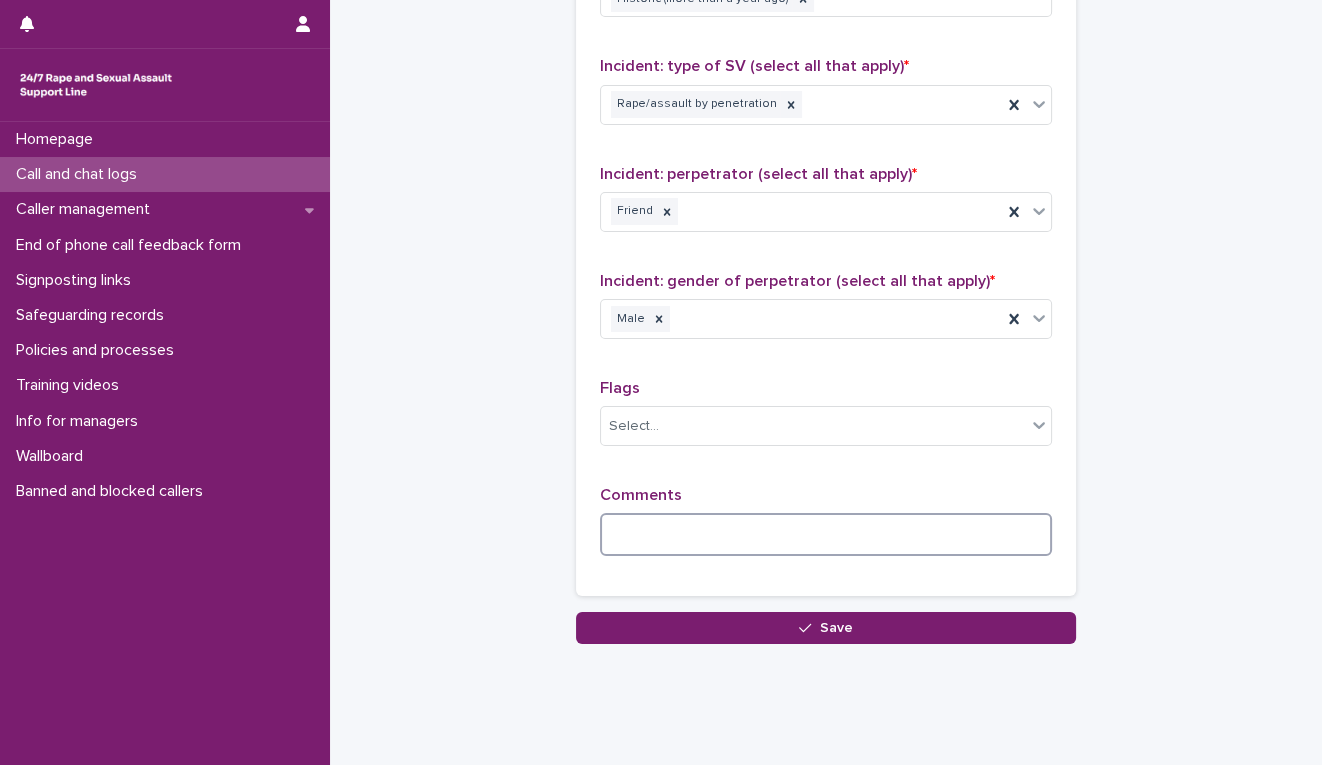 click at bounding box center [826, 534] 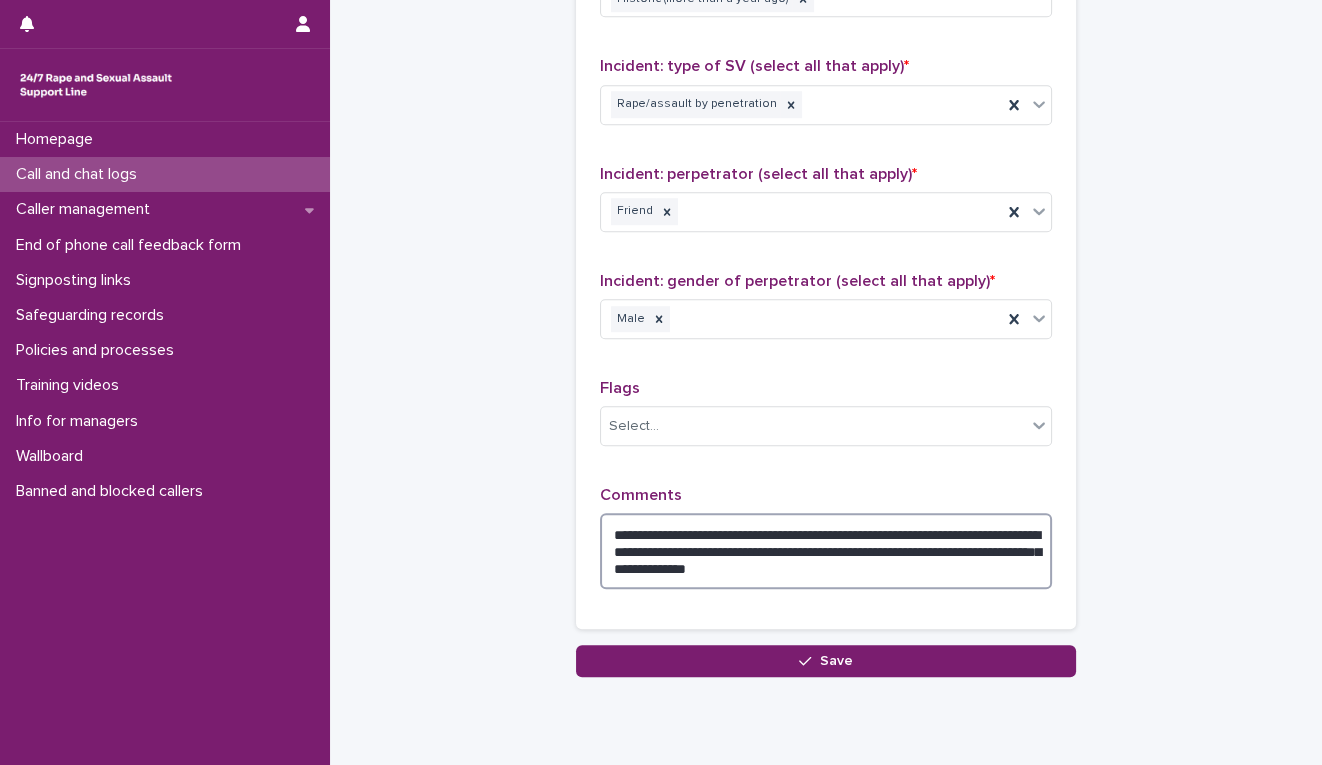 click on "**********" at bounding box center (826, 551) 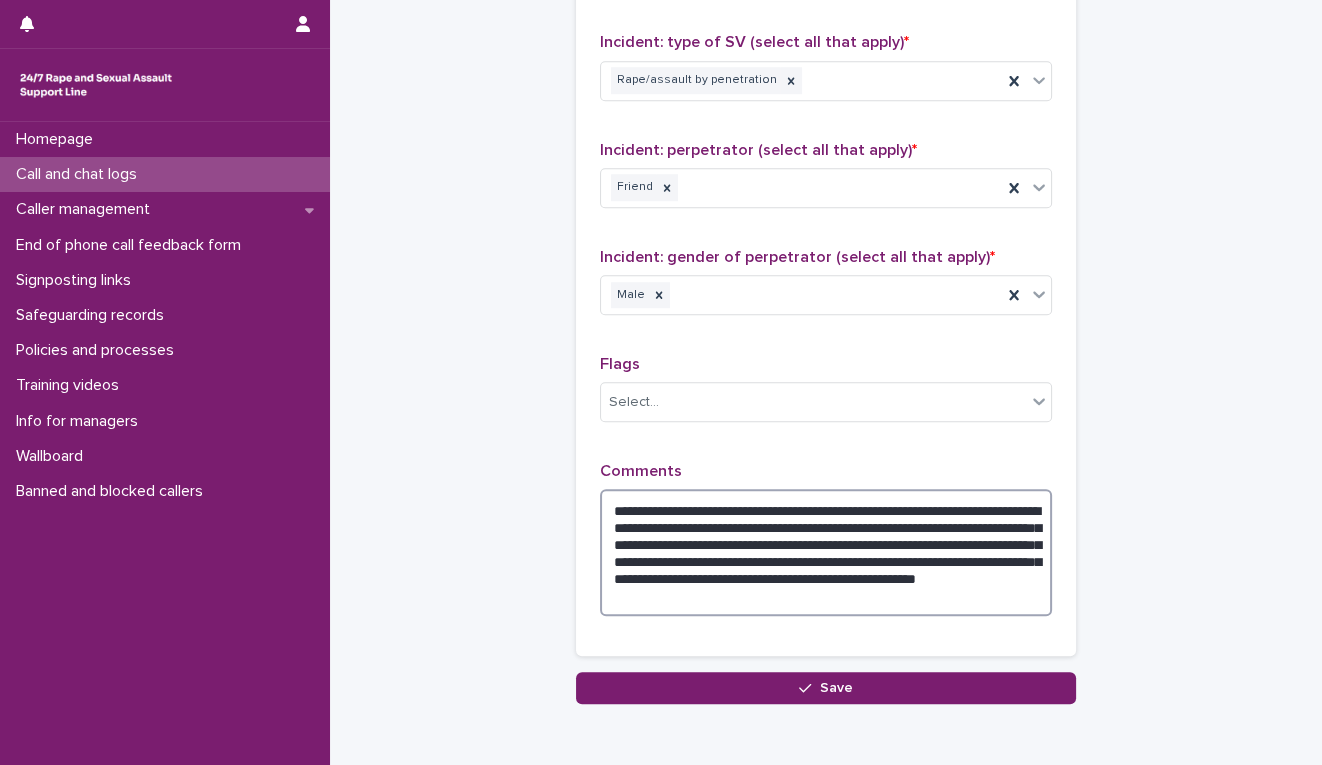 scroll, scrollTop: 1671, scrollLeft: 0, axis: vertical 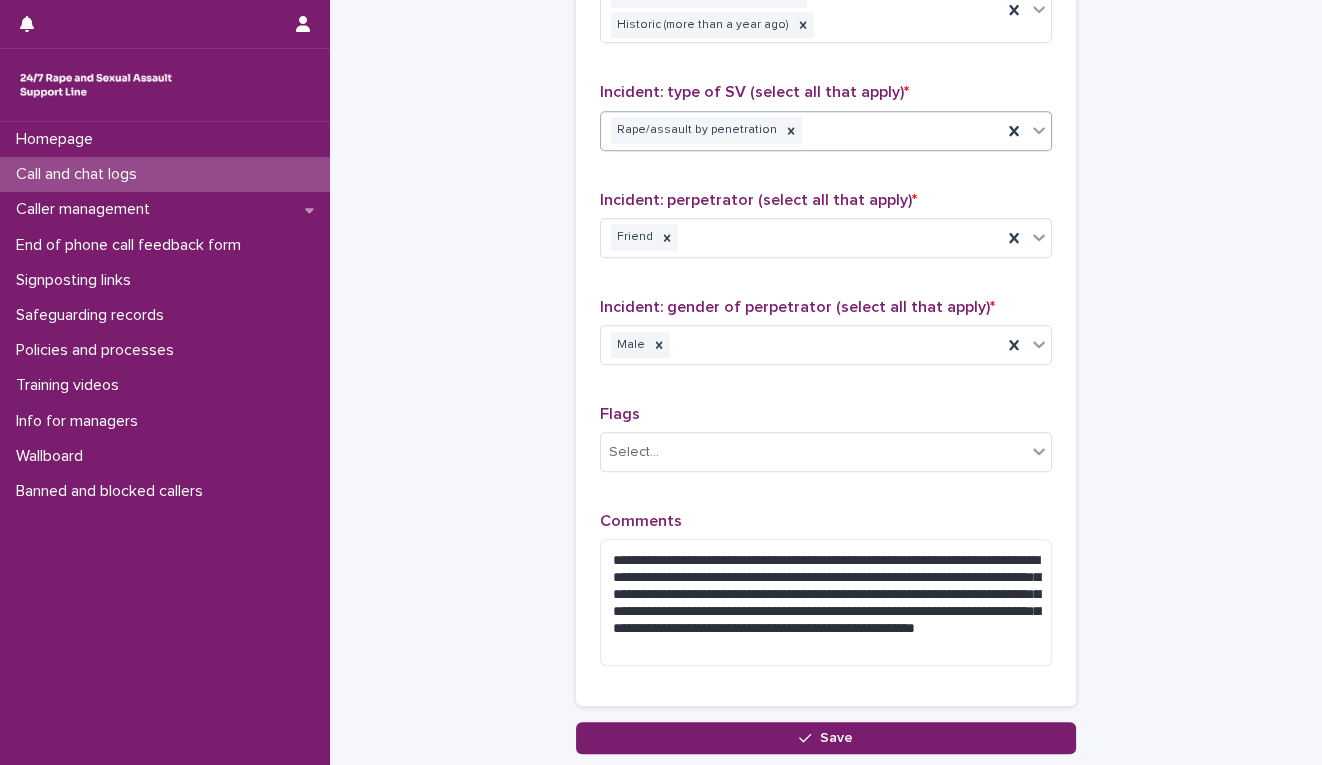 click on "Rape/assault by penetration" at bounding box center [801, 130] 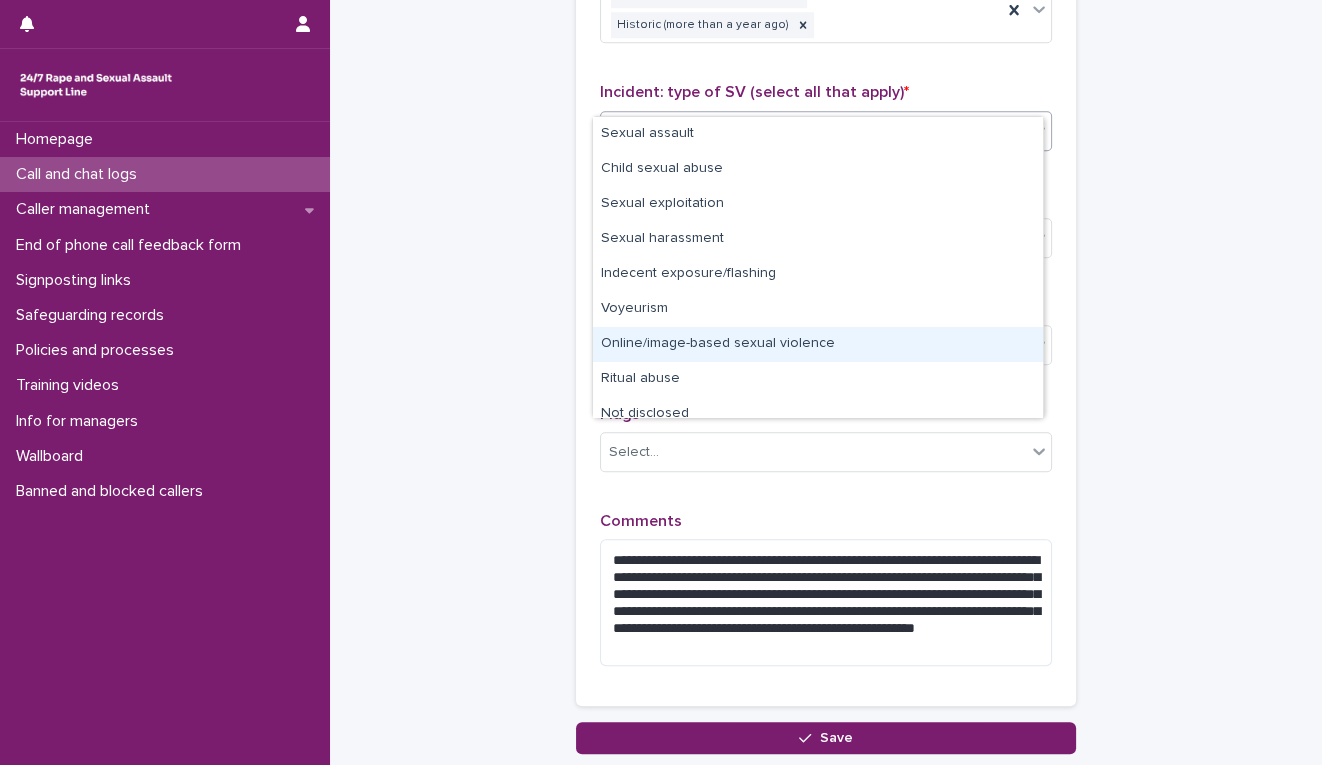 click on "Online/image-based sexual violence" at bounding box center [818, 344] 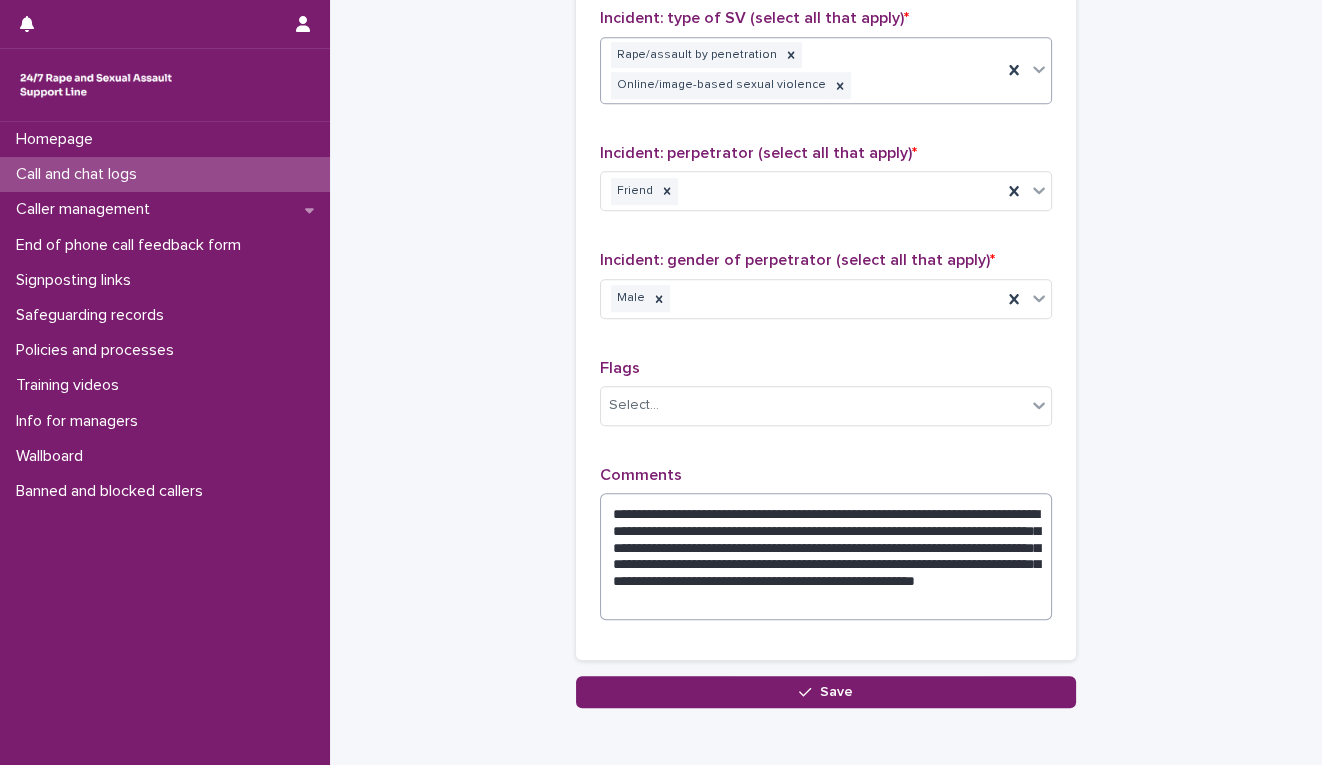 scroll, scrollTop: 1782, scrollLeft: 0, axis: vertical 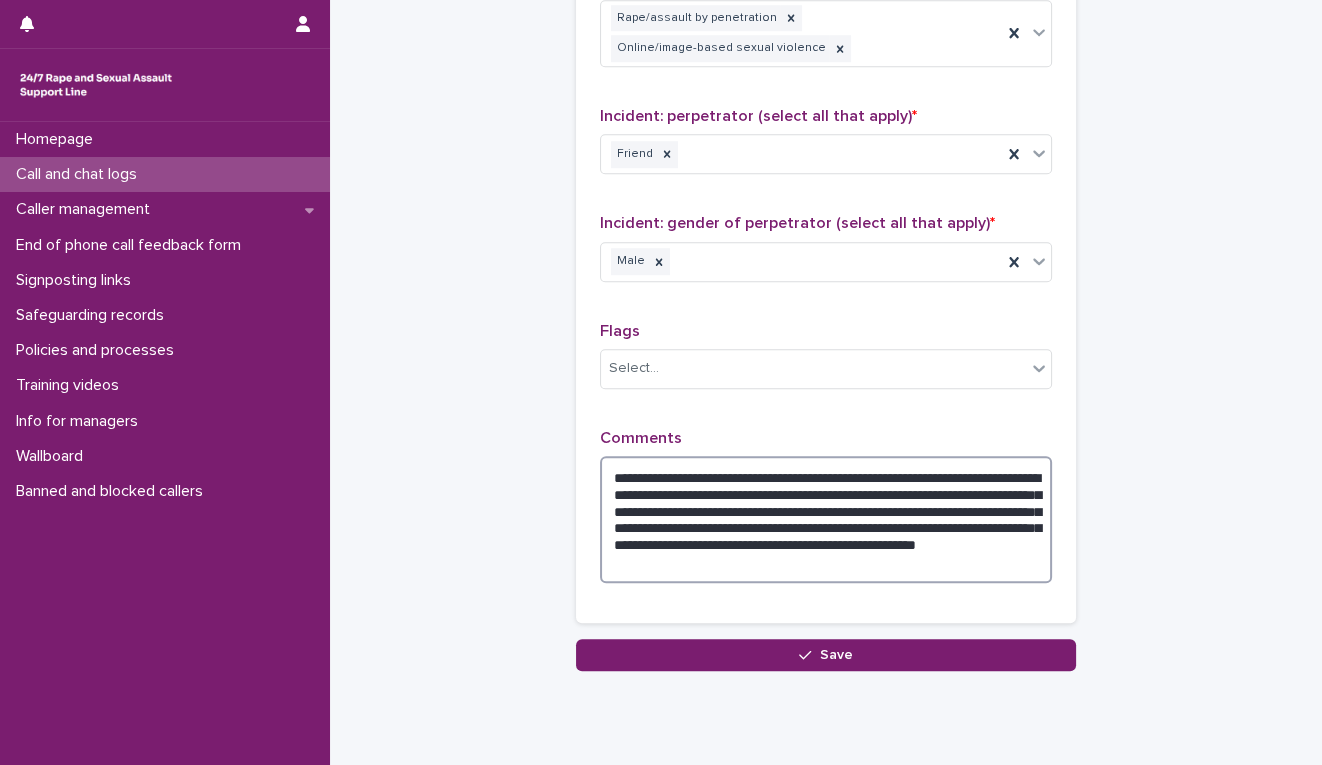 click on "**********" at bounding box center [826, 519] 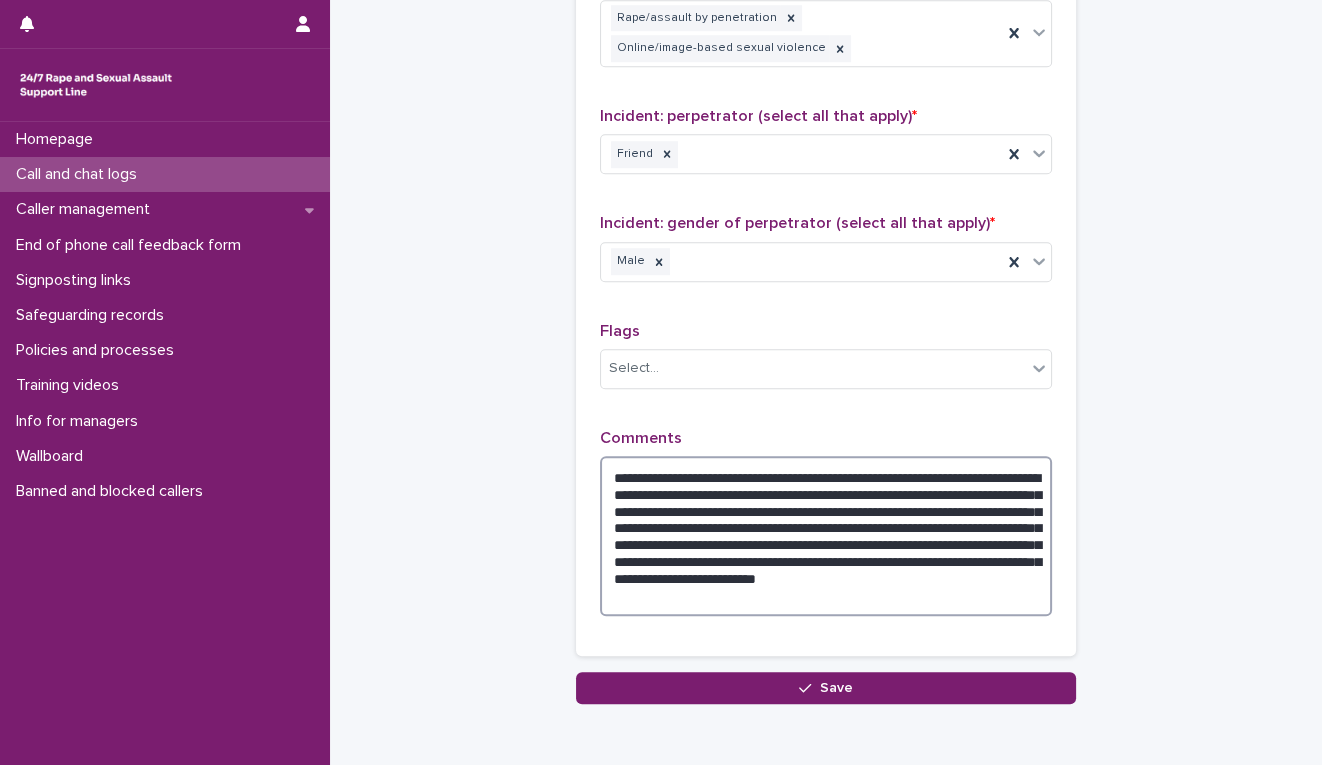 click on "**********" at bounding box center [826, 536] 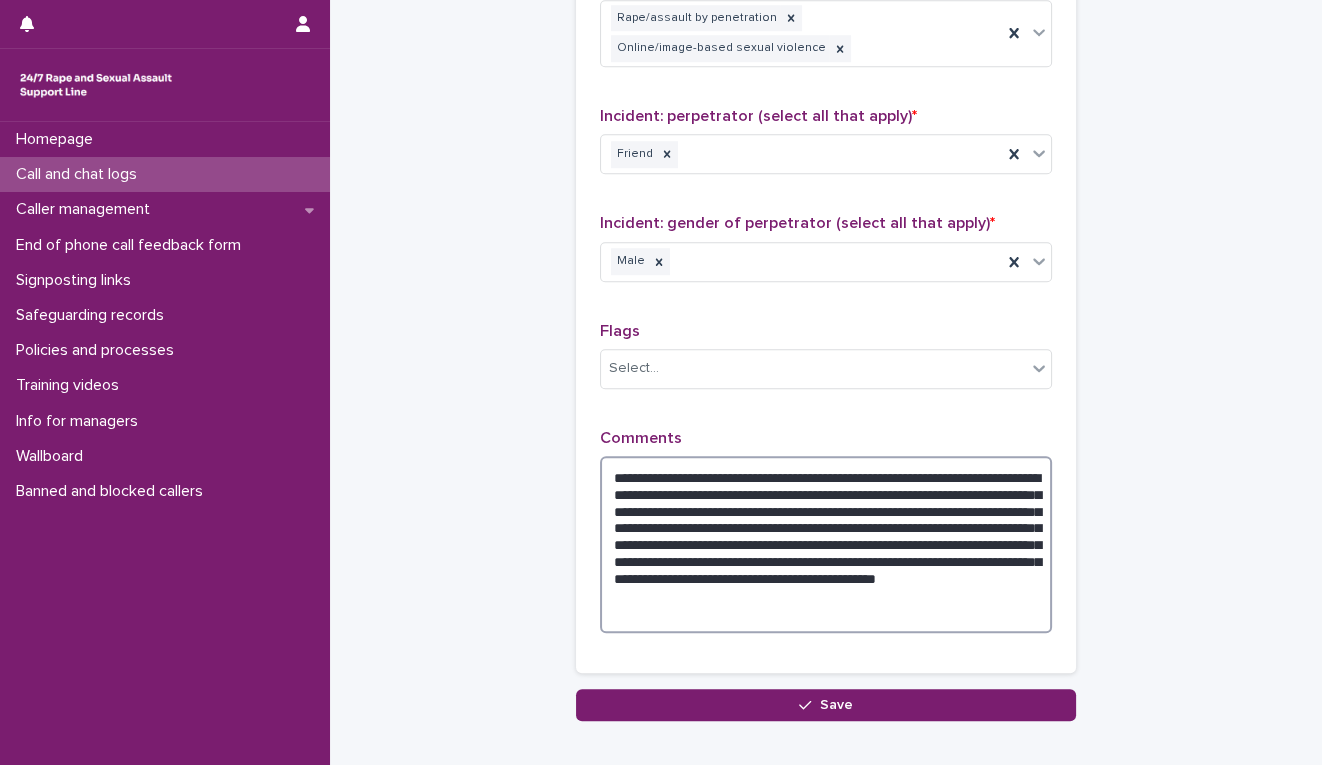 click on "**********" at bounding box center (826, 544) 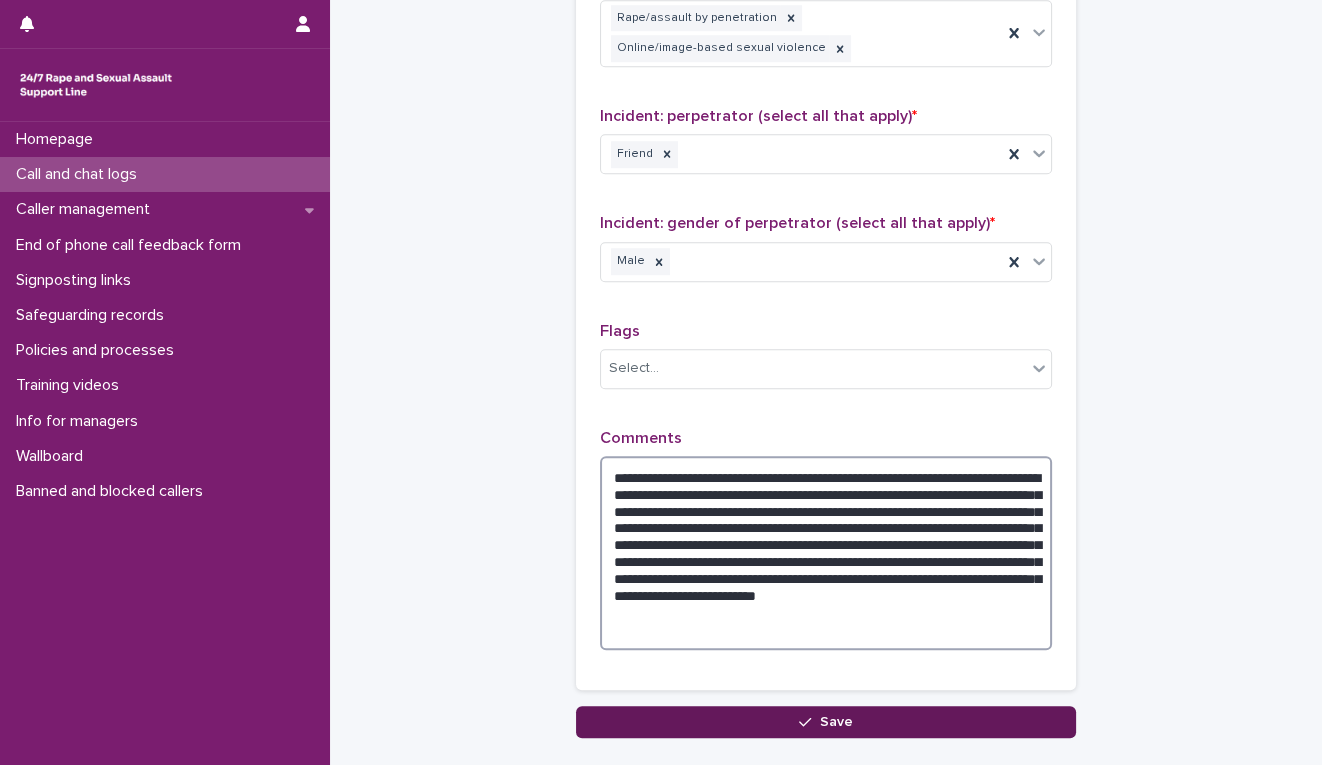 type on "**********" 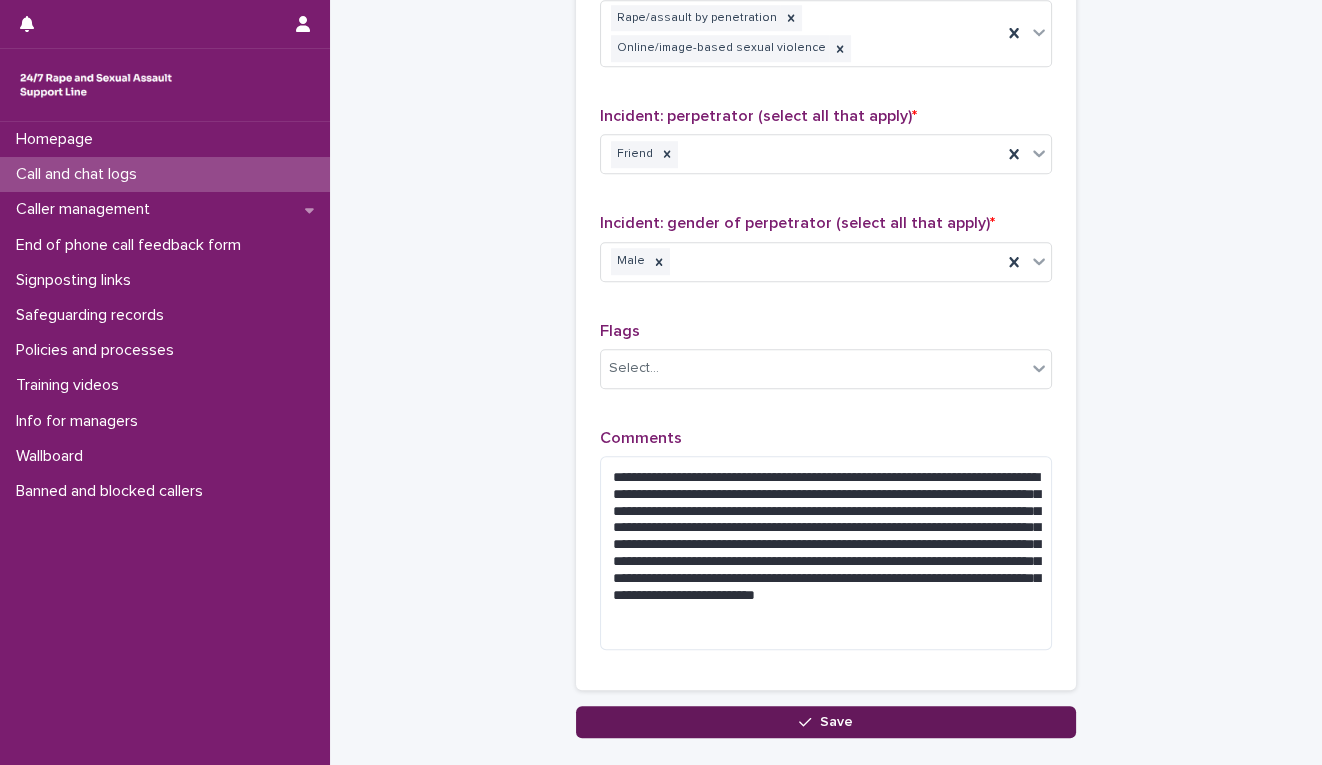 click on "Save" at bounding box center [826, 722] 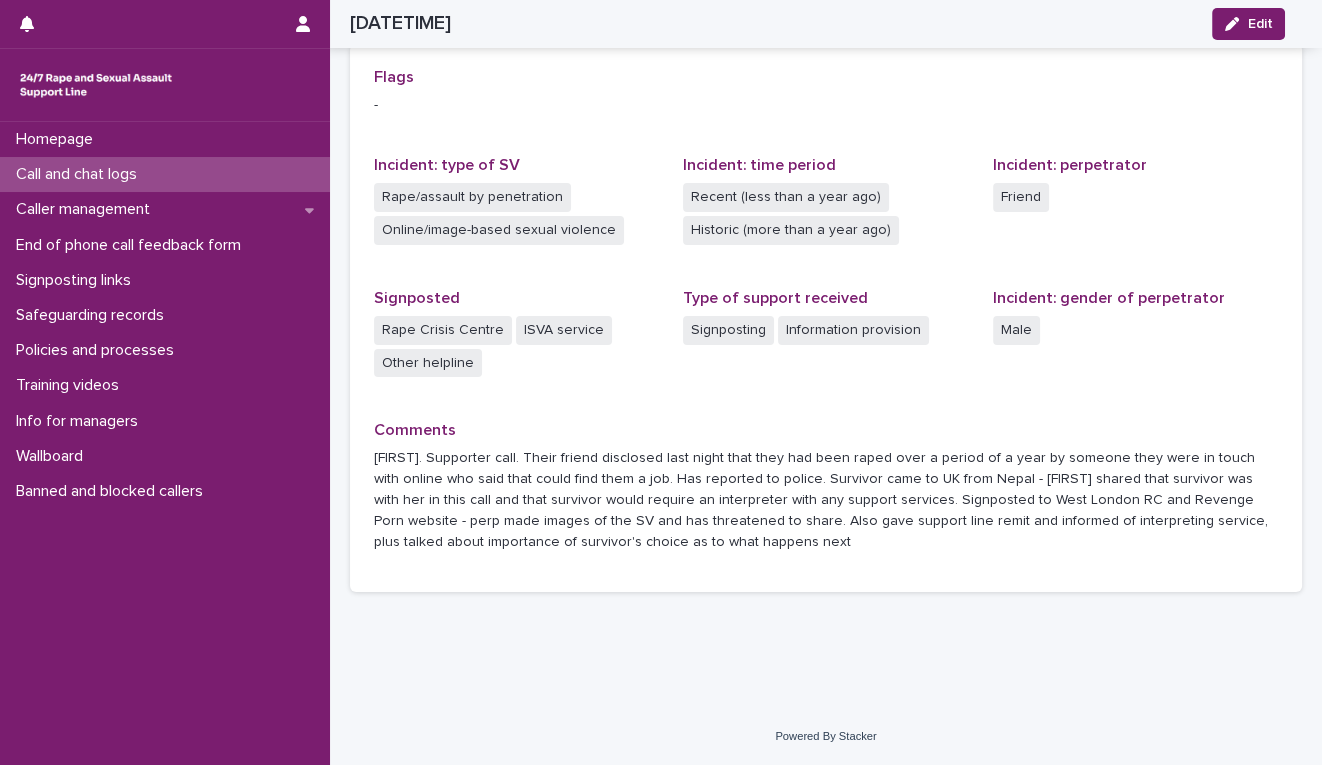scroll, scrollTop: 445, scrollLeft: 0, axis: vertical 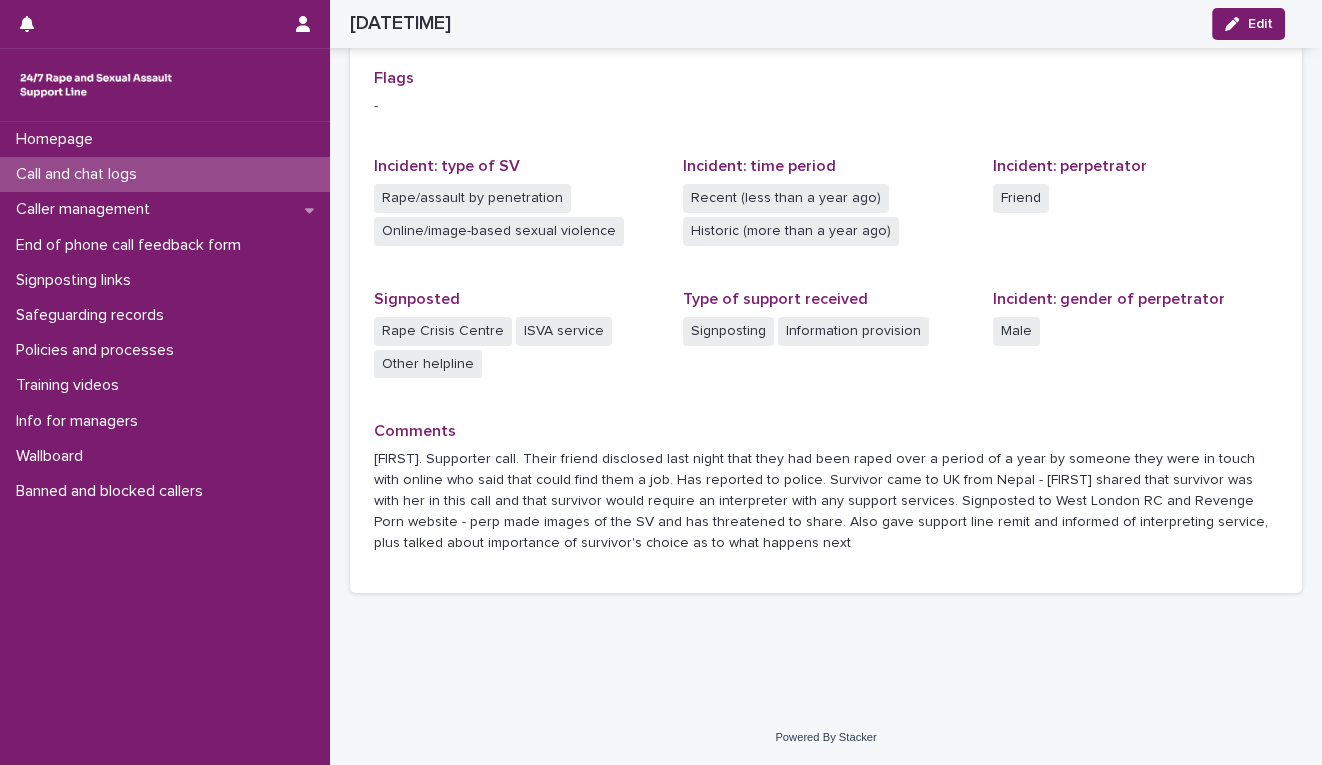 click on "Call and chat logs" at bounding box center [80, 174] 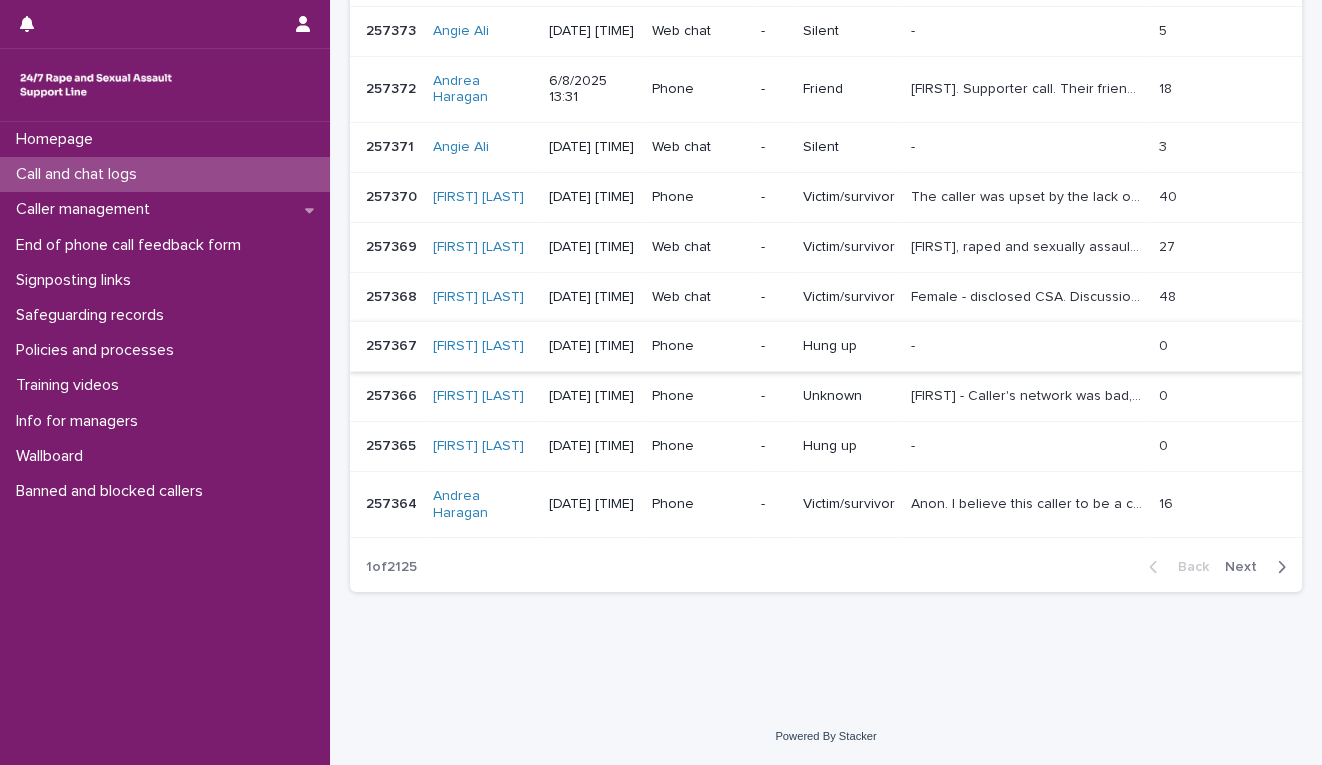 scroll, scrollTop: 110, scrollLeft: 0, axis: vertical 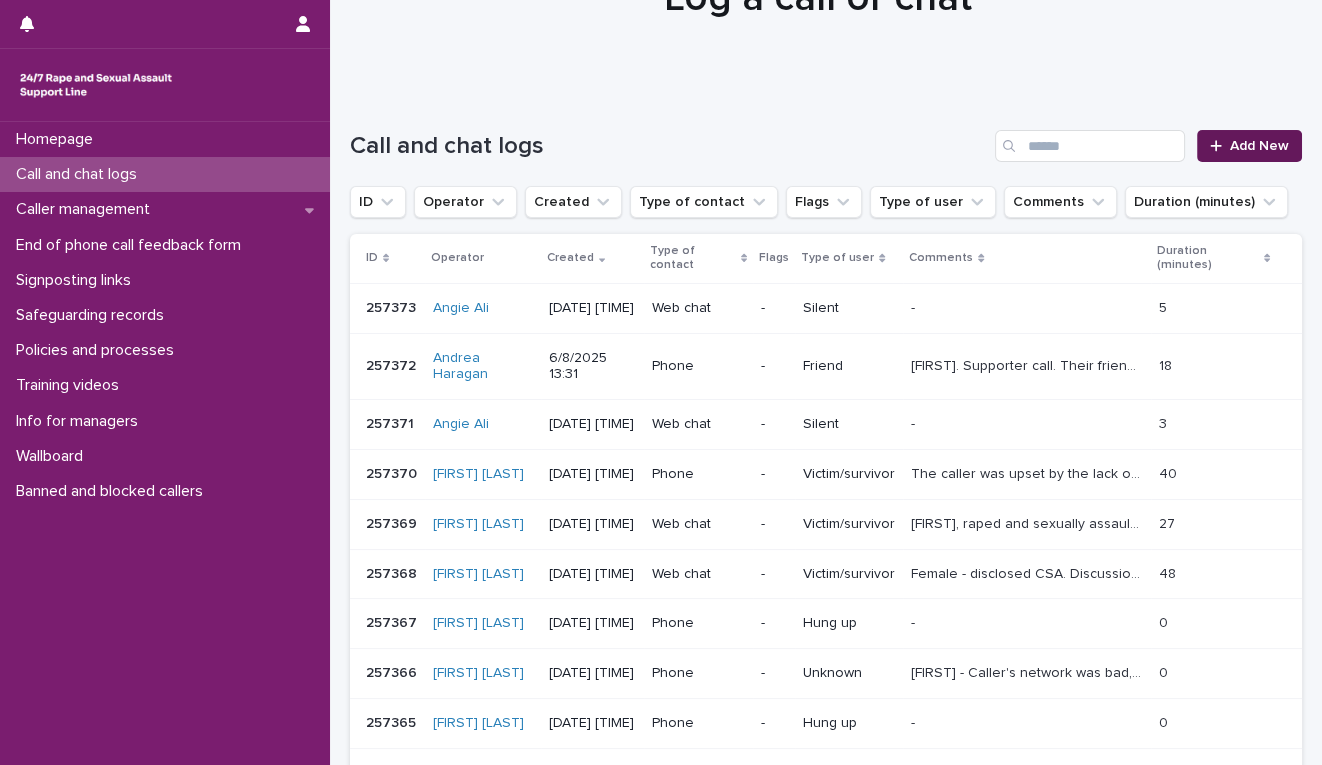 click on "Add New" at bounding box center (1259, 146) 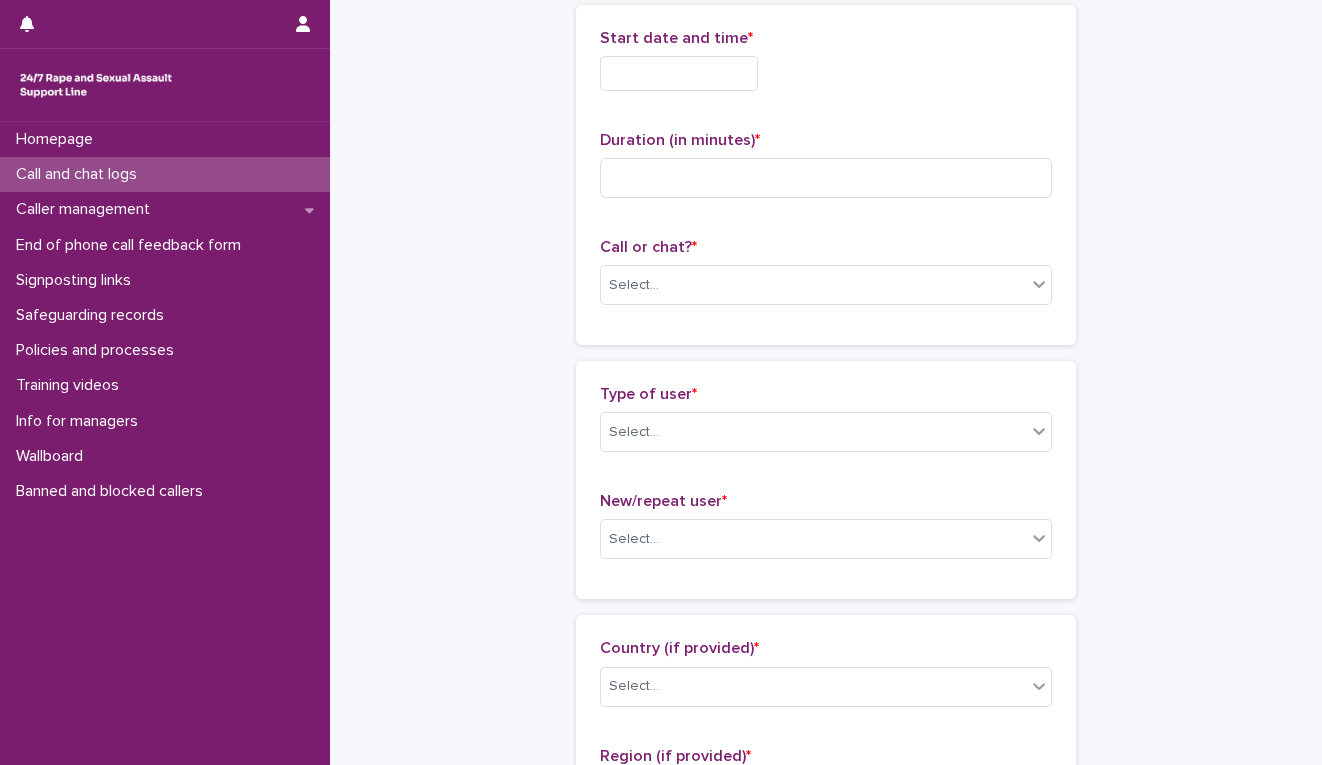 scroll, scrollTop: 112, scrollLeft: 0, axis: vertical 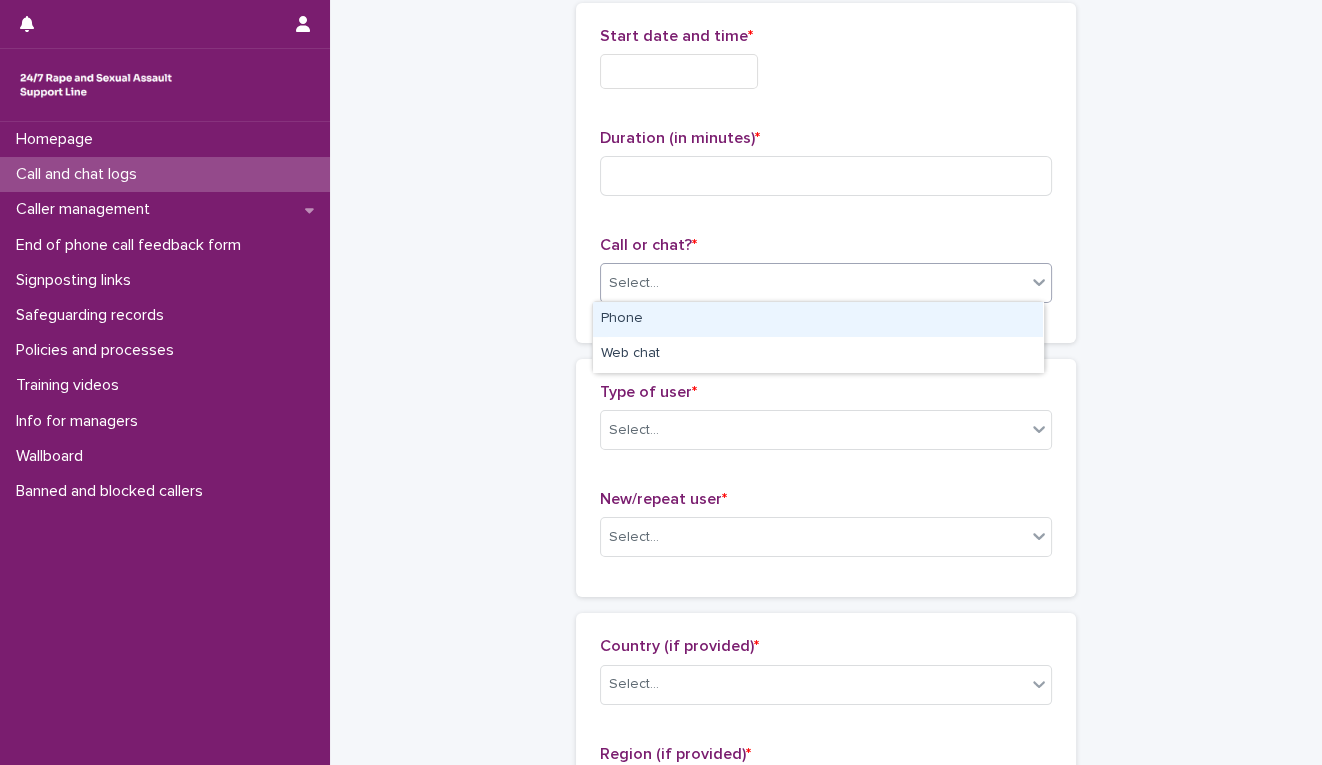 click on "Select..." at bounding box center (813, 283) 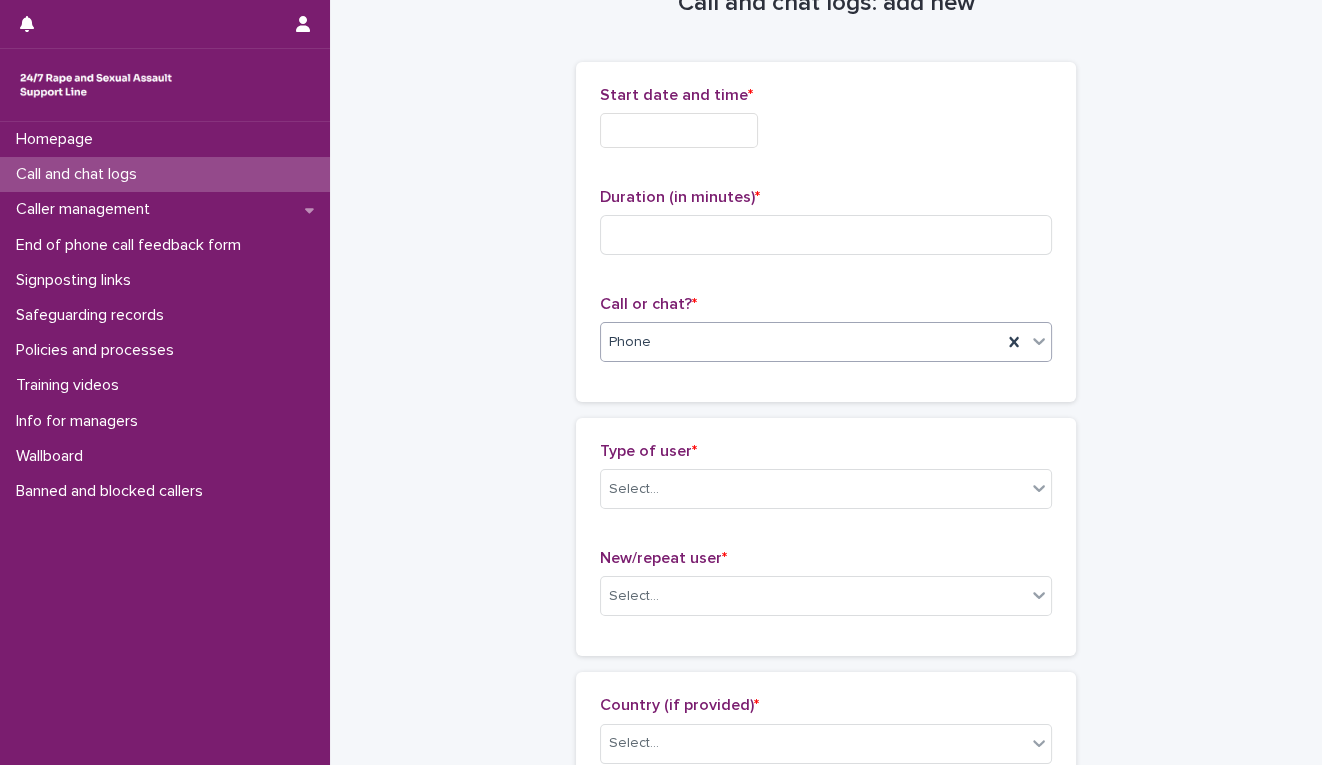 scroll, scrollTop: 1, scrollLeft: 0, axis: vertical 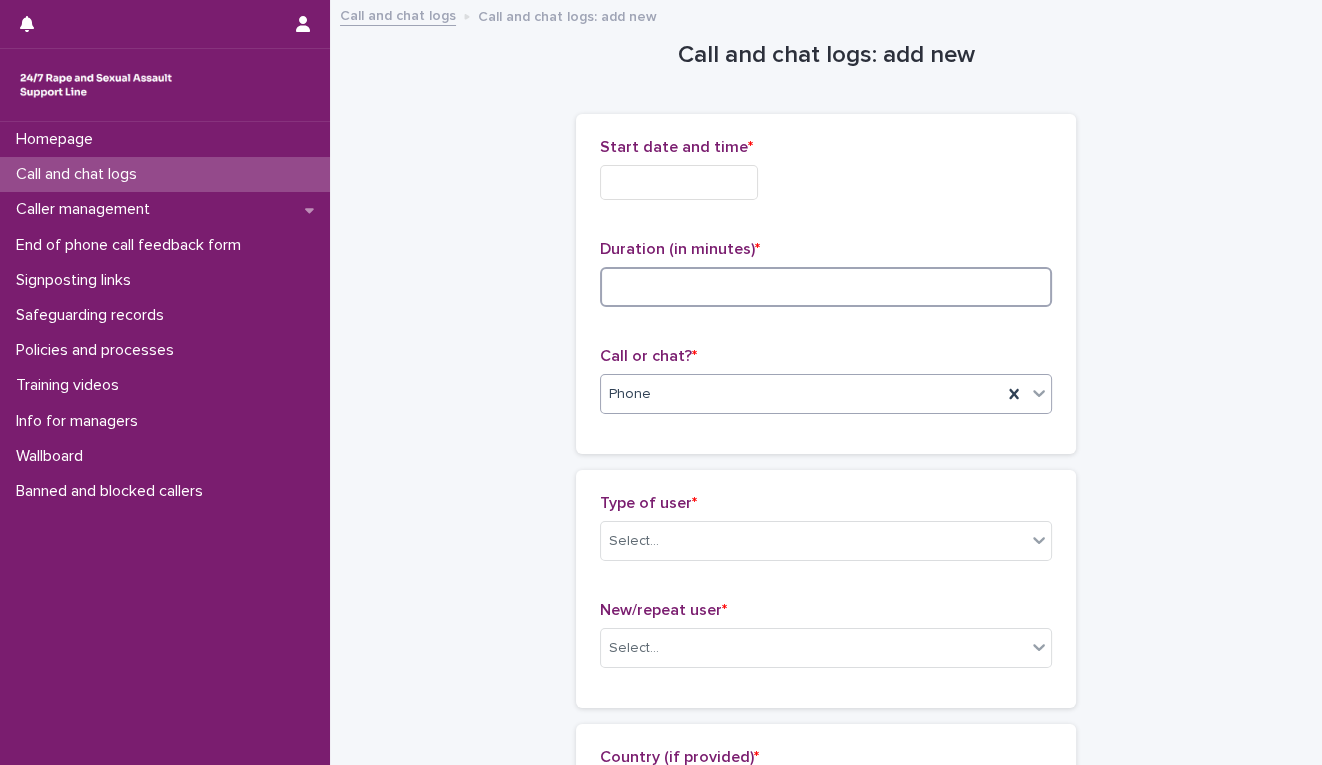 click at bounding box center [826, 287] 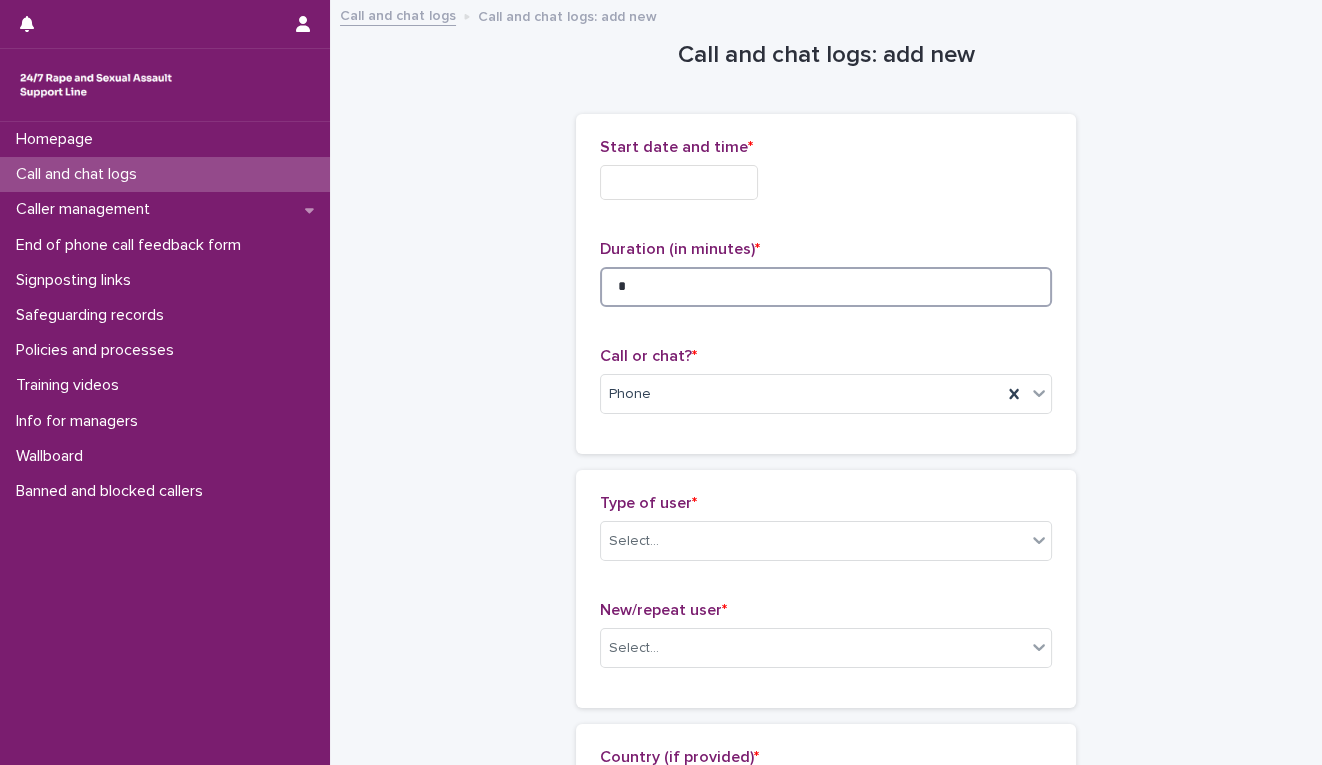 type on "*" 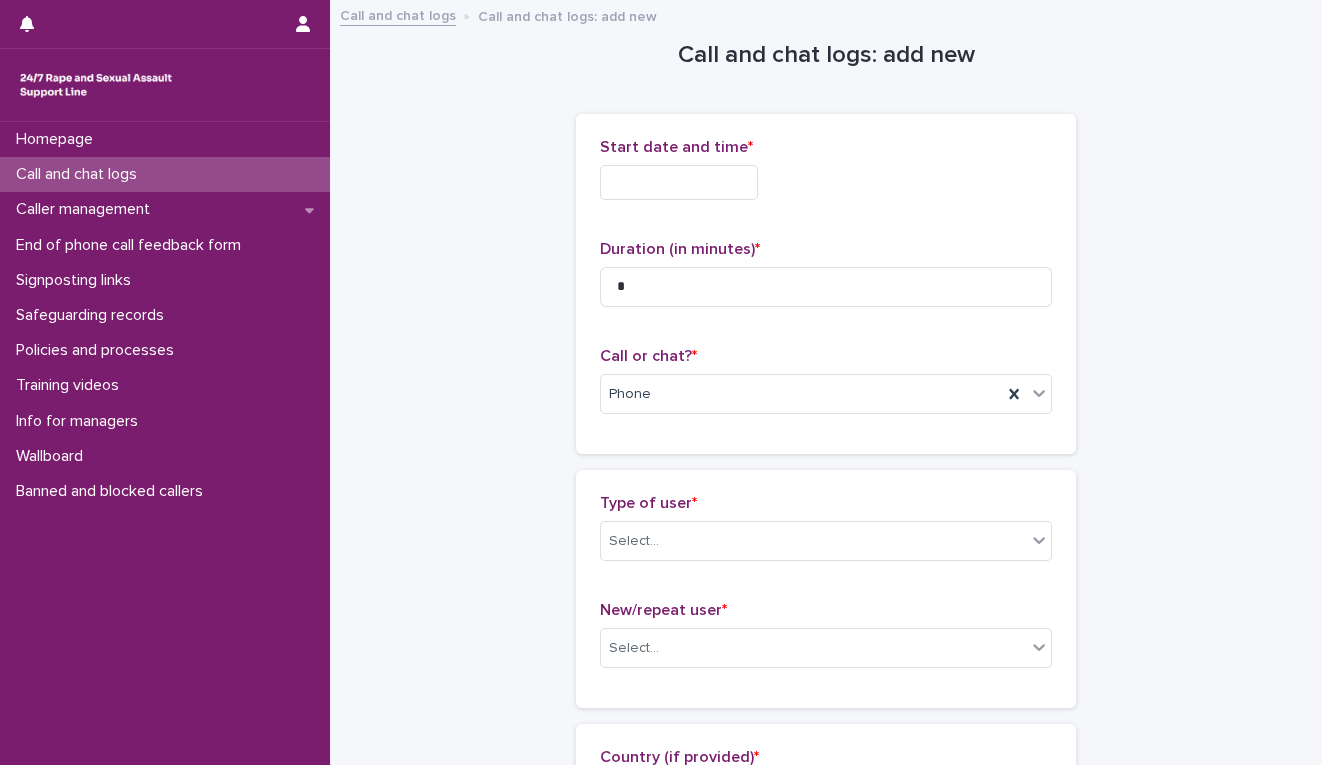click at bounding box center [679, 182] 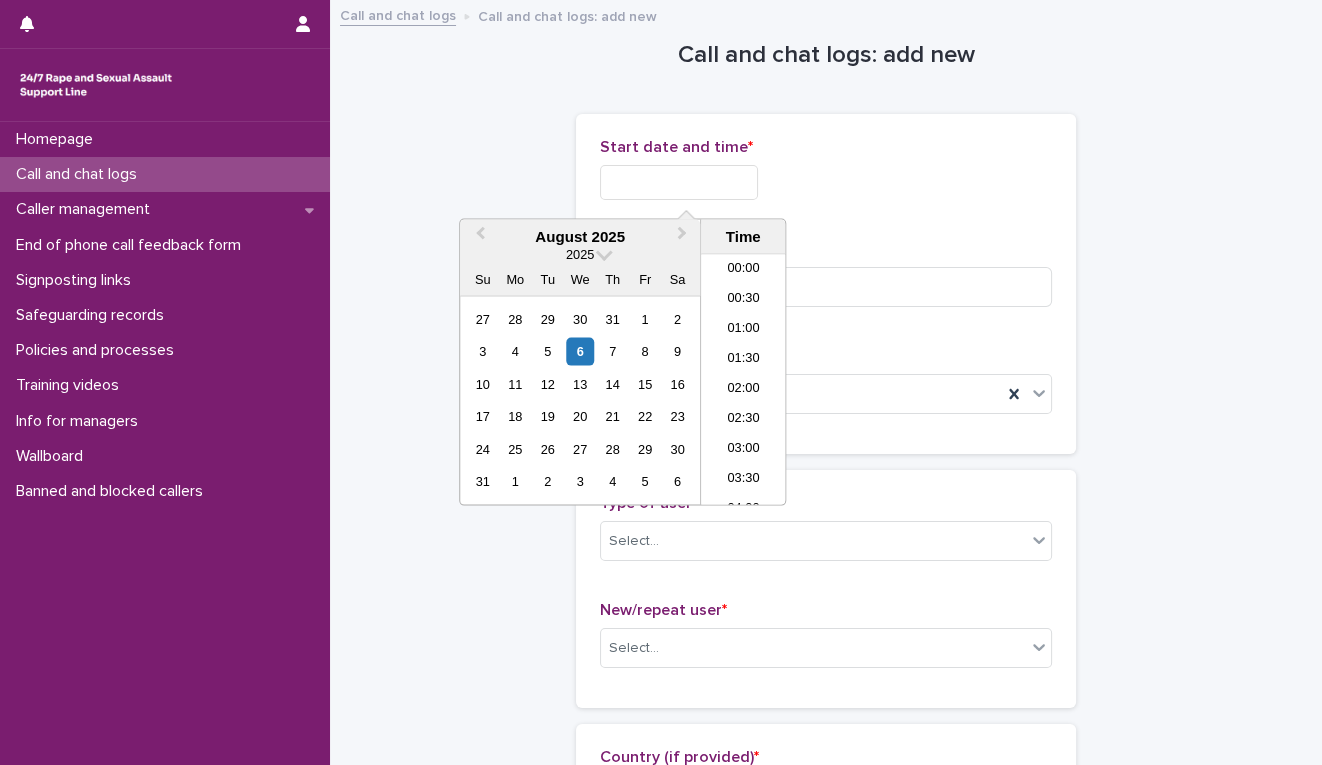 scroll, scrollTop: 699, scrollLeft: 0, axis: vertical 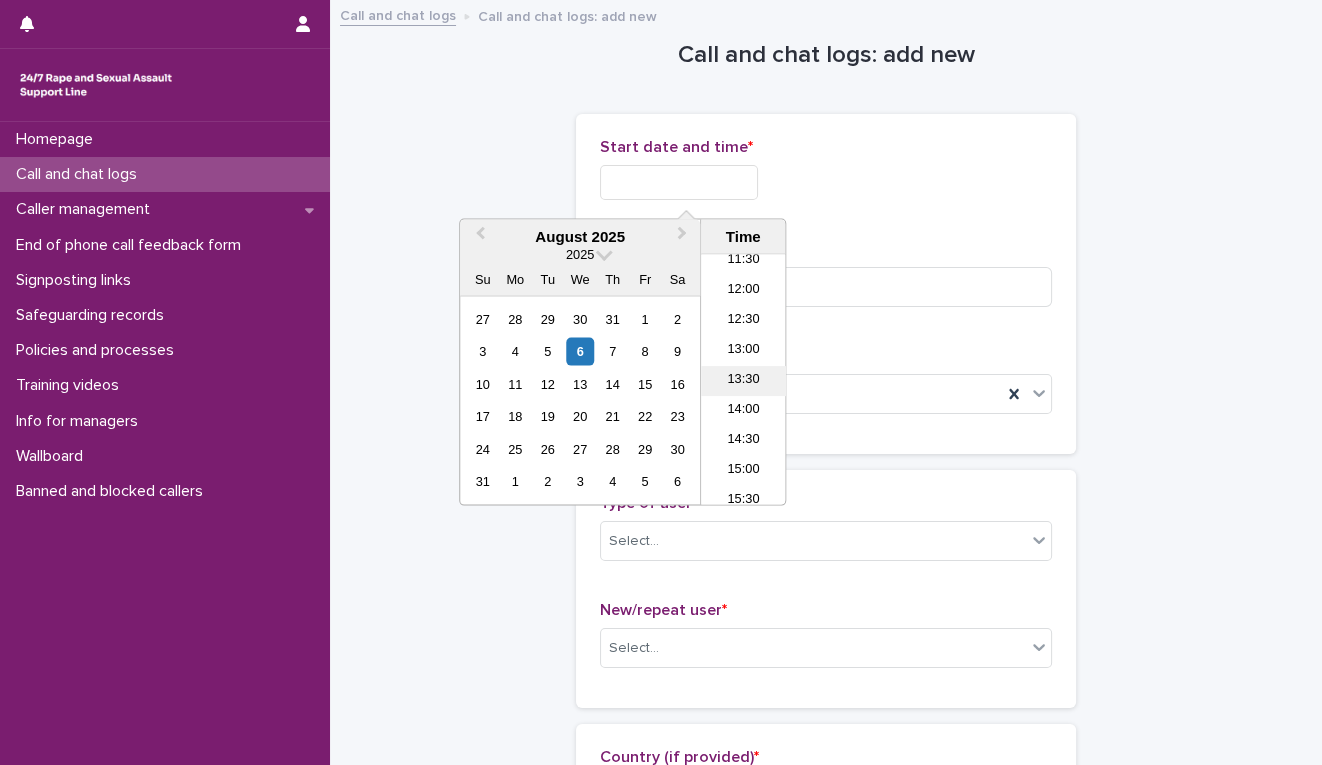 click on "13:30" at bounding box center [743, 381] 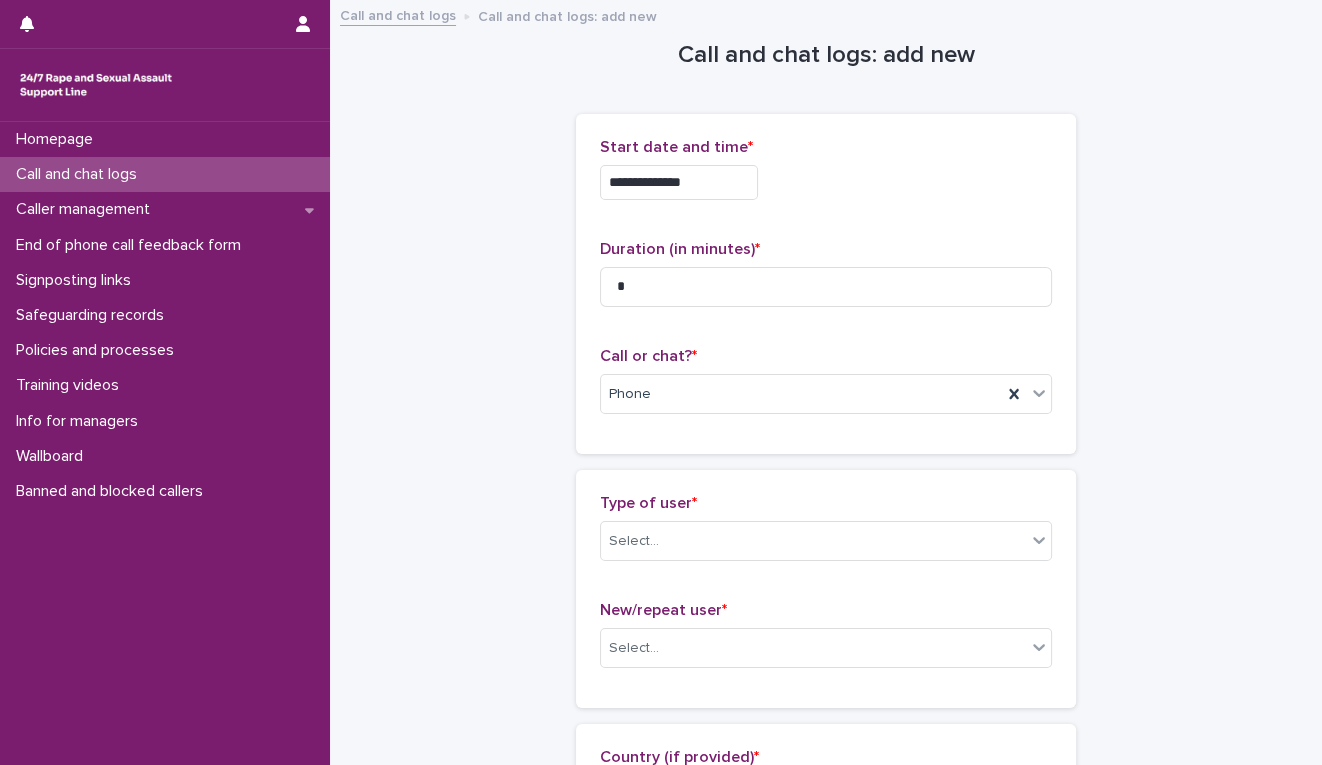 click on "**********" at bounding box center (679, 182) 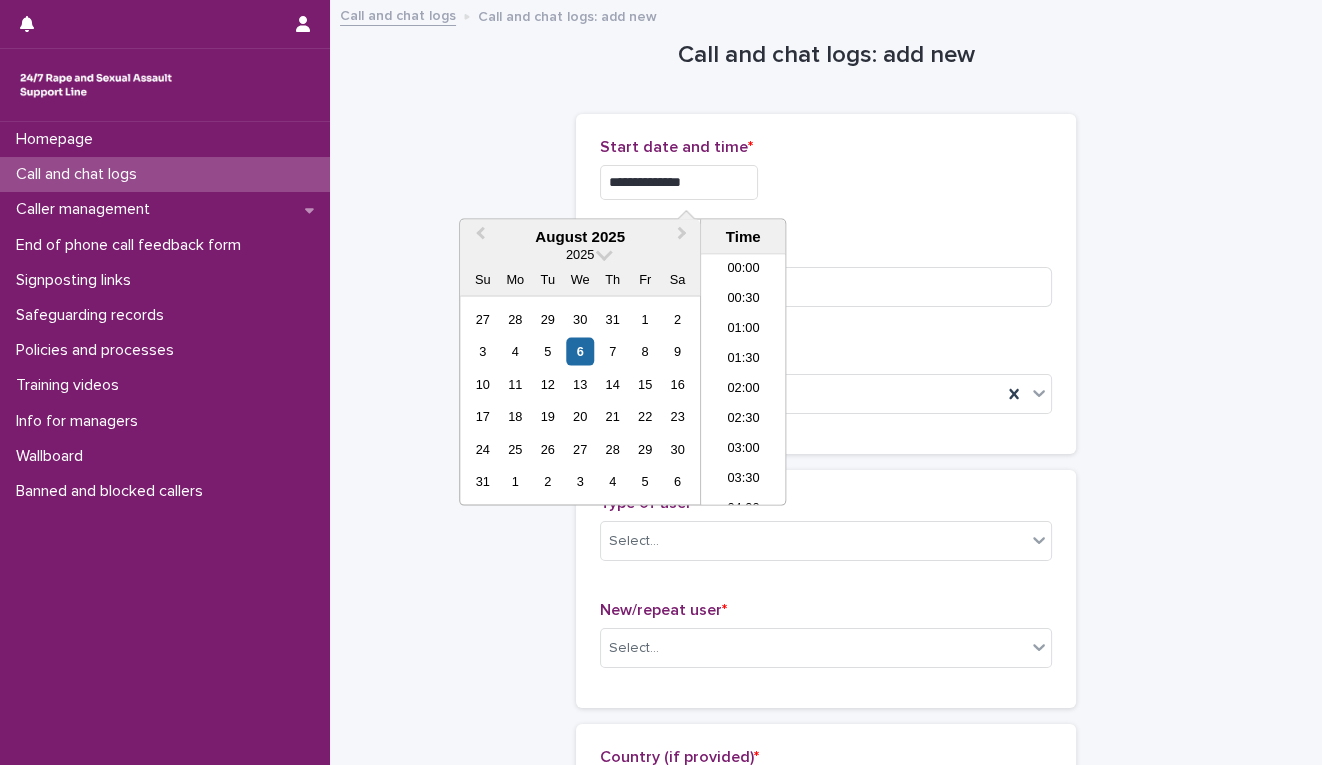 scroll, scrollTop: 699, scrollLeft: 0, axis: vertical 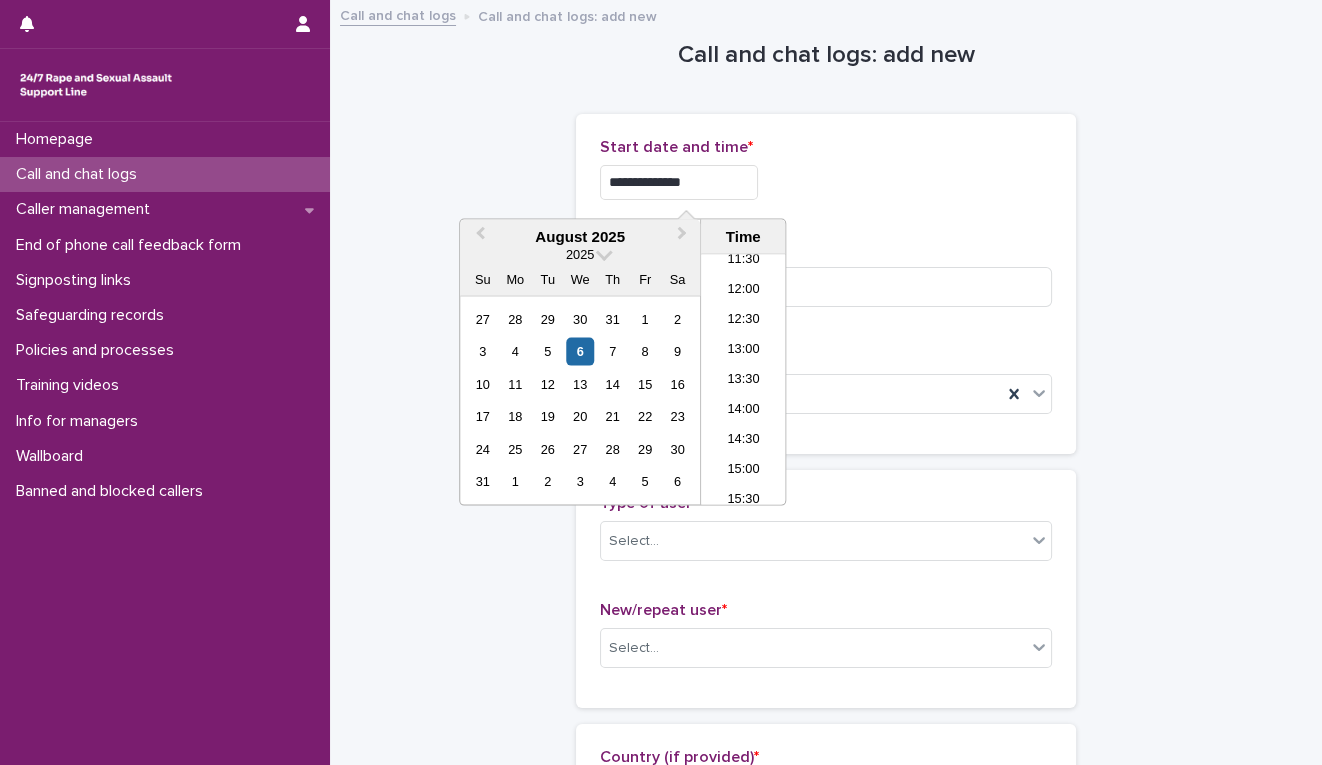 type on "**********" 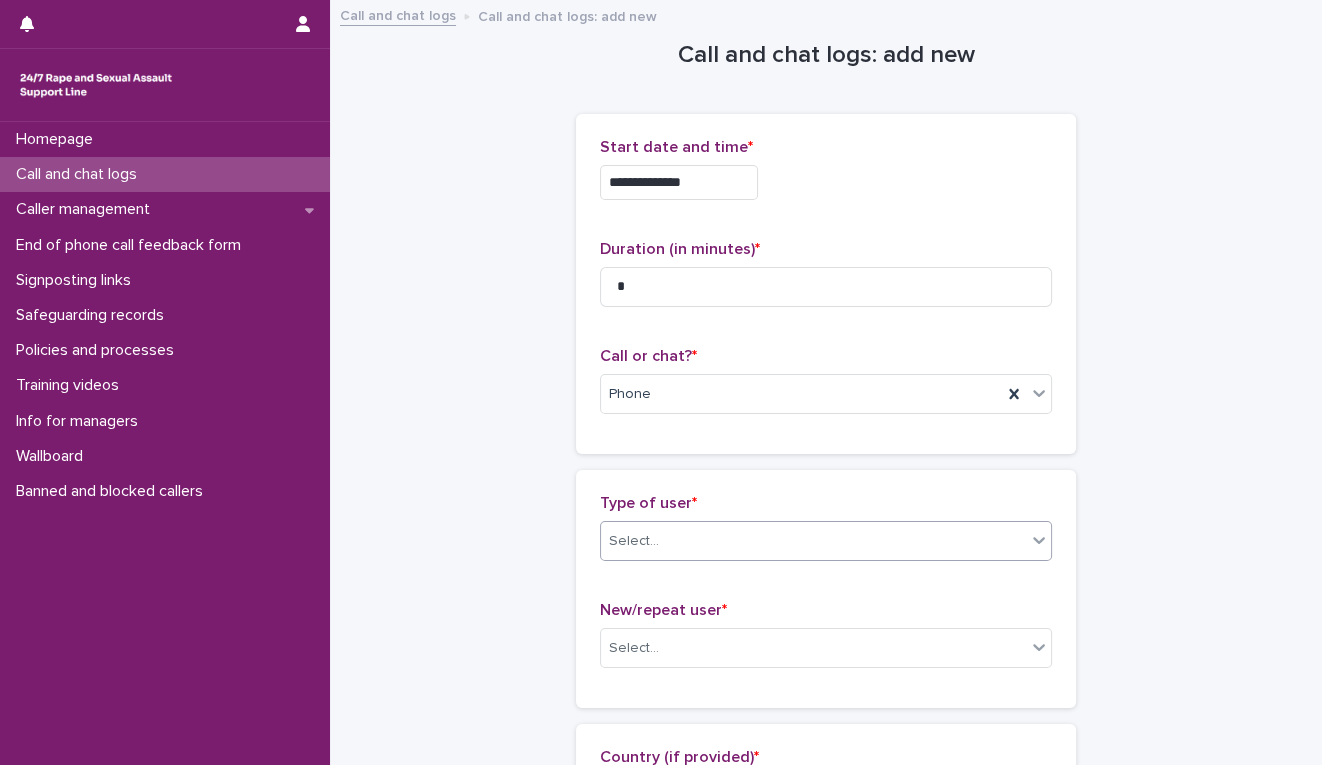 click on "Select..." at bounding box center [813, 541] 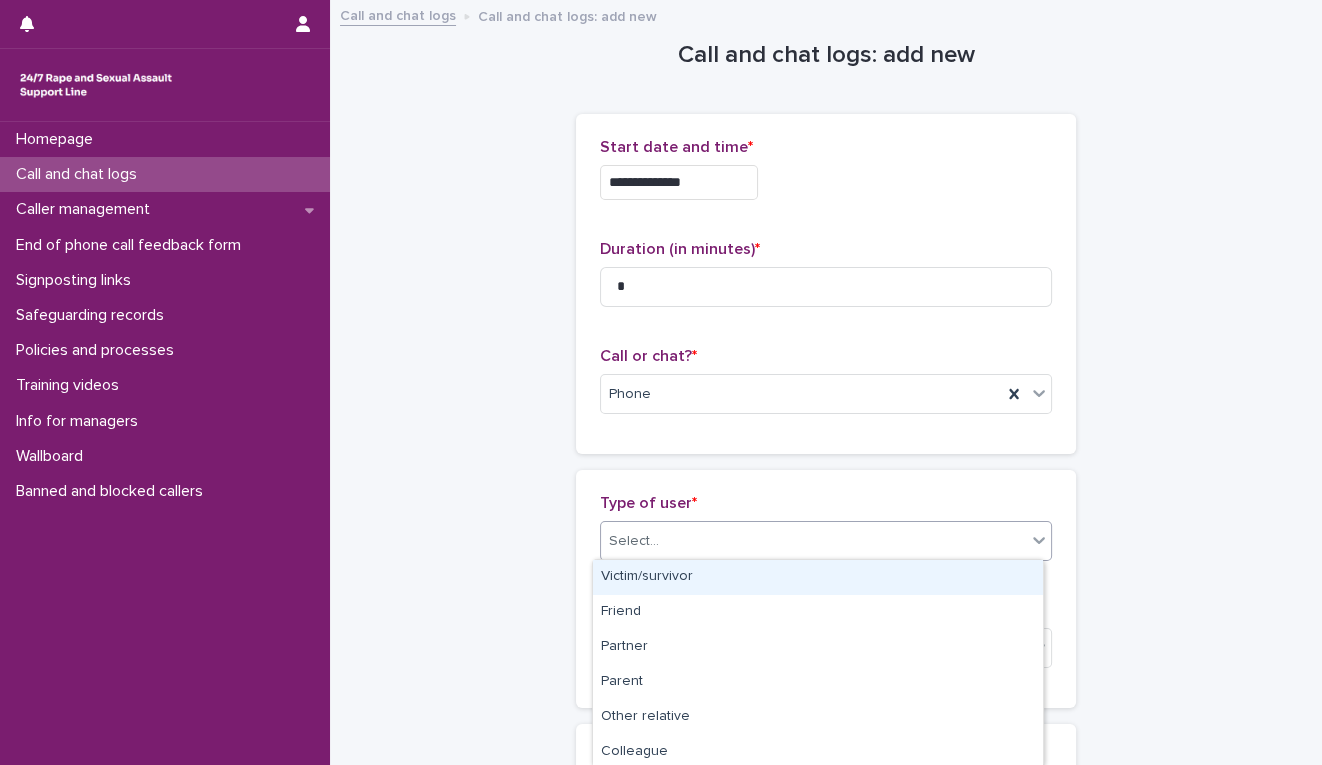 click on "Victim/survivor" at bounding box center [818, 577] 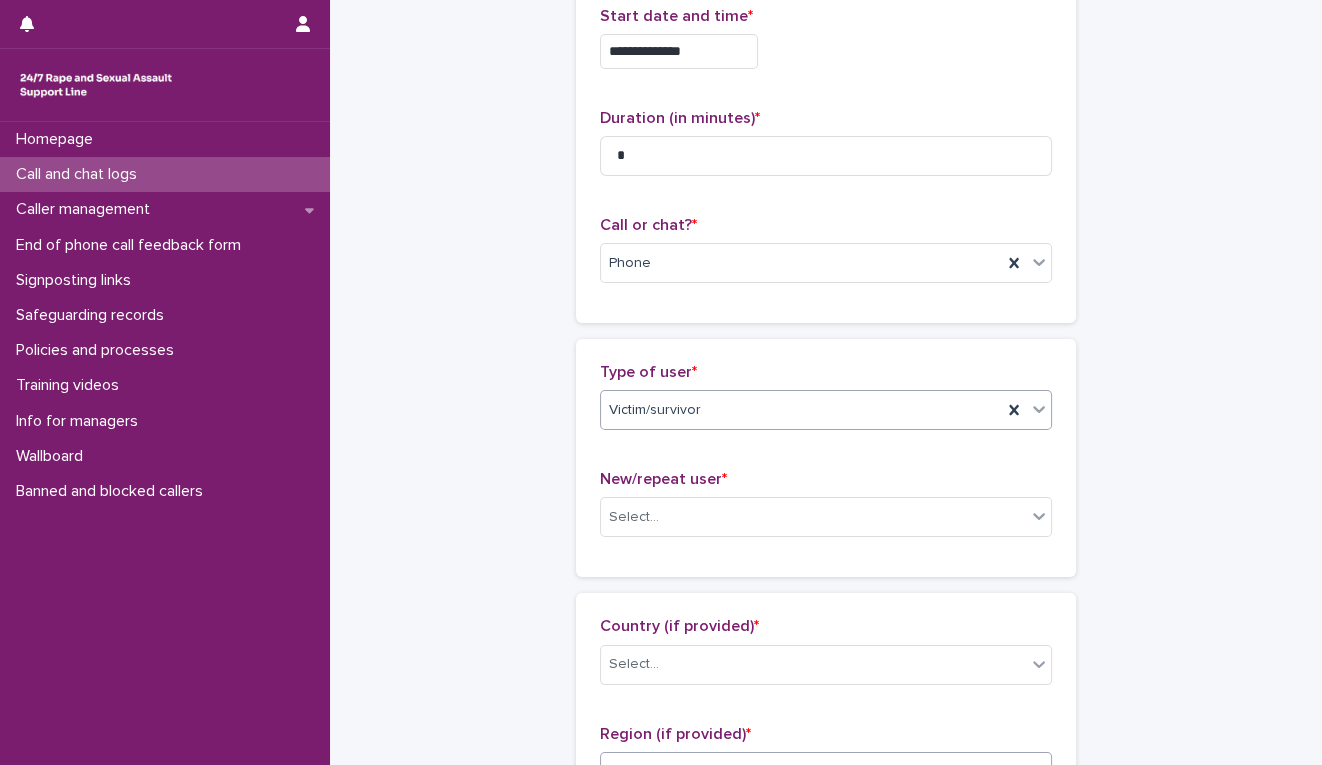 scroll, scrollTop: 334, scrollLeft: 0, axis: vertical 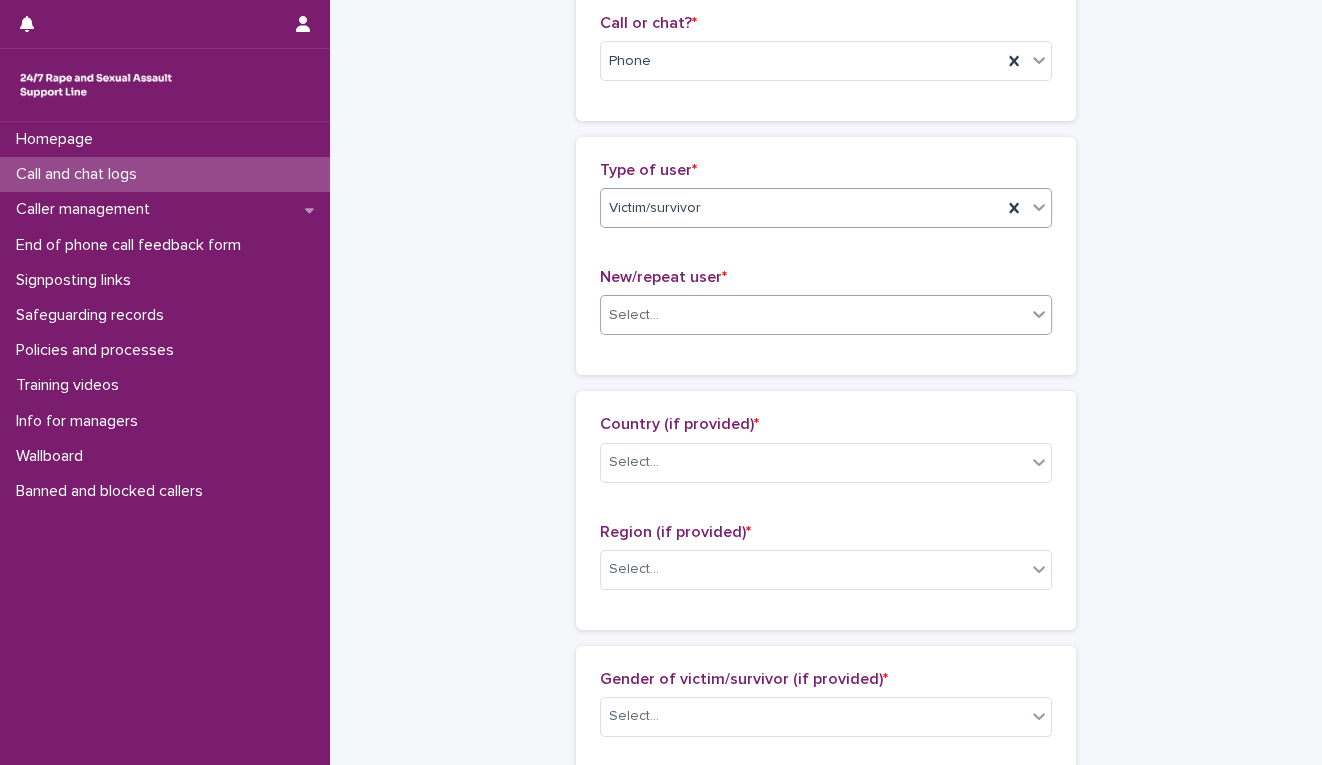 click on "Select..." at bounding box center (813, 315) 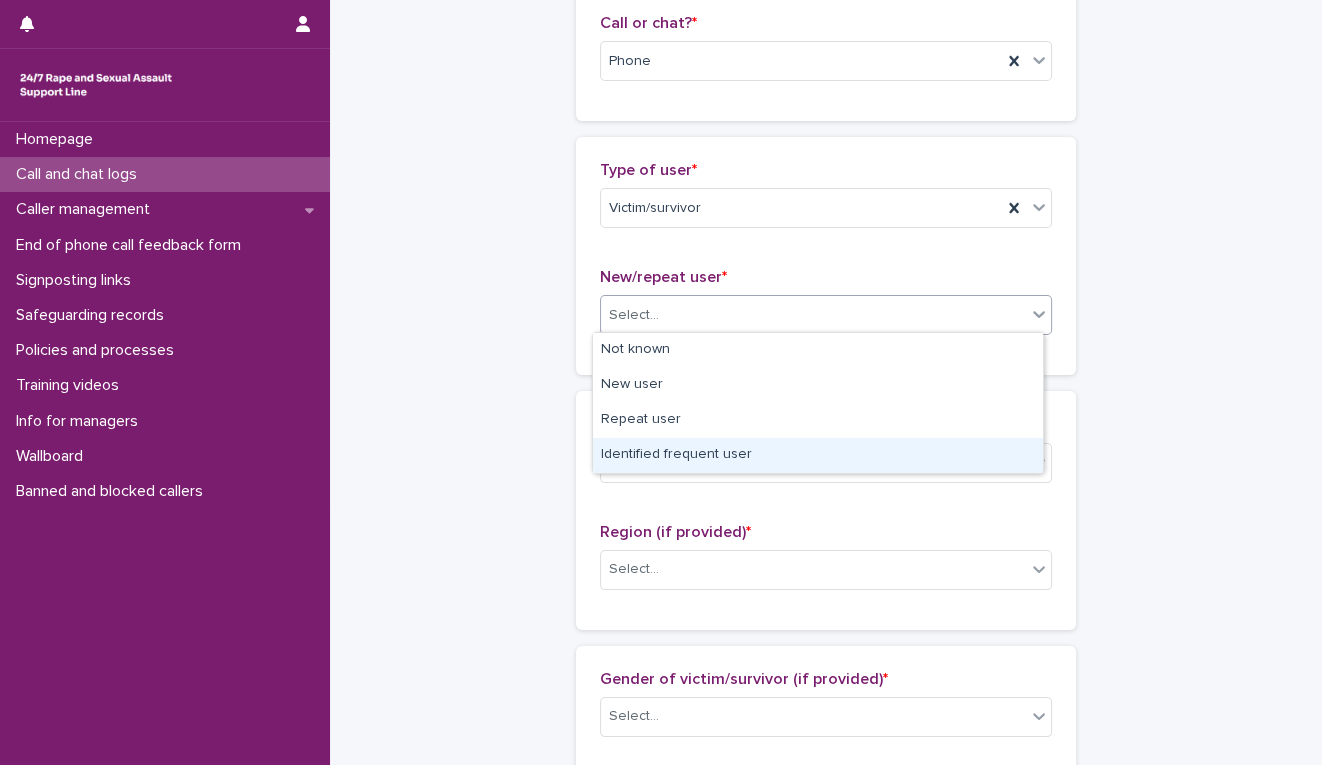 click on "Identified frequent user" at bounding box center [818, 455] 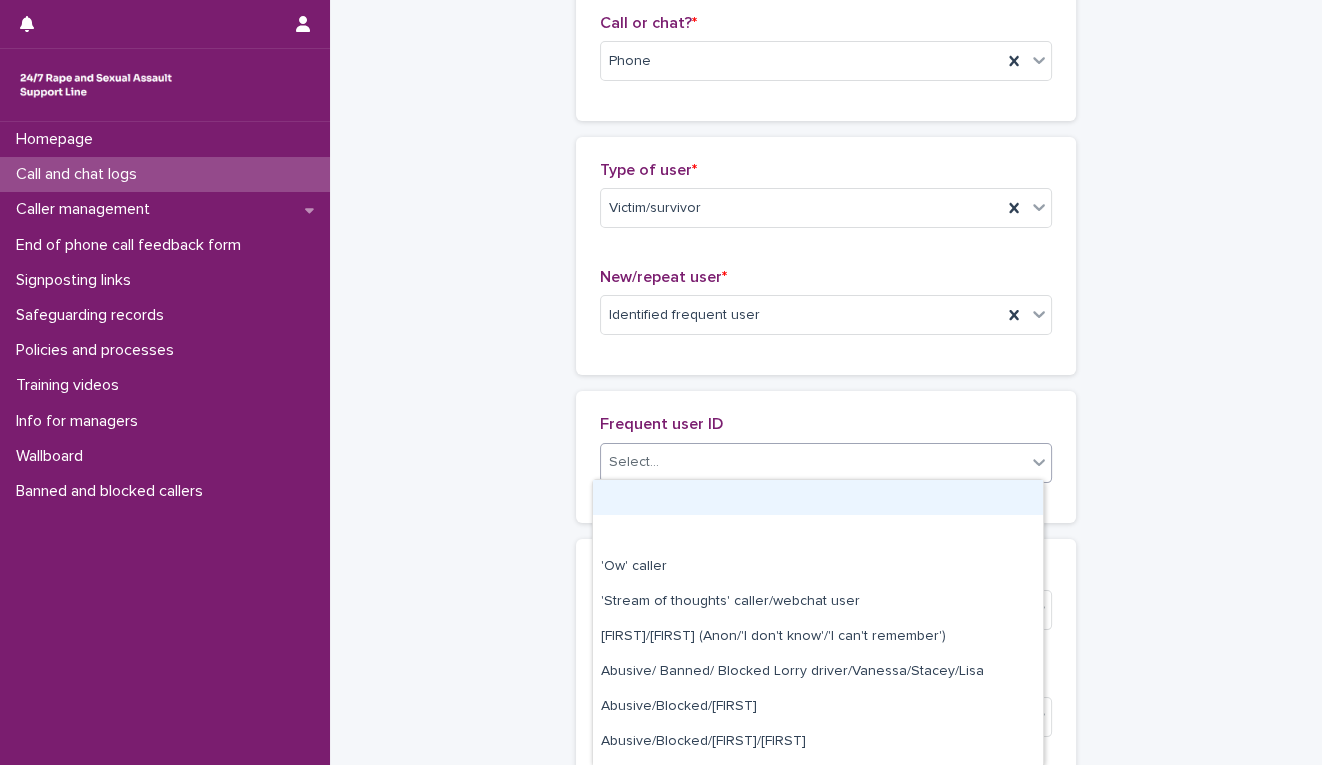 click on "Select..." at bounding box center [813, 462] 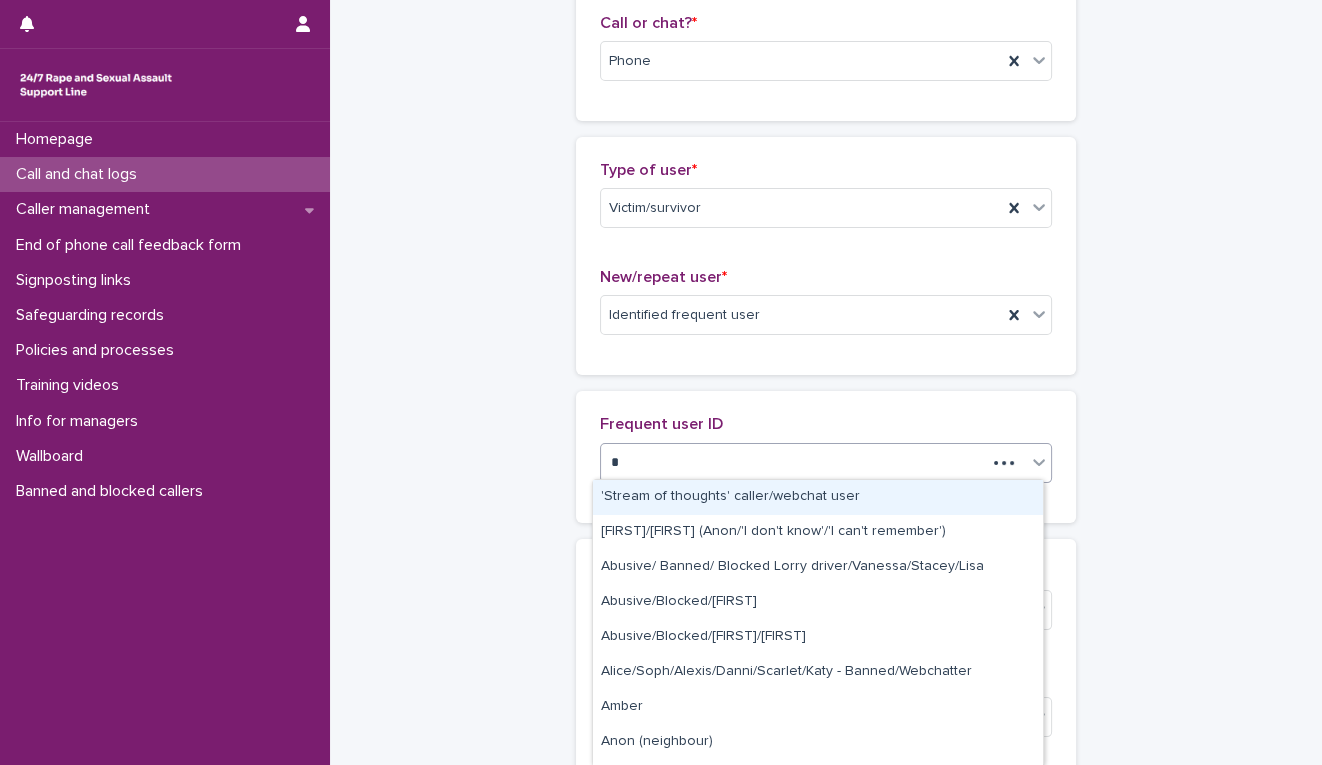 type on "**" 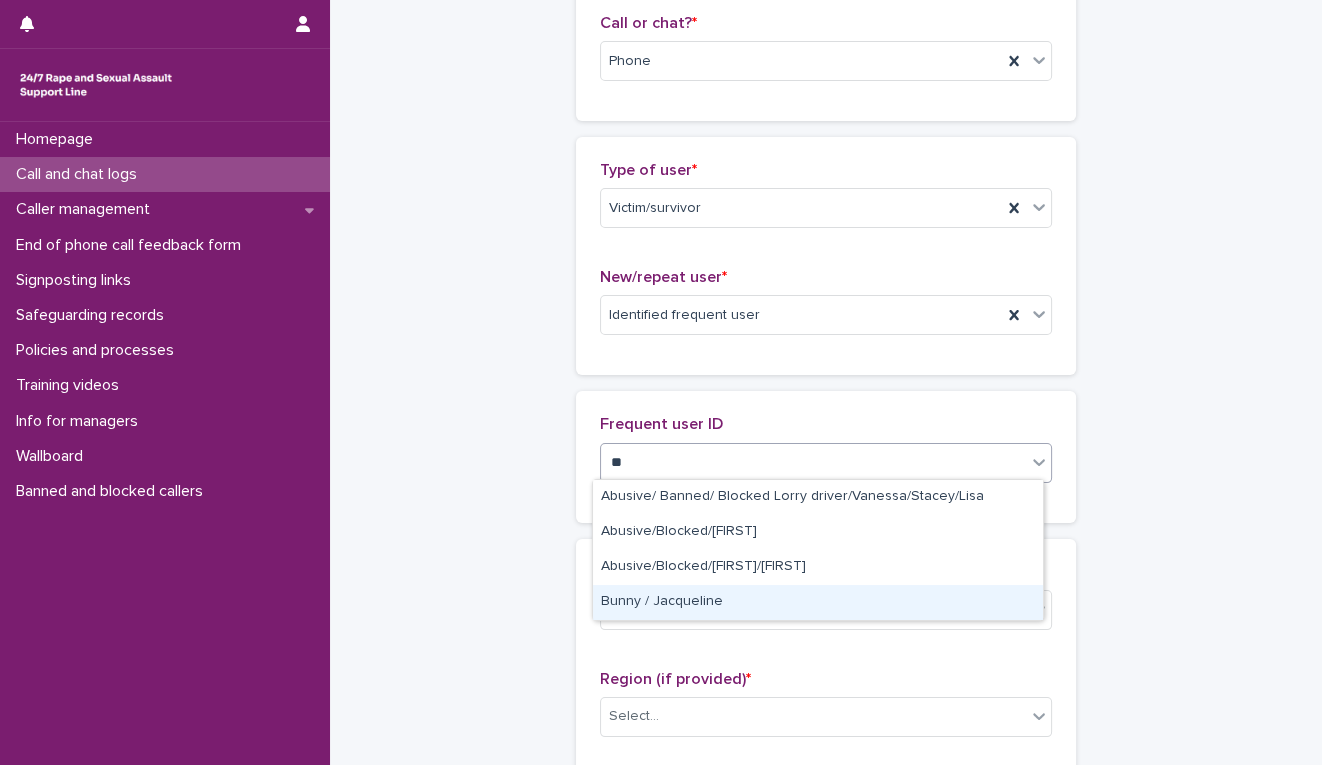 click on "Bunny / Jacqueline" at bounding box center (818, 602) 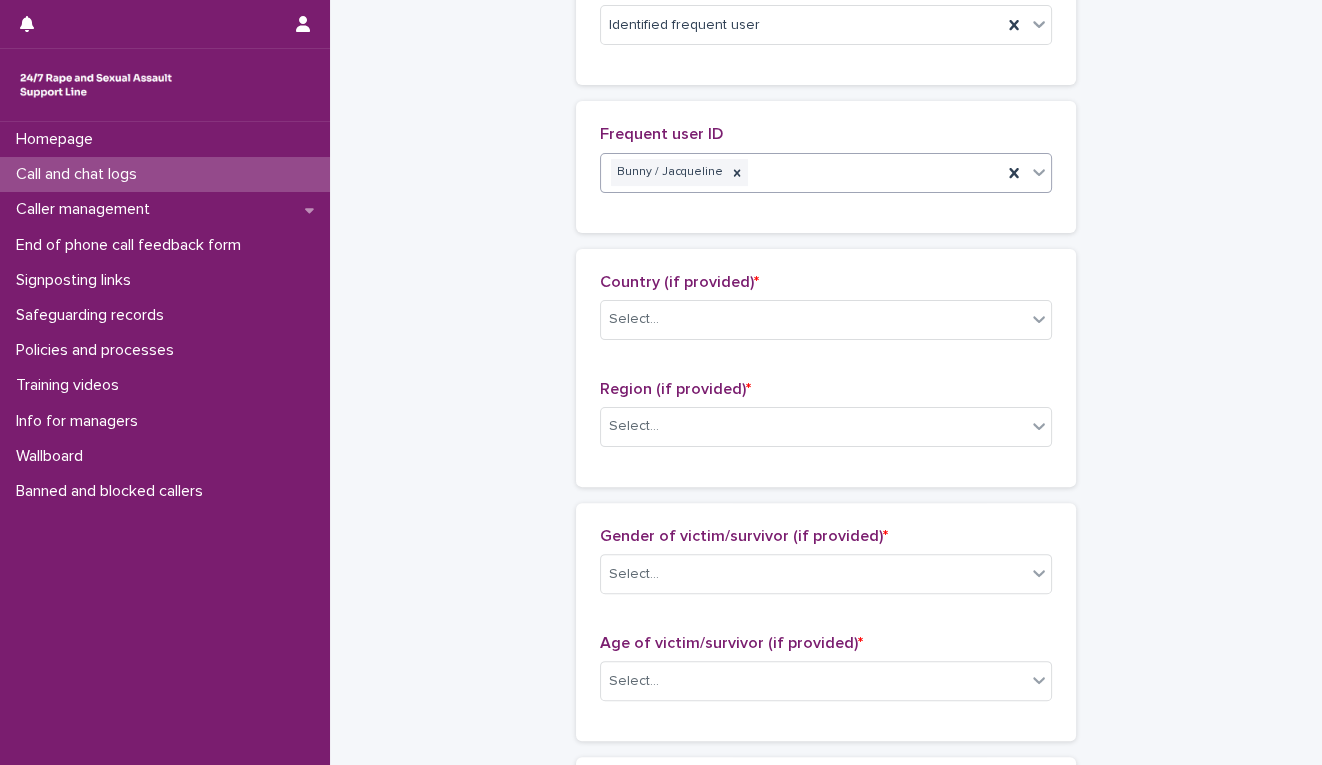 scroll, scrollTop: 667, scrollLeft: 0, axis: vertical 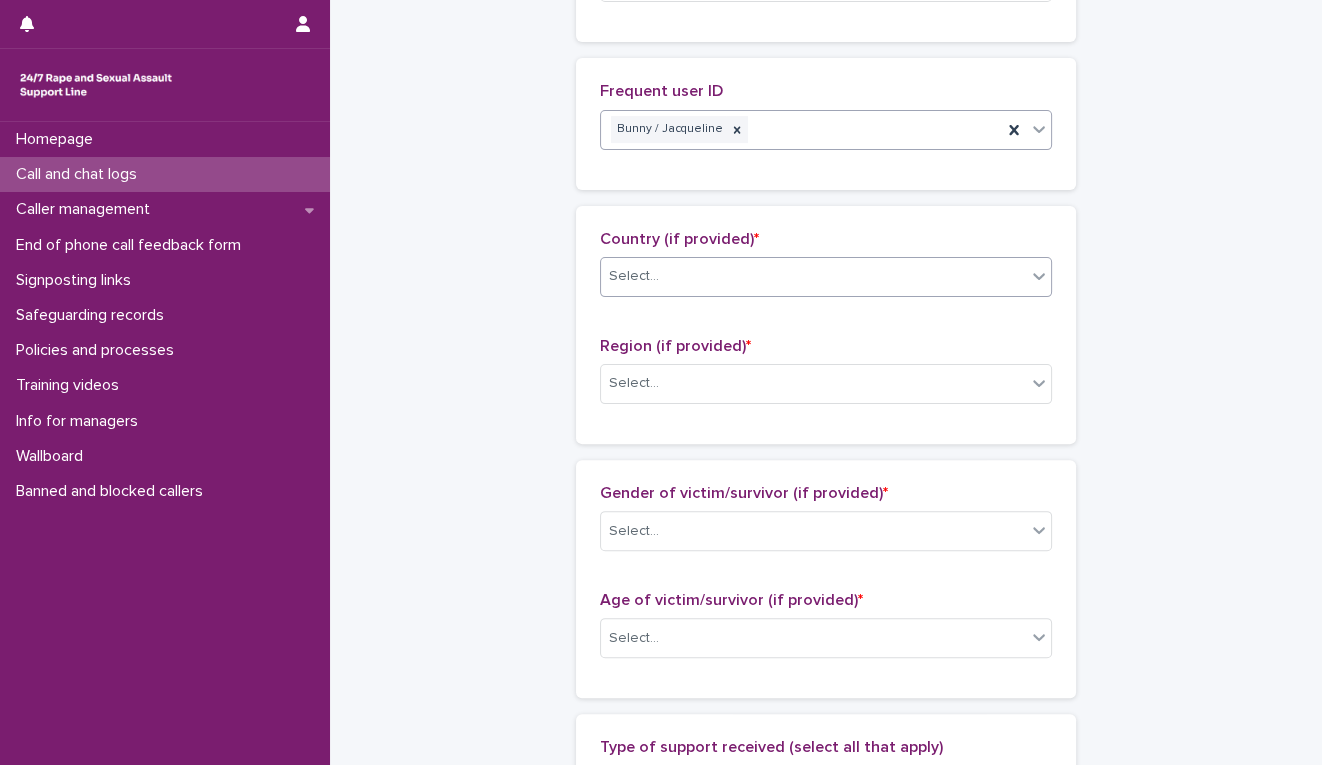click on "Select..." at bounding box center (813, 276) 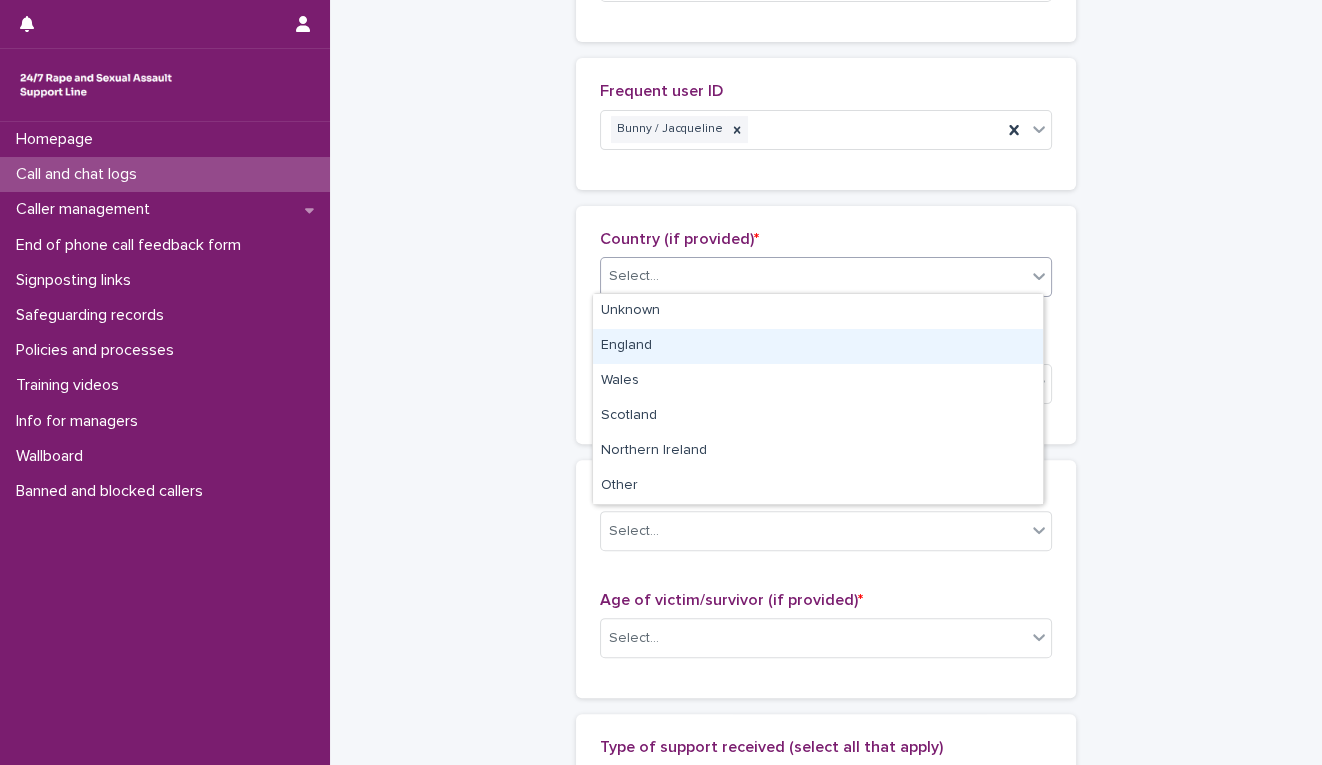 click on "England" at bounding box center [818, 346] 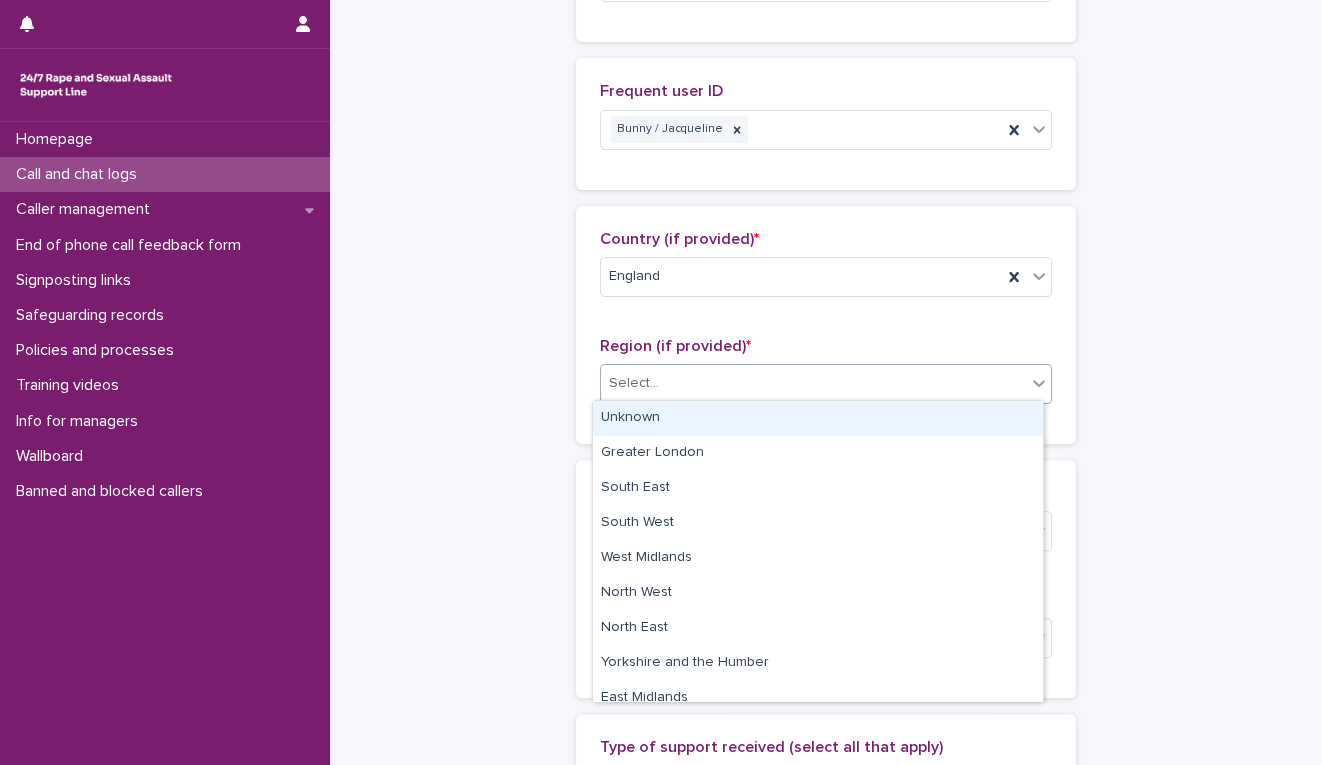 click on "Select..." at bounding box center (813, 383) 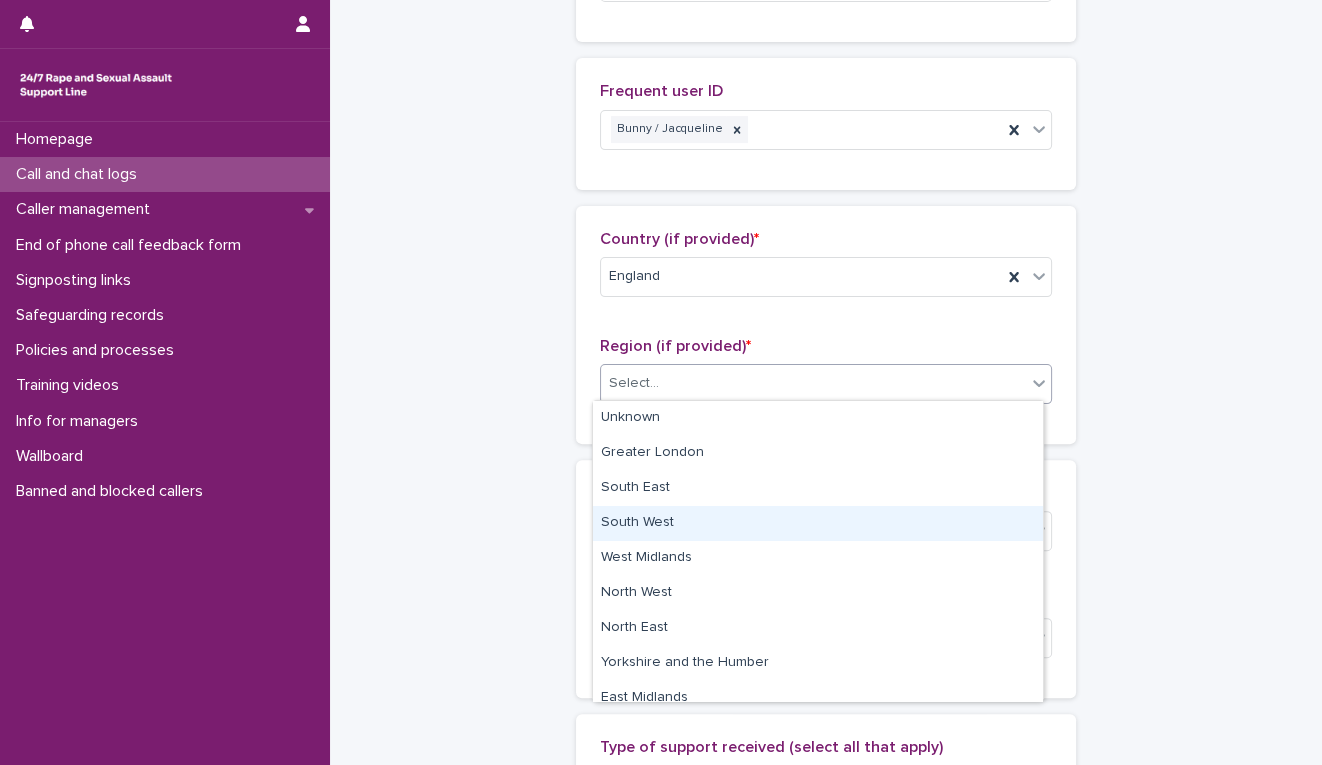 click on "South West" at bounding box center [818, 523] 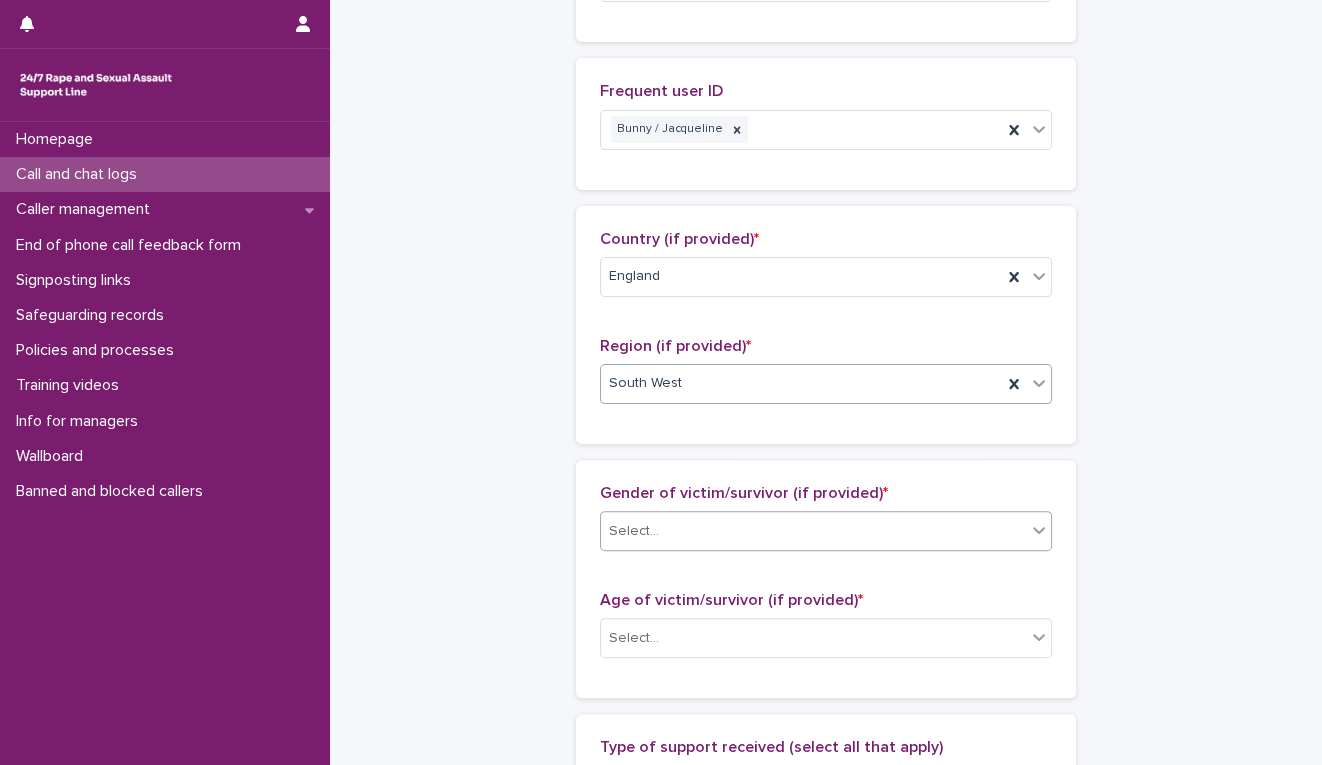 click on "Select..." at bounding box center (813, 531) 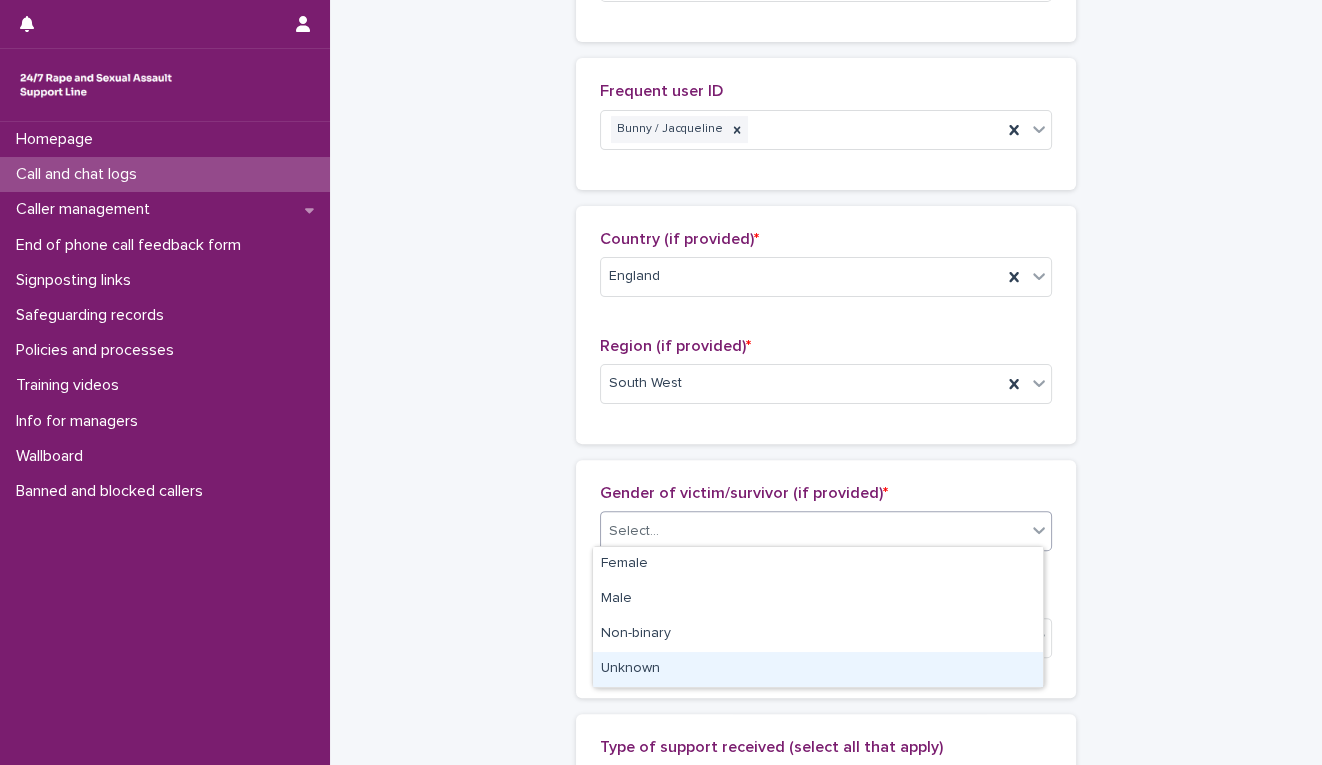 click on "Unknown" at bounding box center (818, 669) 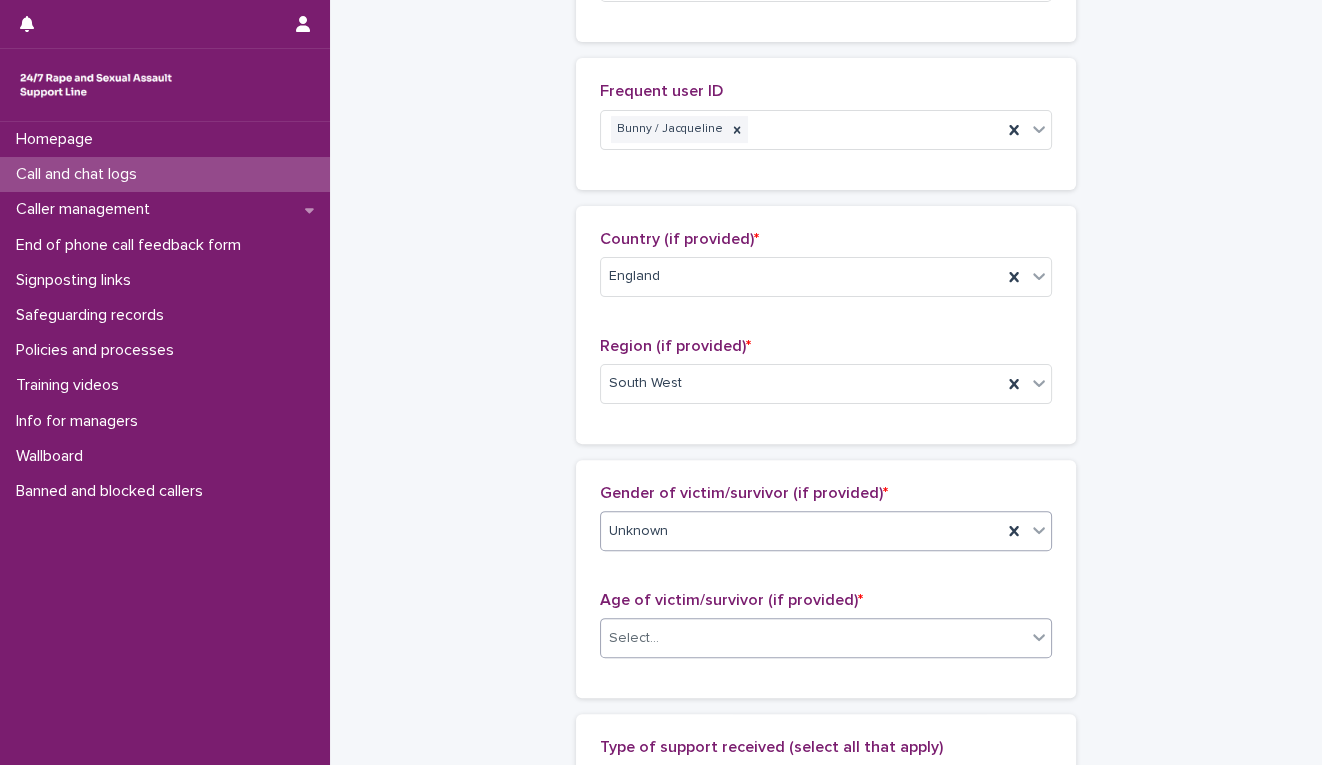 click on "Select..." at bounding box center [813, 638] 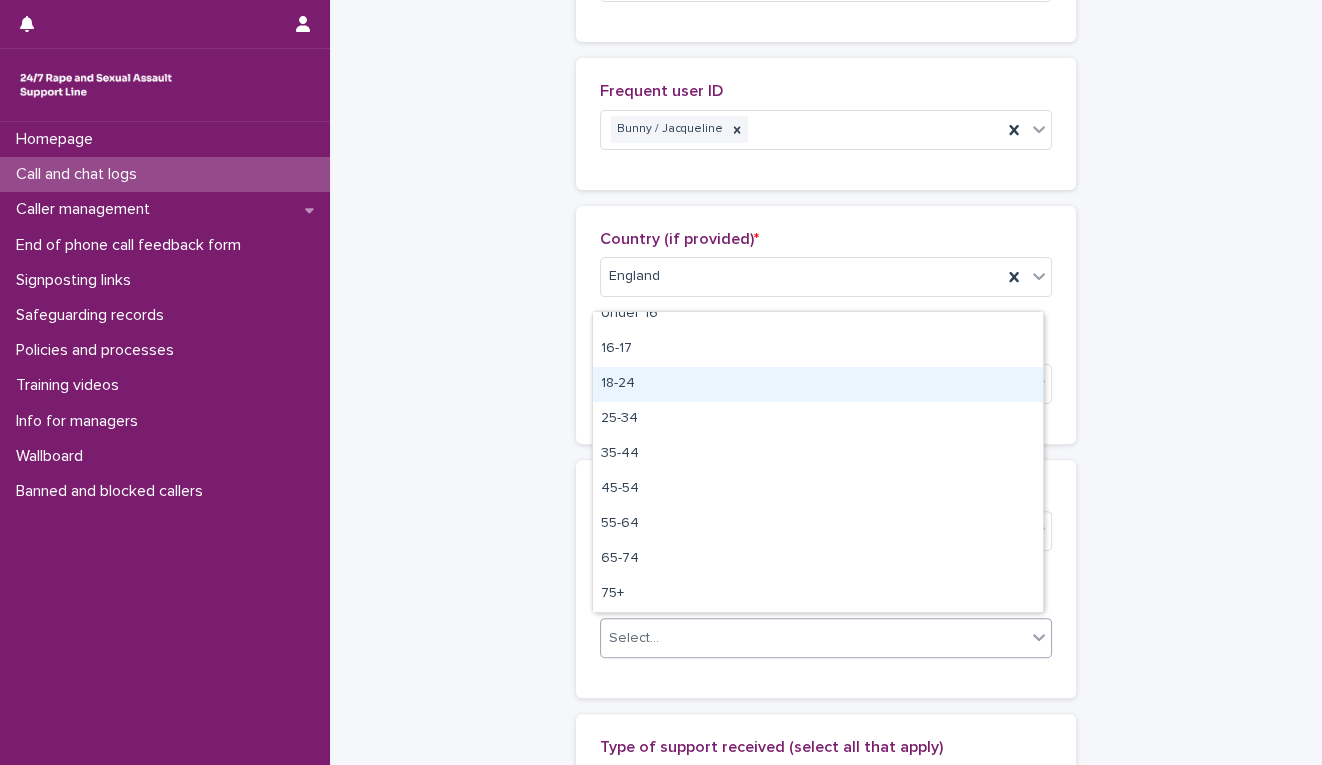 scroll, scrollTop: 0, scrollLeft: 0, axis: both 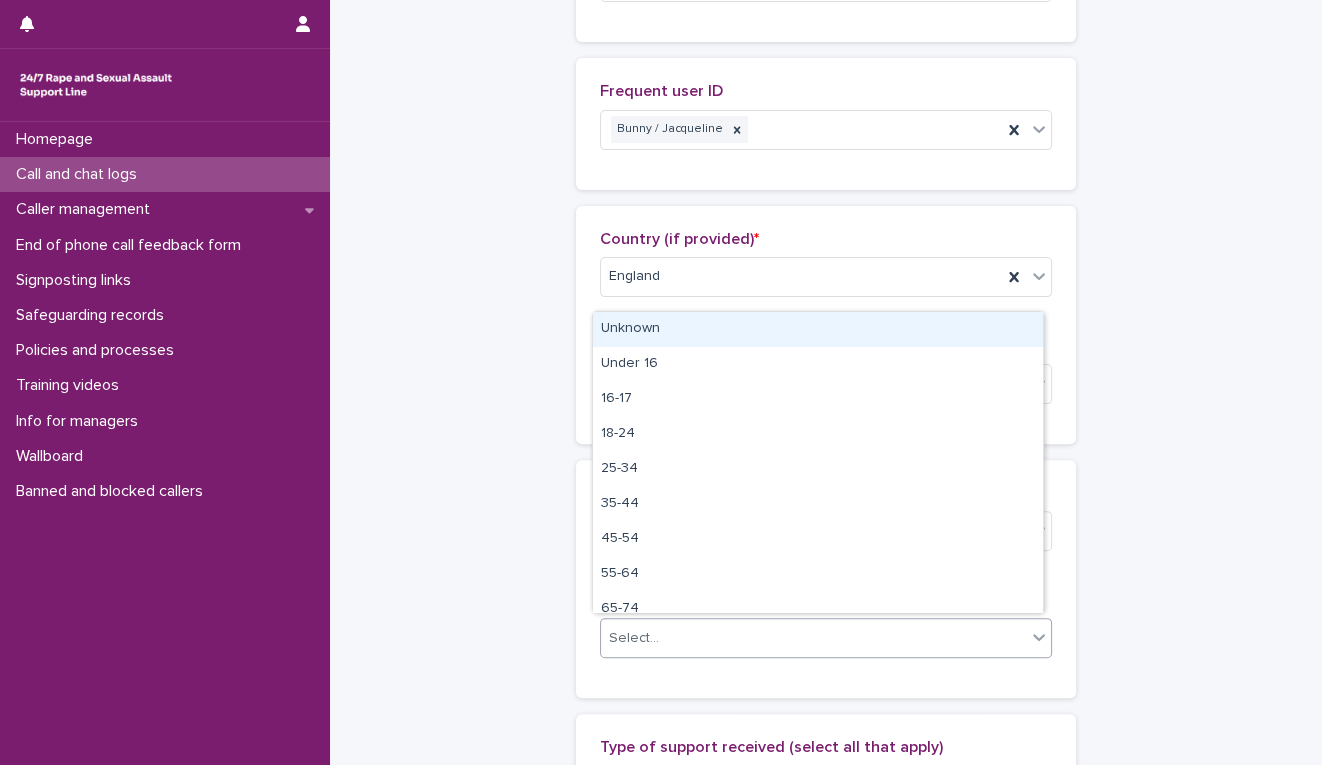 click on "Unknown" at bounding box center (818, 329) 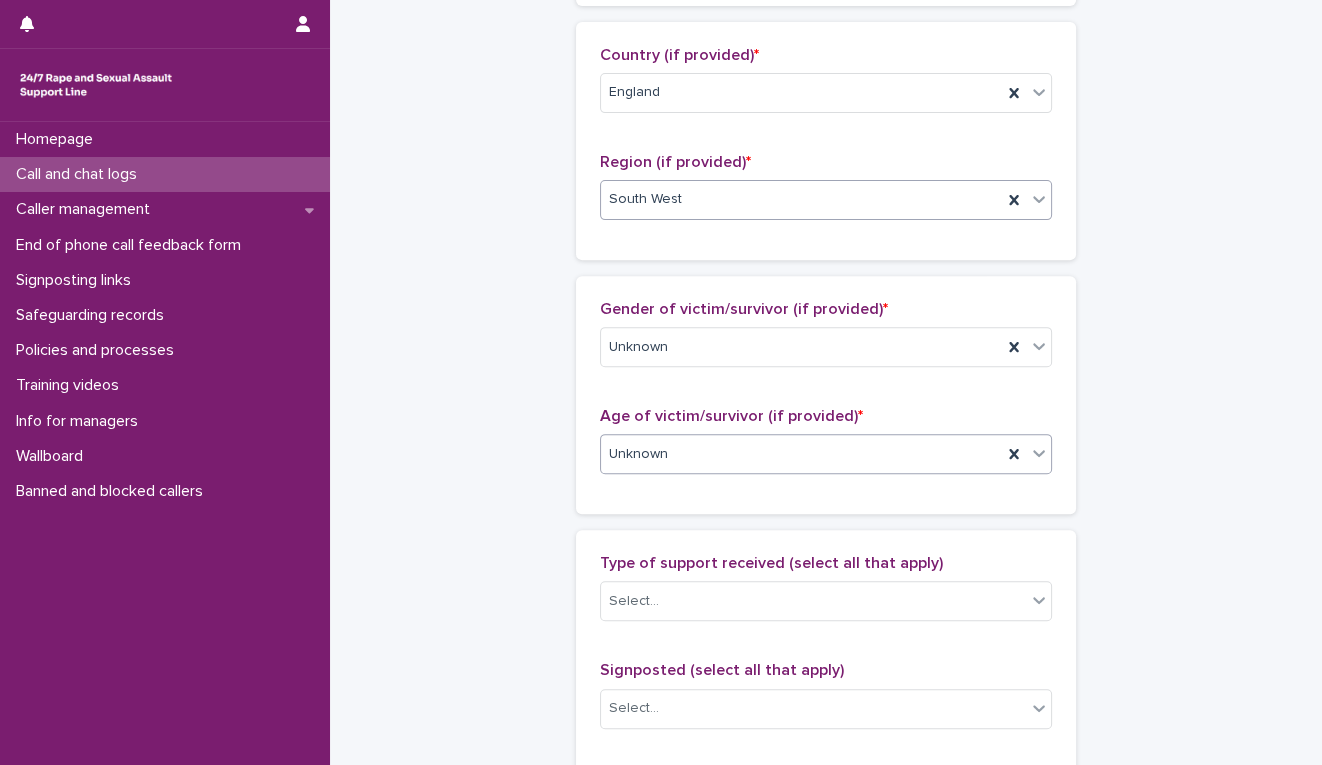 scroll, scrollTop: 1112, scrollLeft: 0, axis: vertical 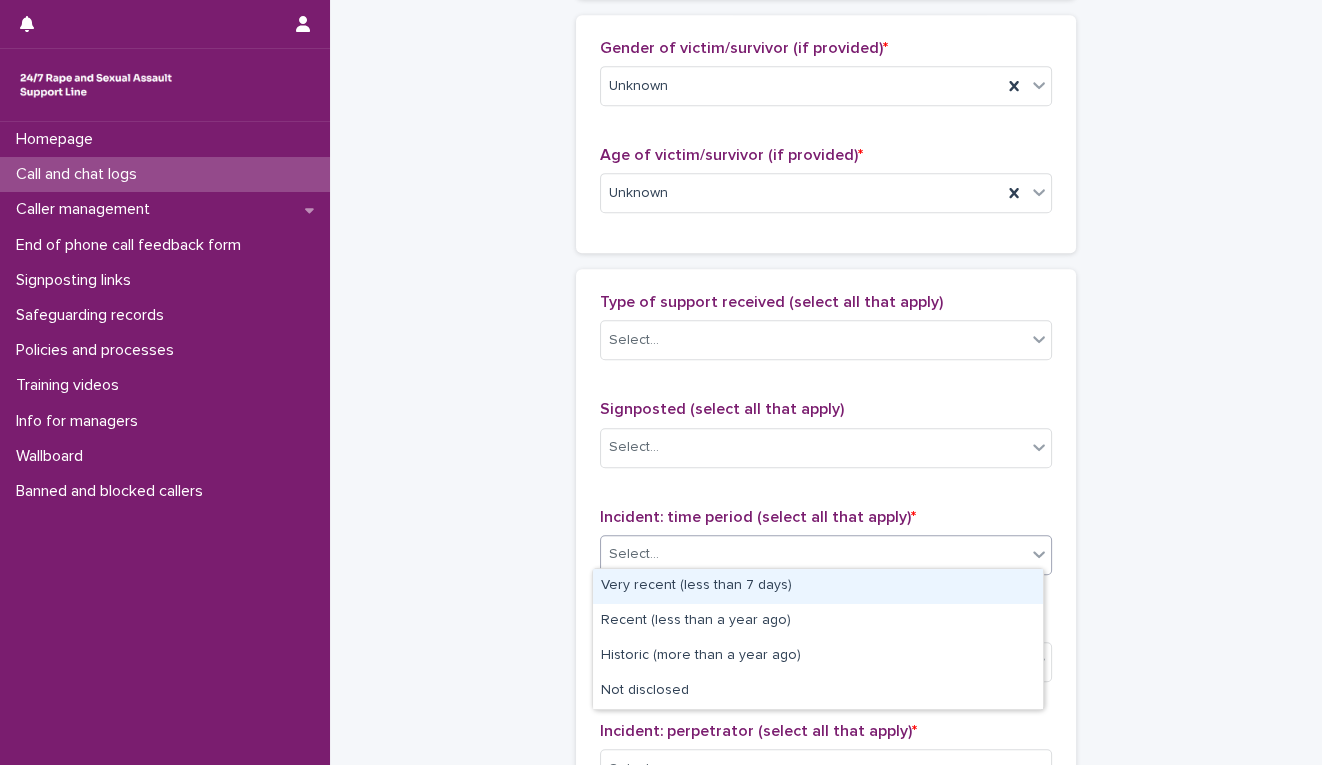 click on "Select..." at bounding box center (813, 554) 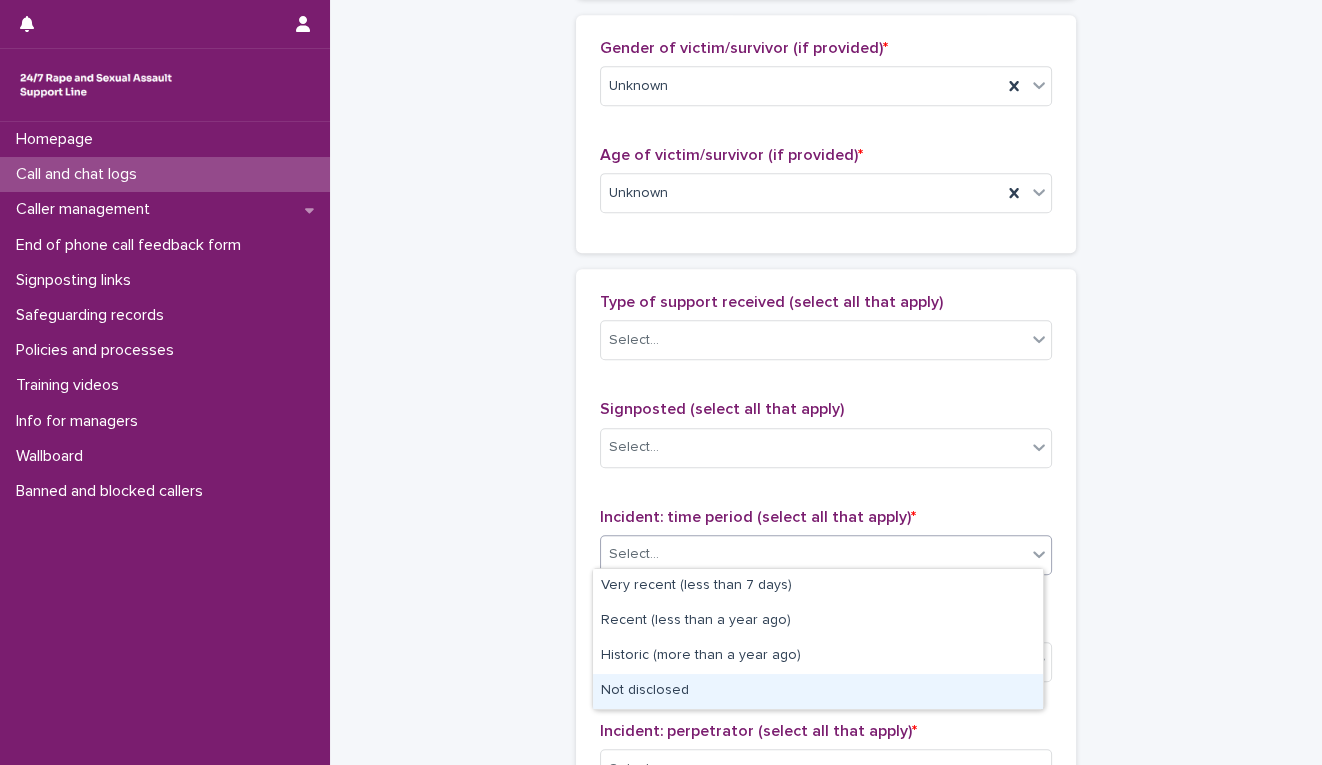 click on "Not disclosed" at bounding box center (818, 691) 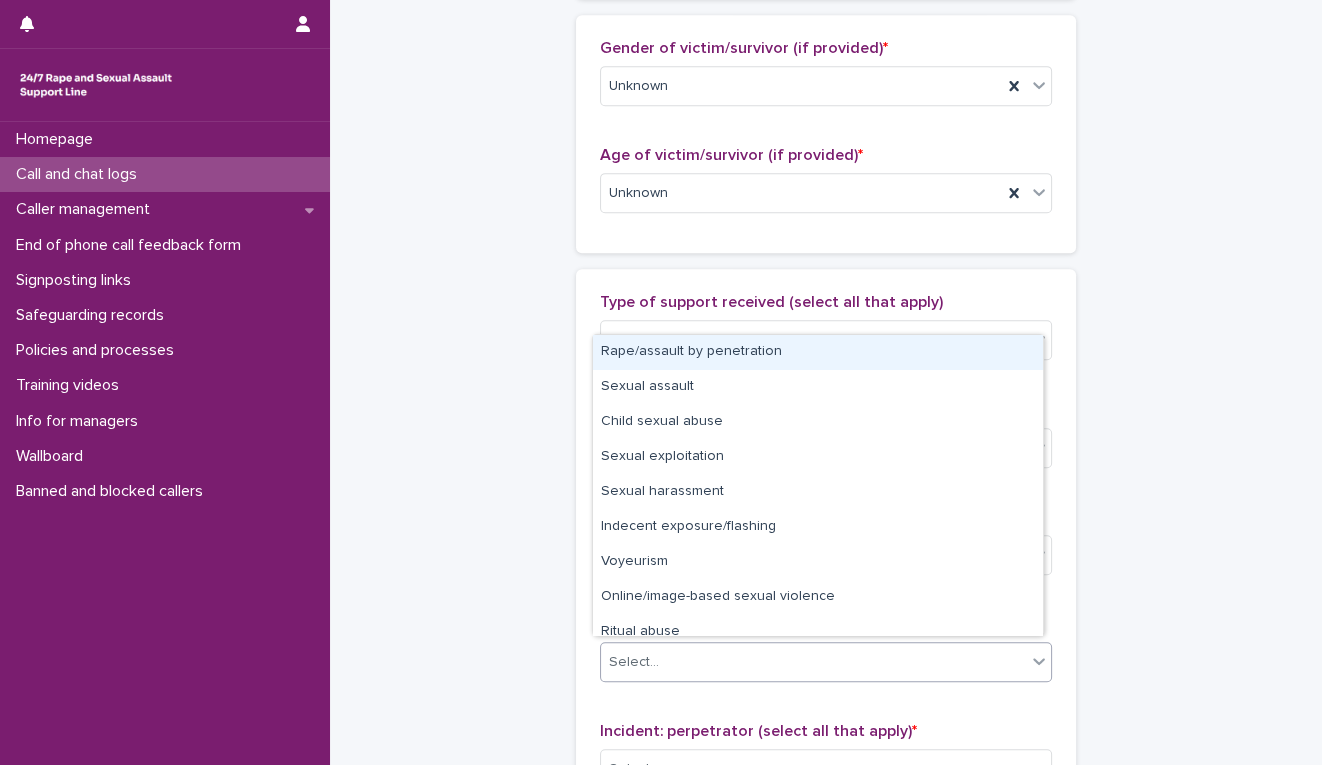 click on "Select..." at bounding box center [813, 662] 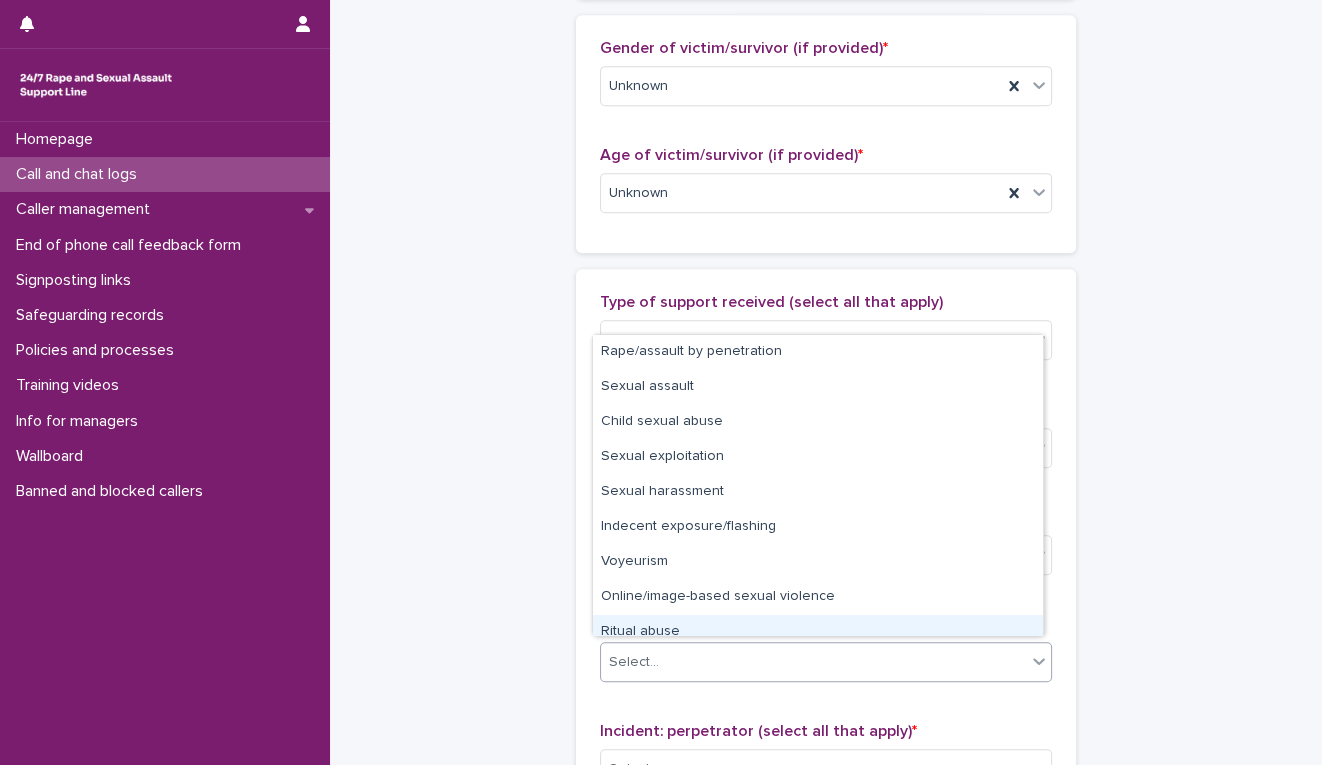 scroll, scrollTop: 50, scrollLeft: 0, axis: vertical 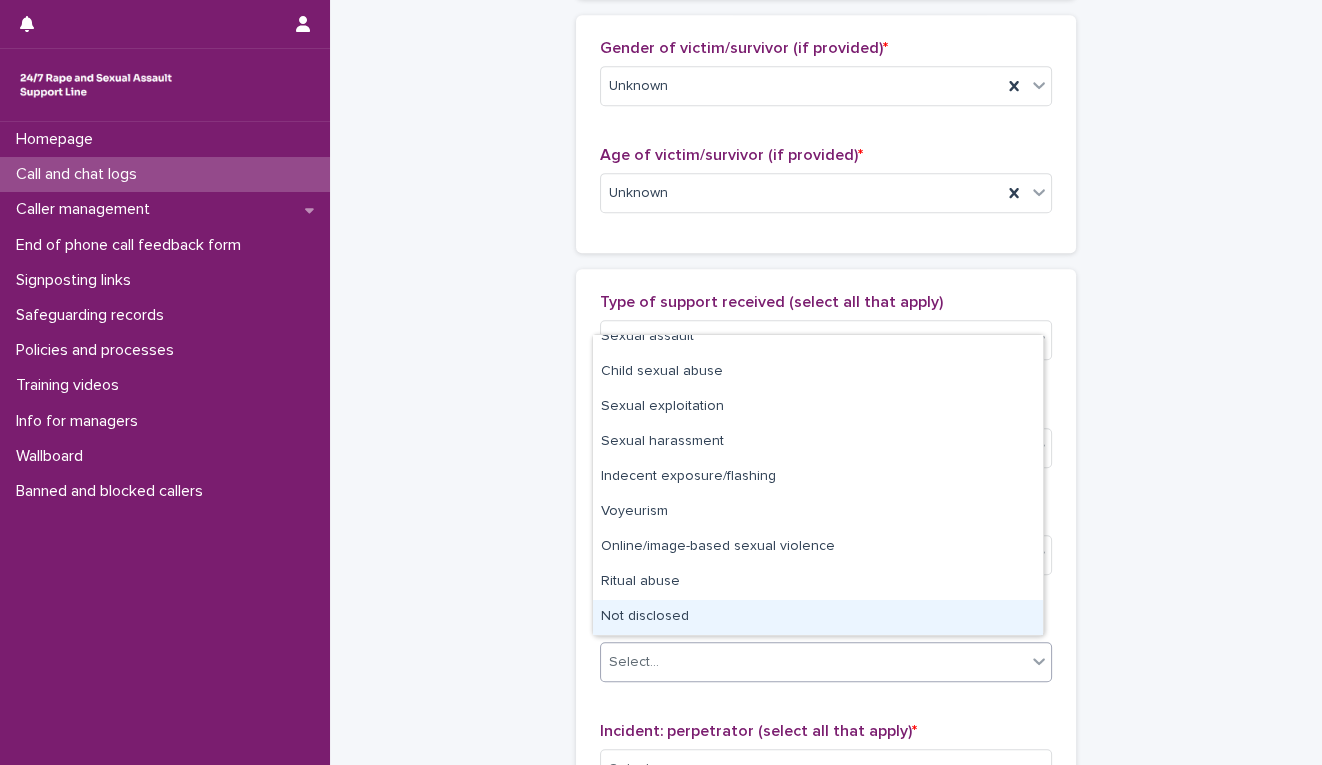 click on "Not disclosed" at bounding box center (818, 617) 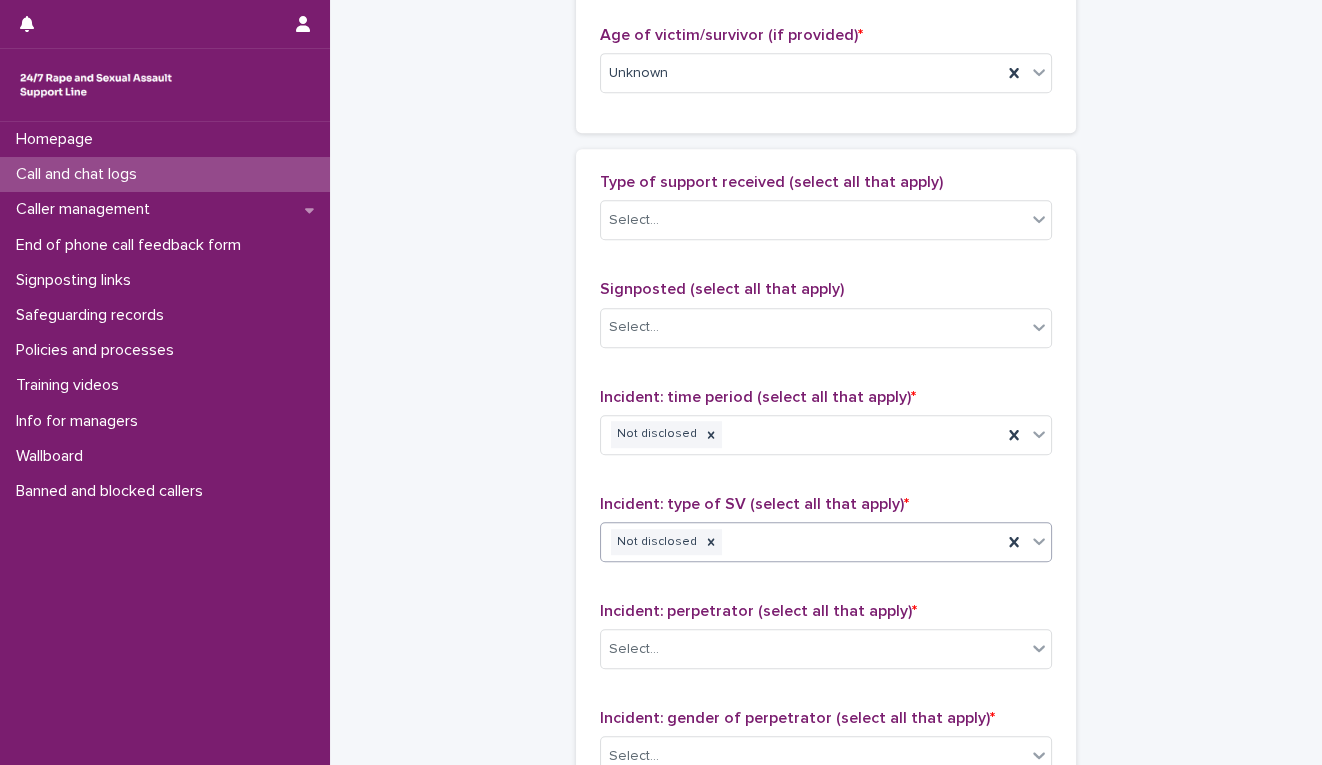 scroll, scrollTop: 1445, scrollLeft: 0, axis: vertical 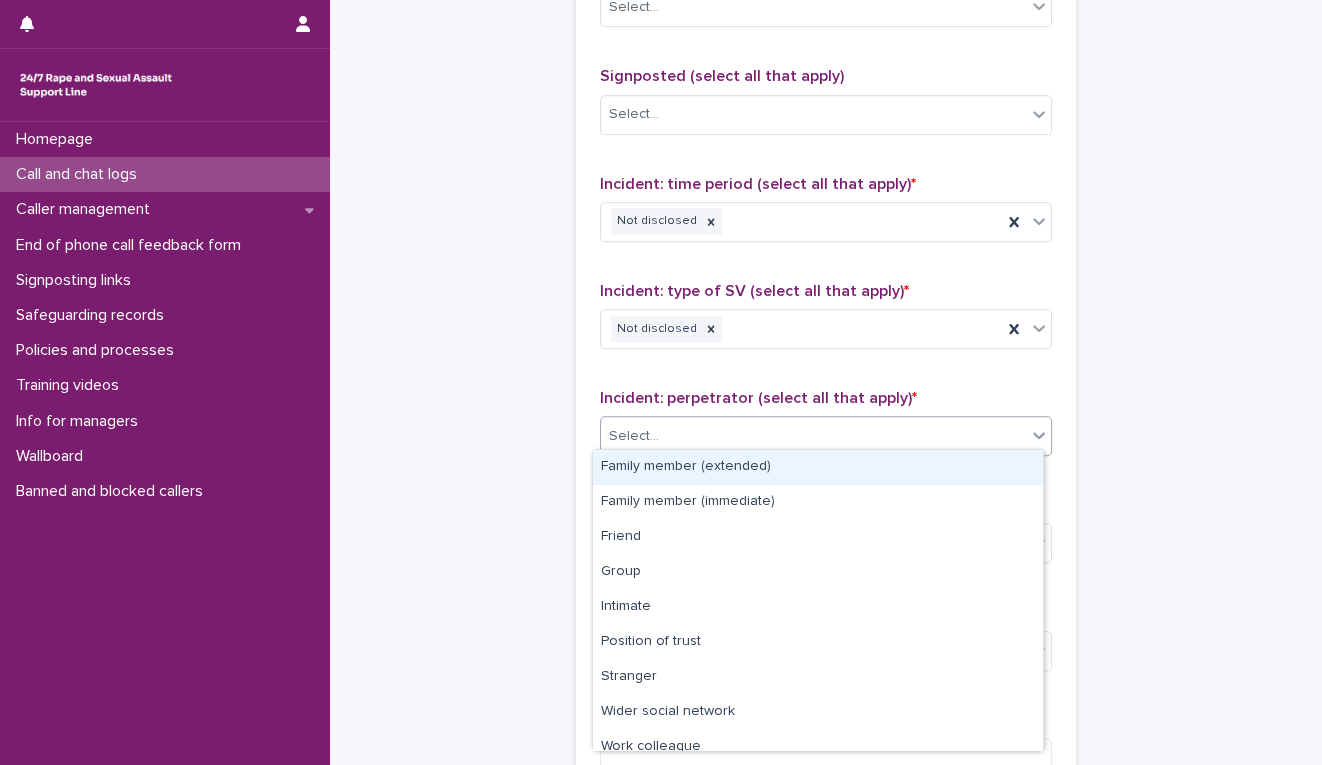 click on "Select..." at bounding box center [813, 436] 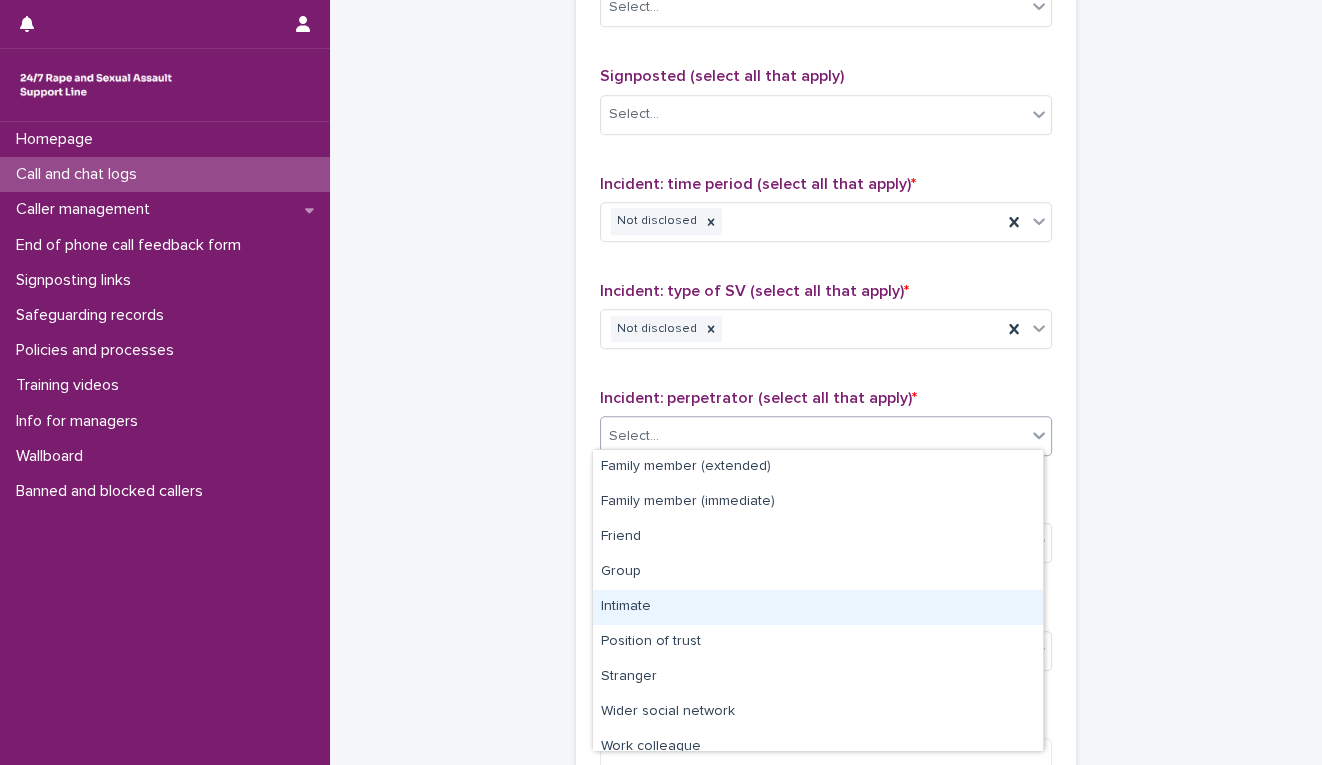 click on "Intimate" at bounding box center [818, 607] 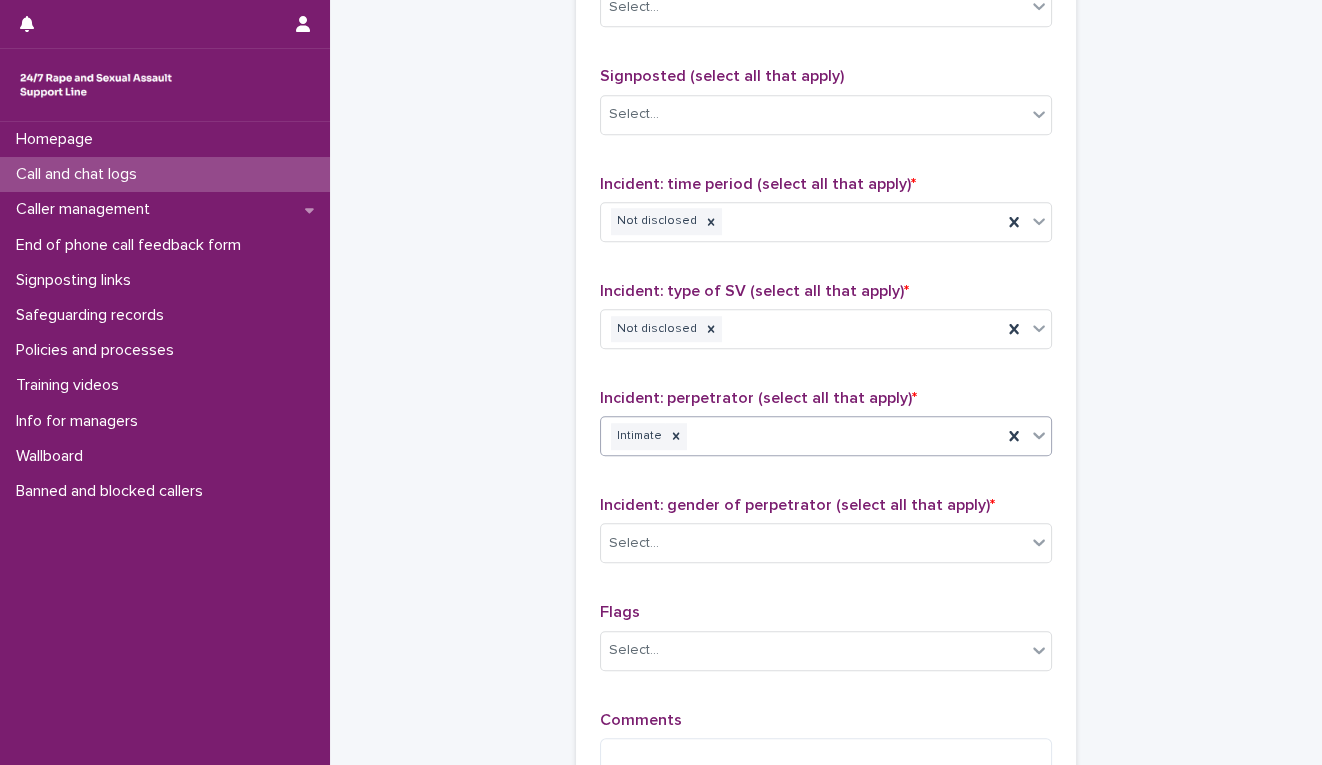 click on "Intimate" at bounding box center (801, 436) 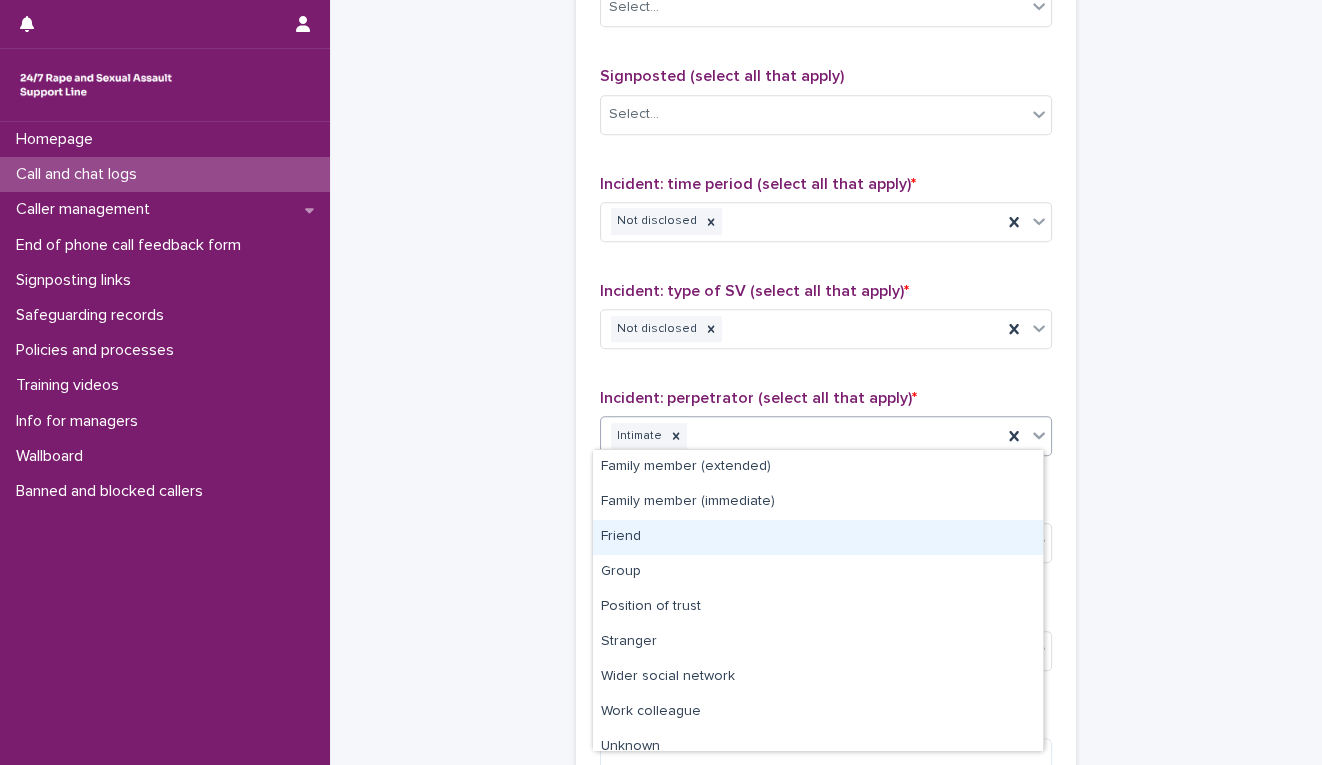 scroll, scrollTop: 50, scrollLeft: 0, axis: vertical 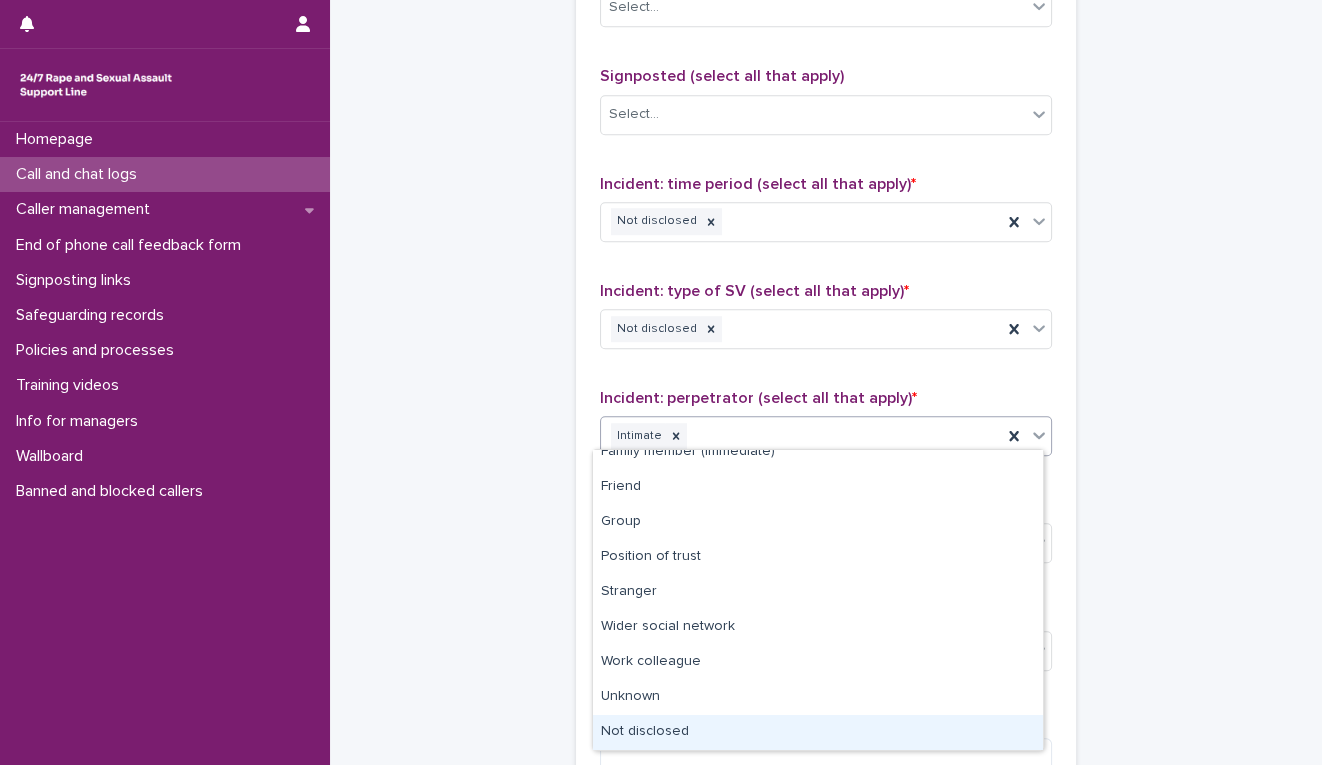 click on "Not disclosed" at bounding box center [818, 732] 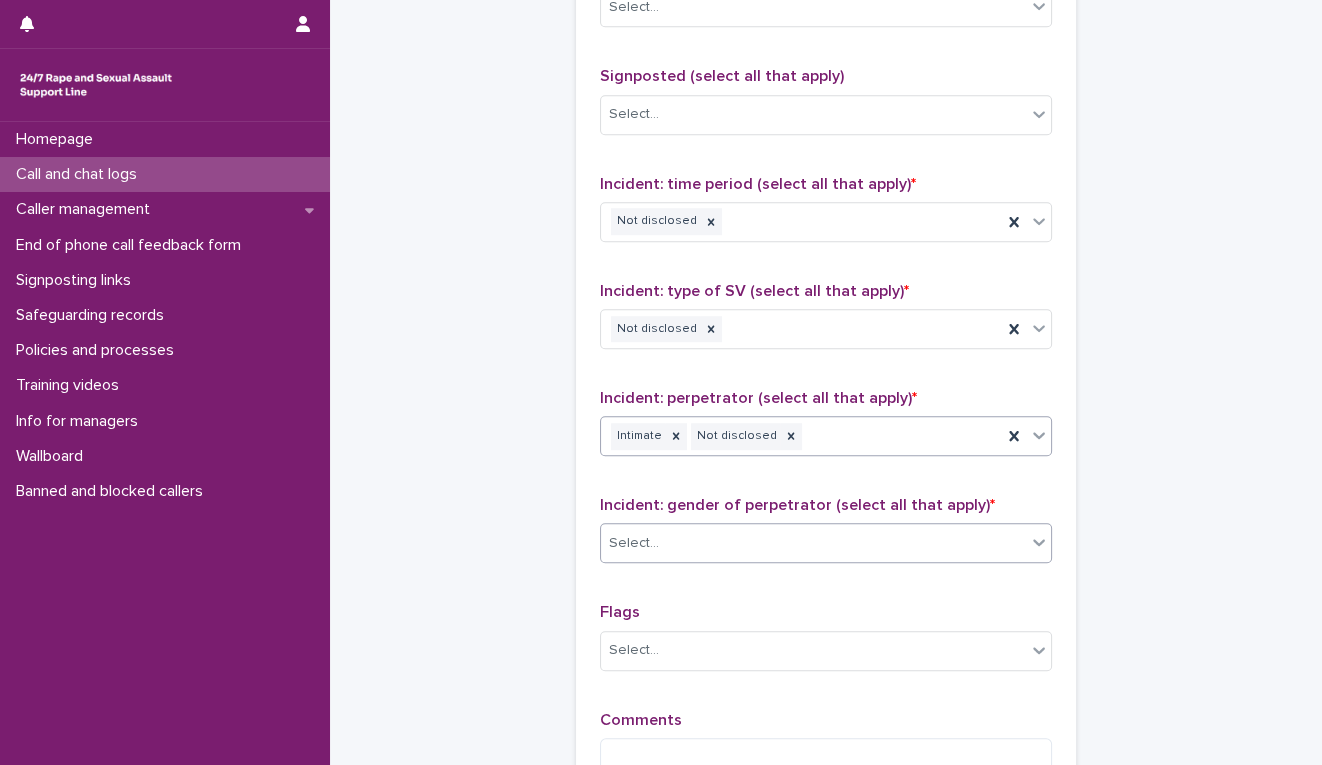 click on "Select..." at bounding box center [813, 543] 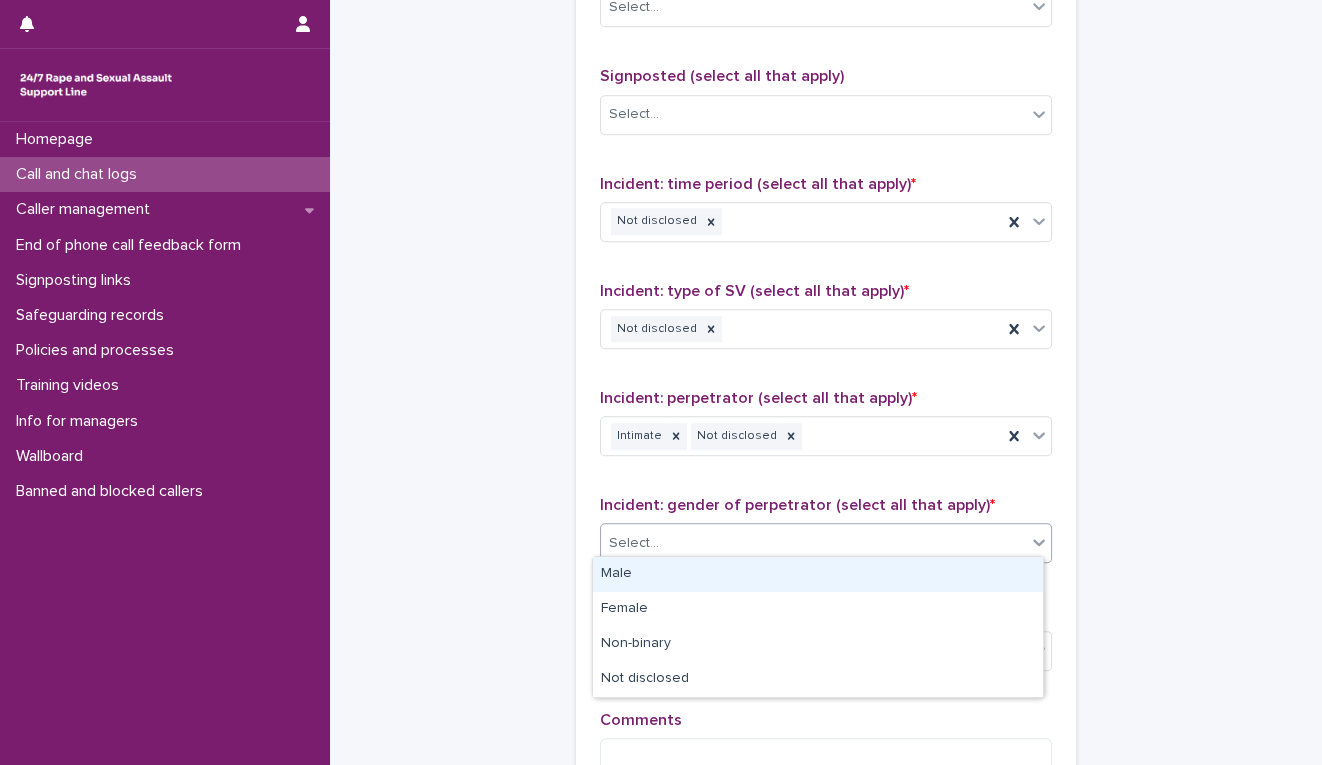 click on "Male" at bounding box center (818, 574) 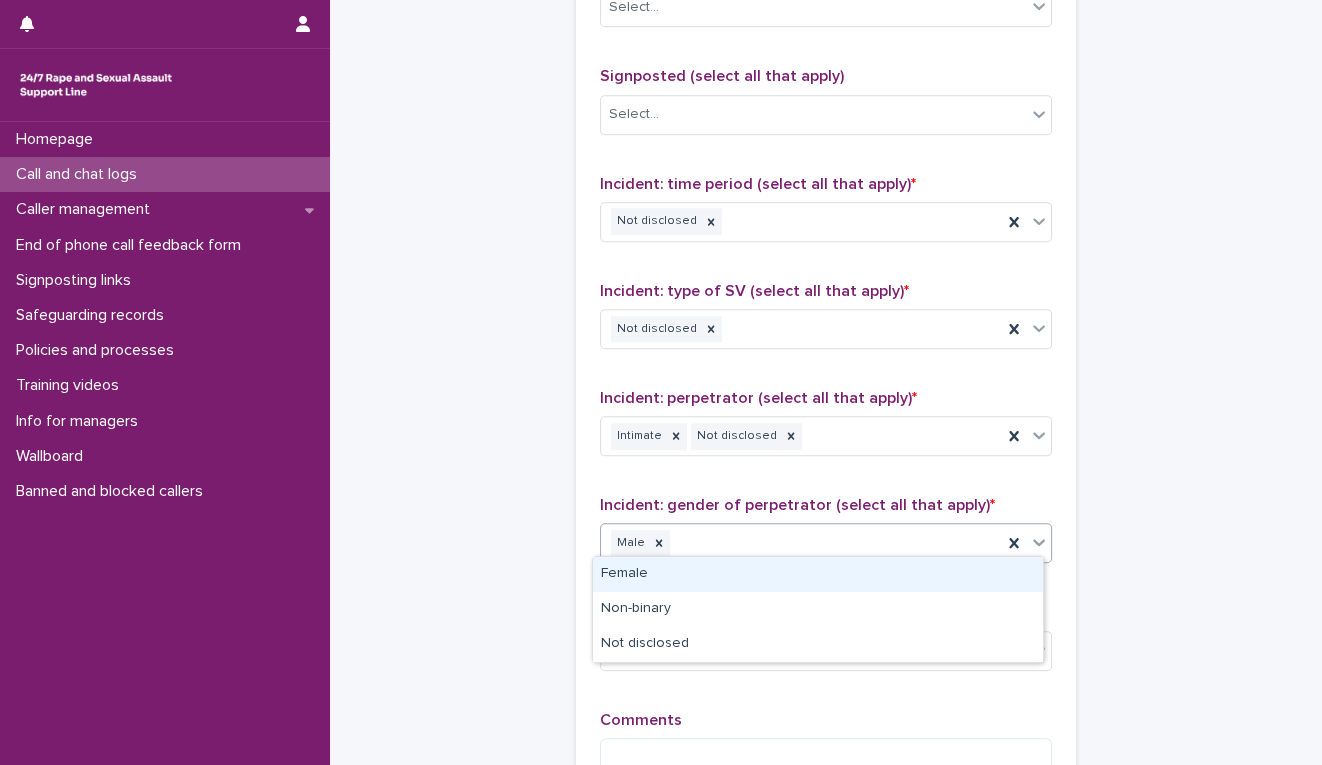 click on "Male" at bounding box center [801, 543] 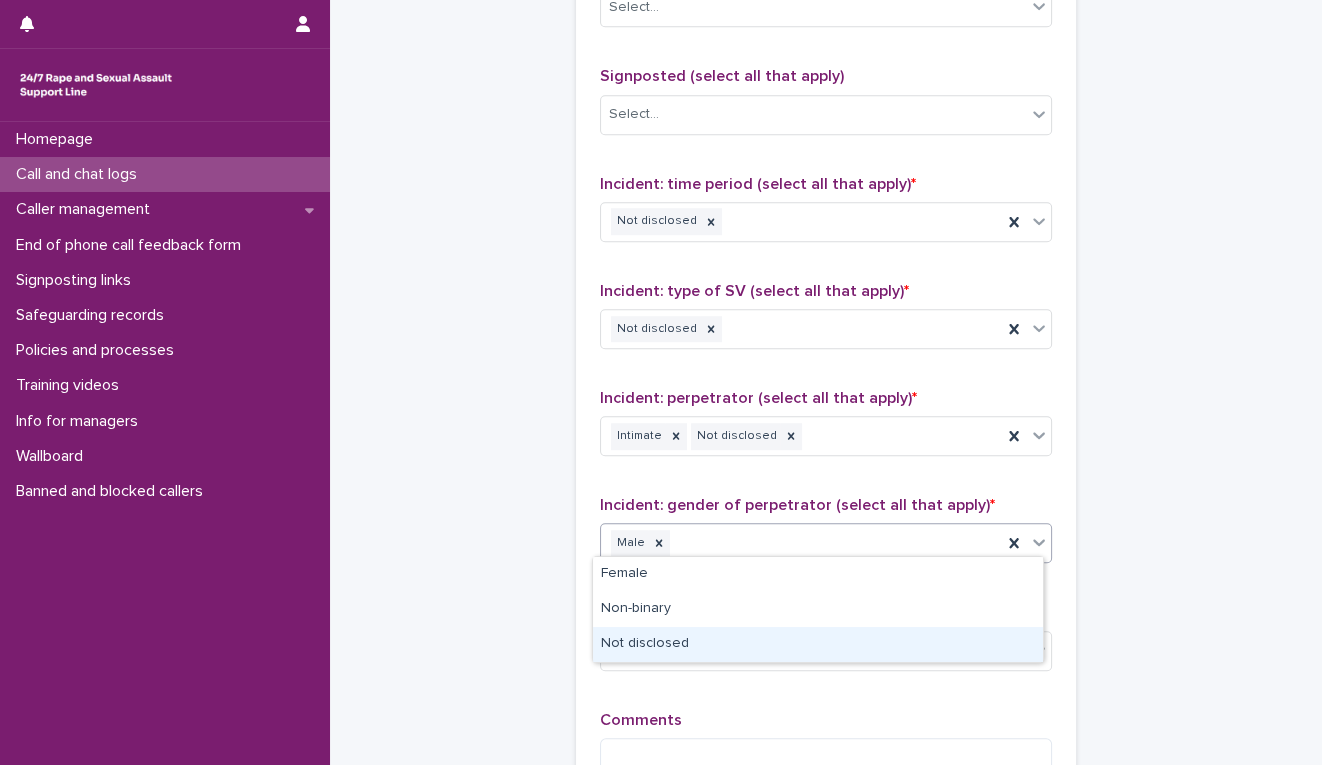 click on "Not disclosed" at bounding box center (818, 644) 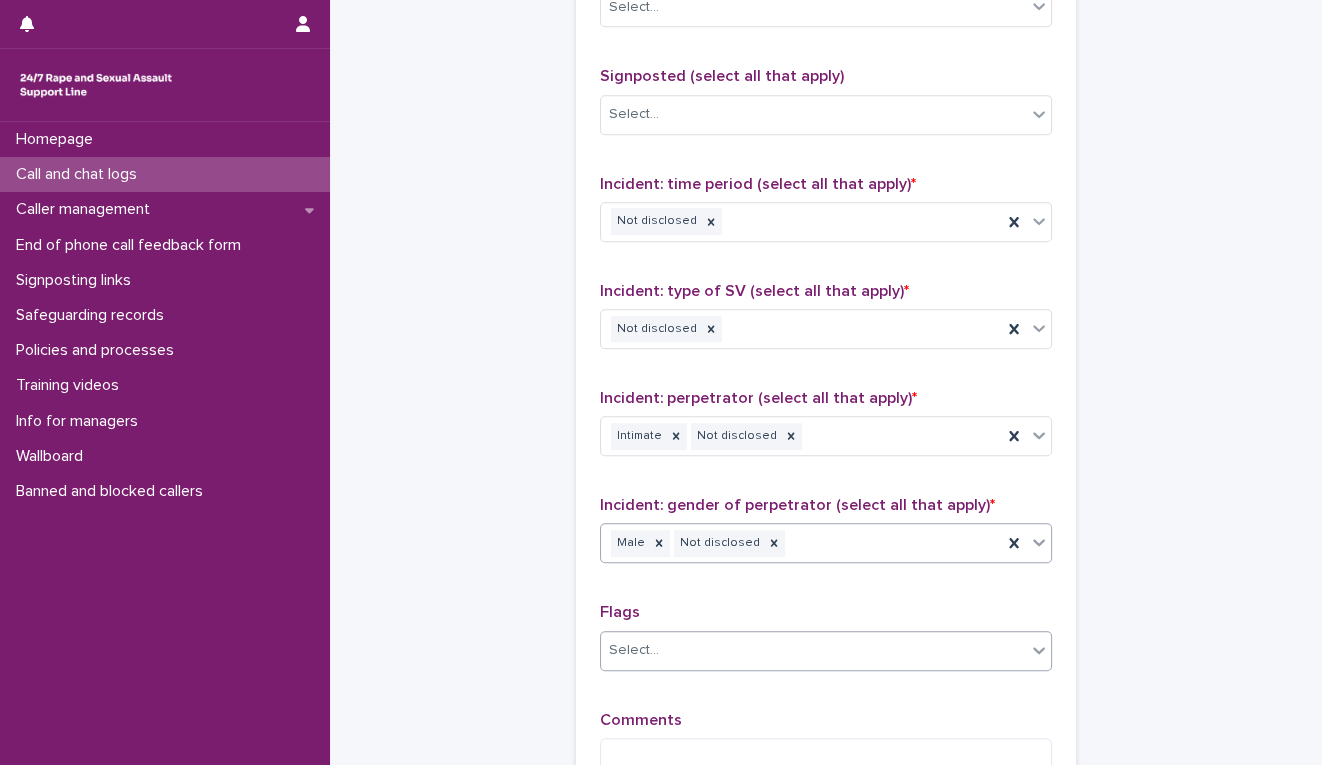 click on "Select..." at bounding box center [813, 650] 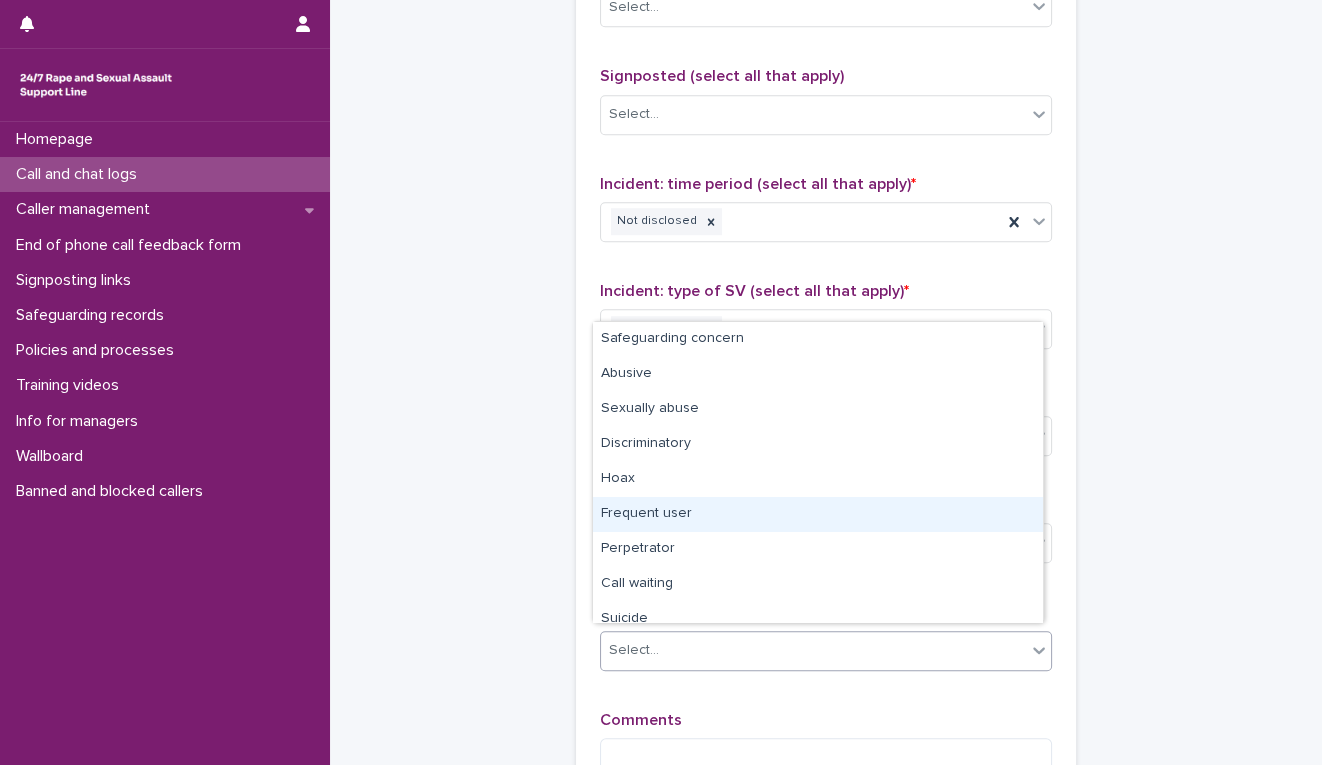 click on "Frequent user" at bounding box center [818, 514] 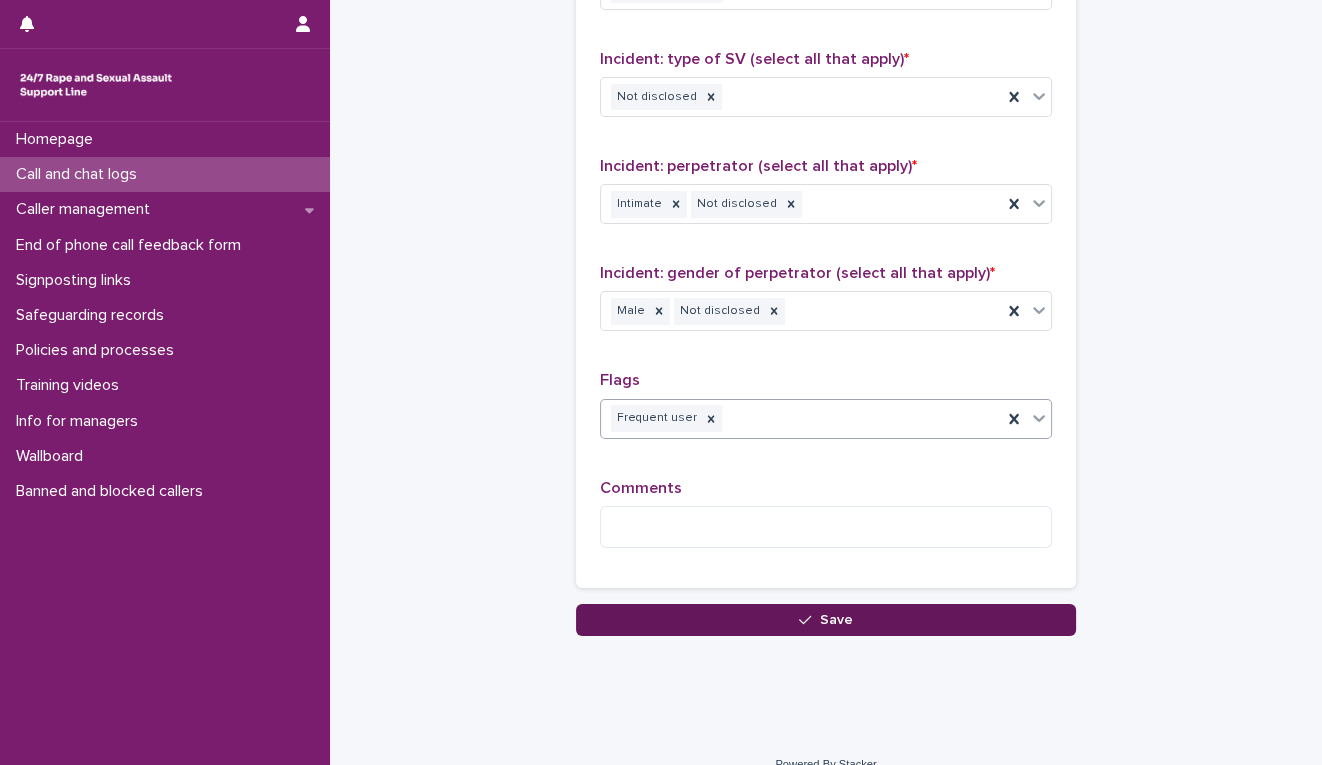 scroll, scrollTop: 1697, scrollLeft: 0, axis: vertical 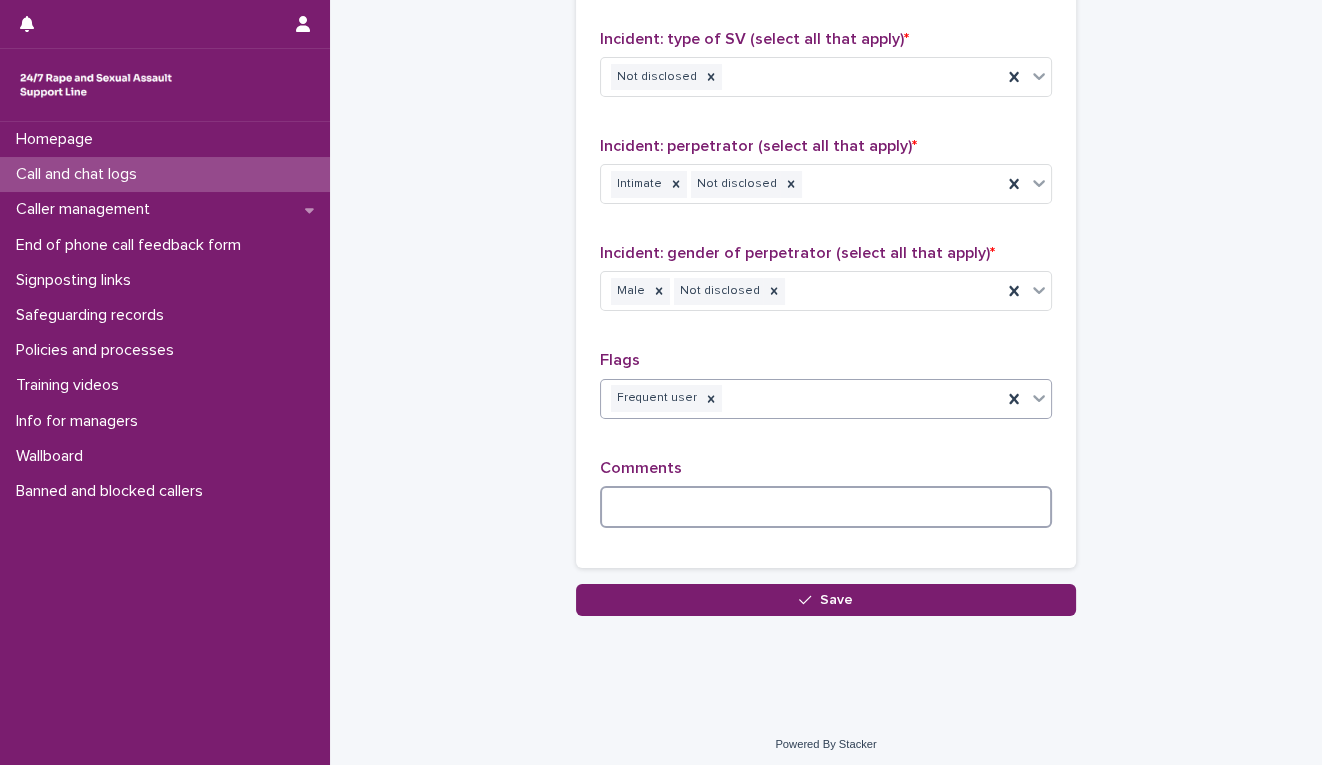 click at bounding box center [826, 507] 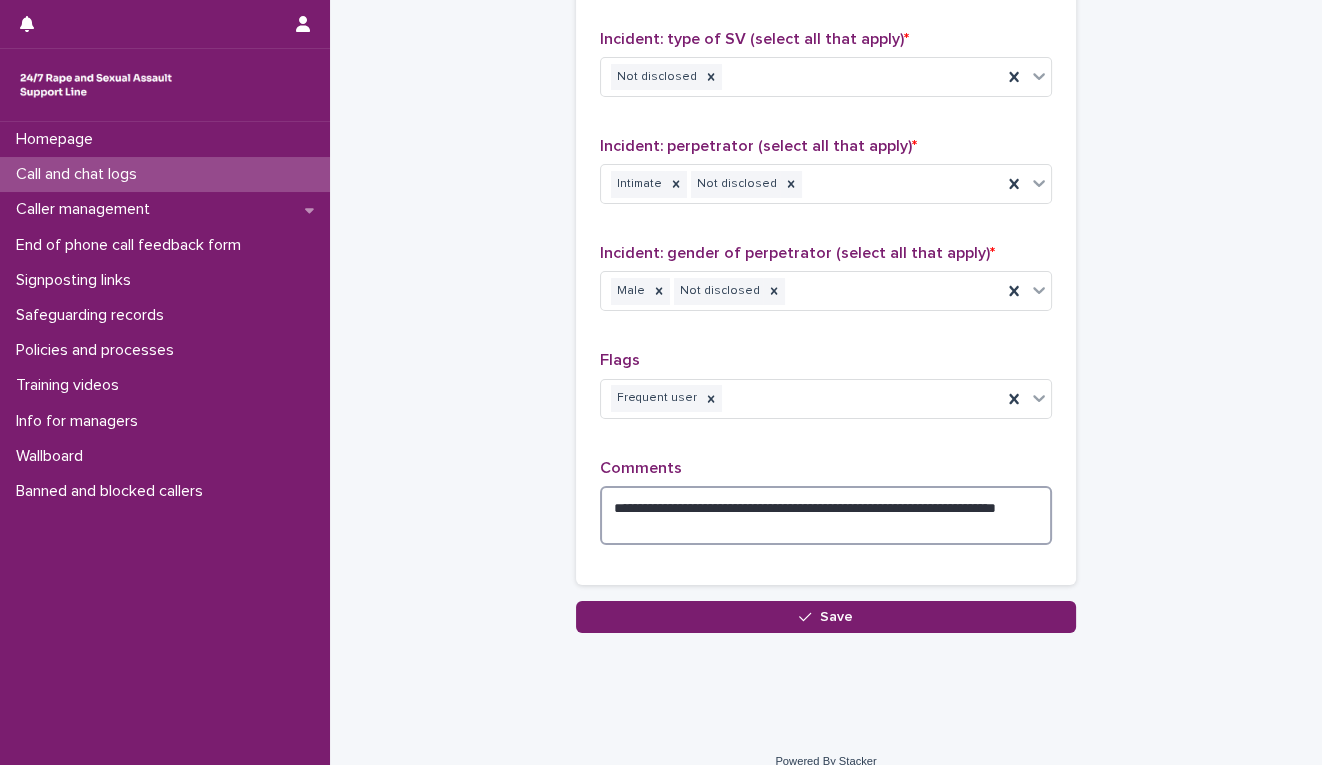 paste on "**********" 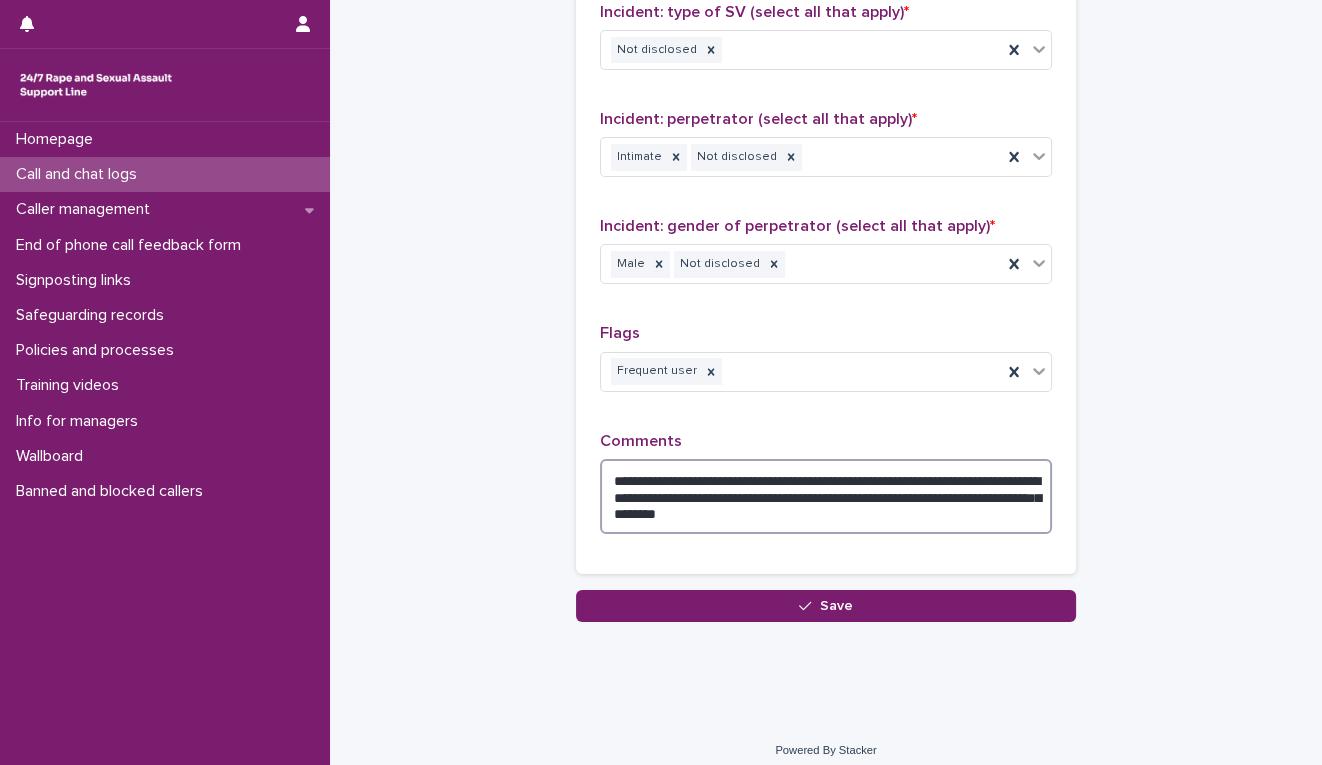 scroll, scrollTop: 1730, scrollLeft: 0, axis: vertical 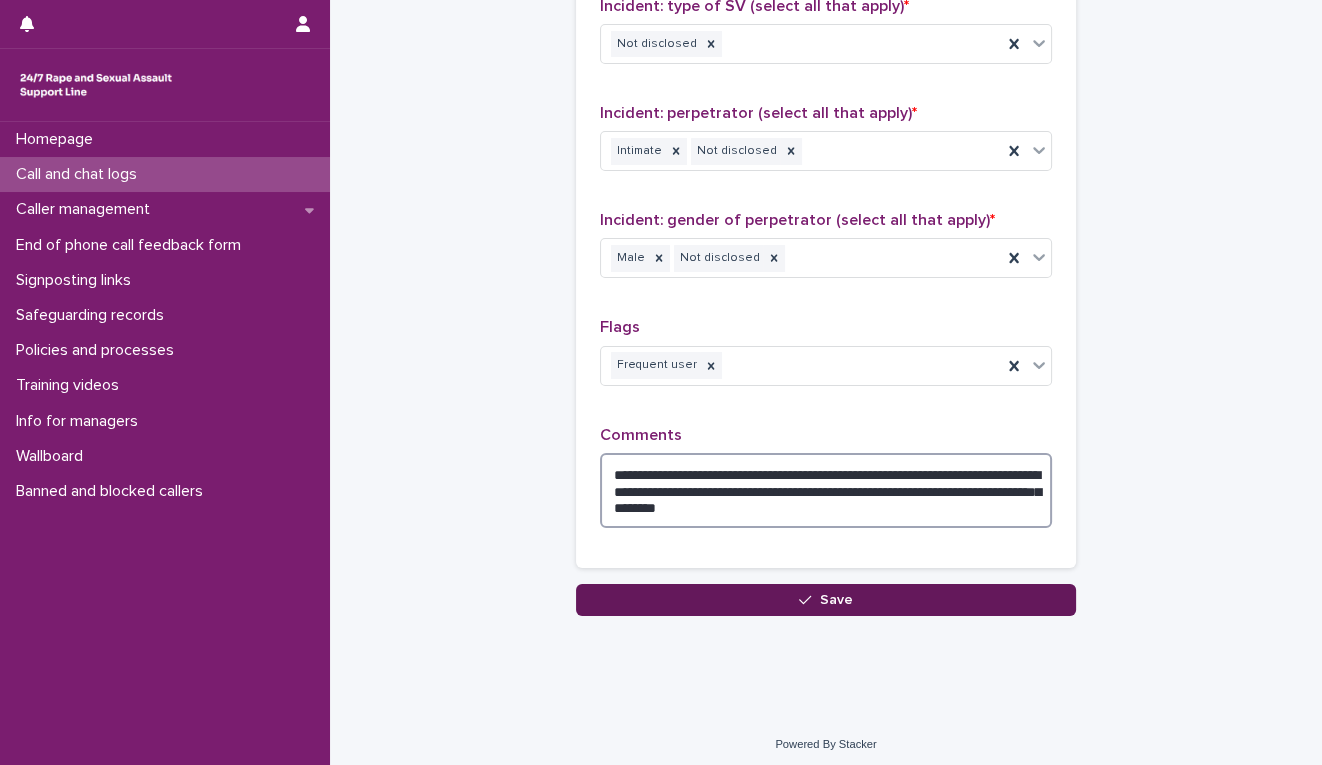 type on "**********" 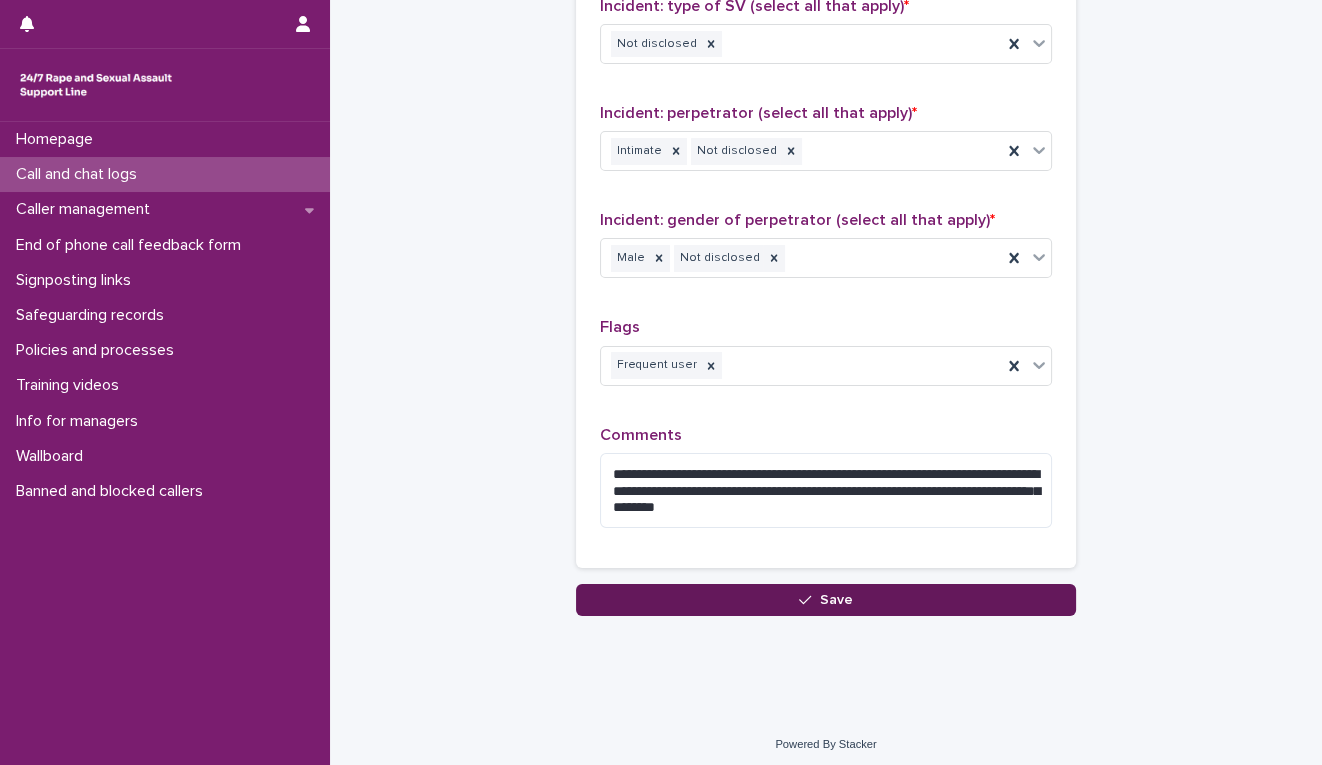click on "Save" at bounding box center (836, 600) 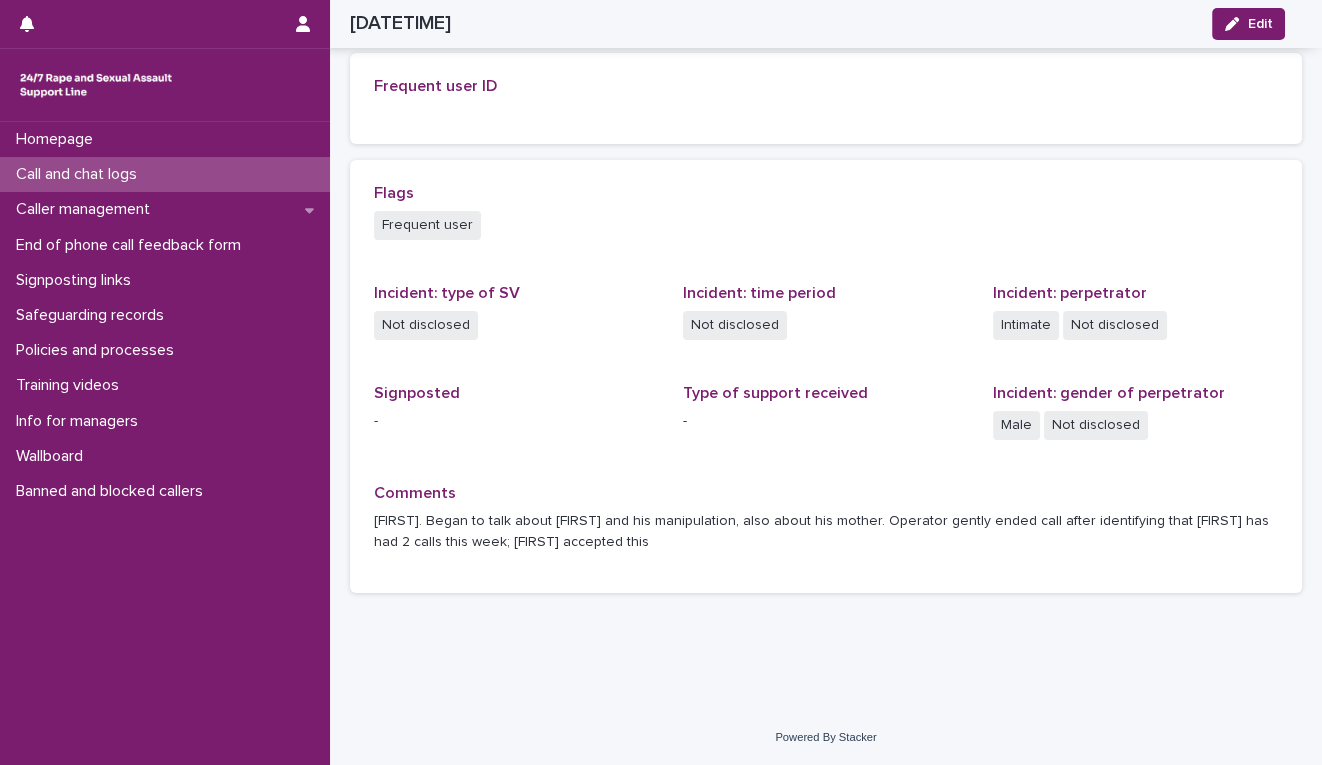 scroll, scrollTop: 469, scrollLeft: 0, axis: vertical 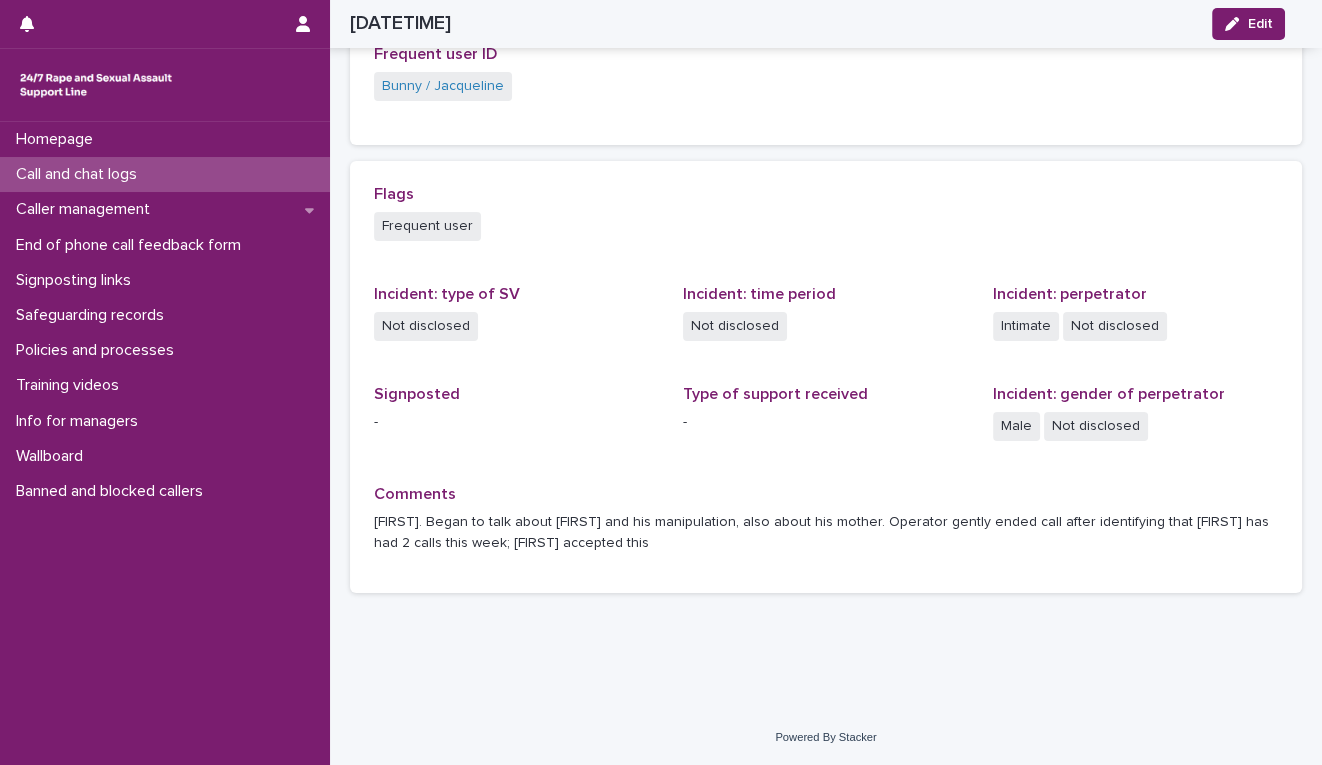 click on "Call and chat logs" at bounding box center [80, 174] 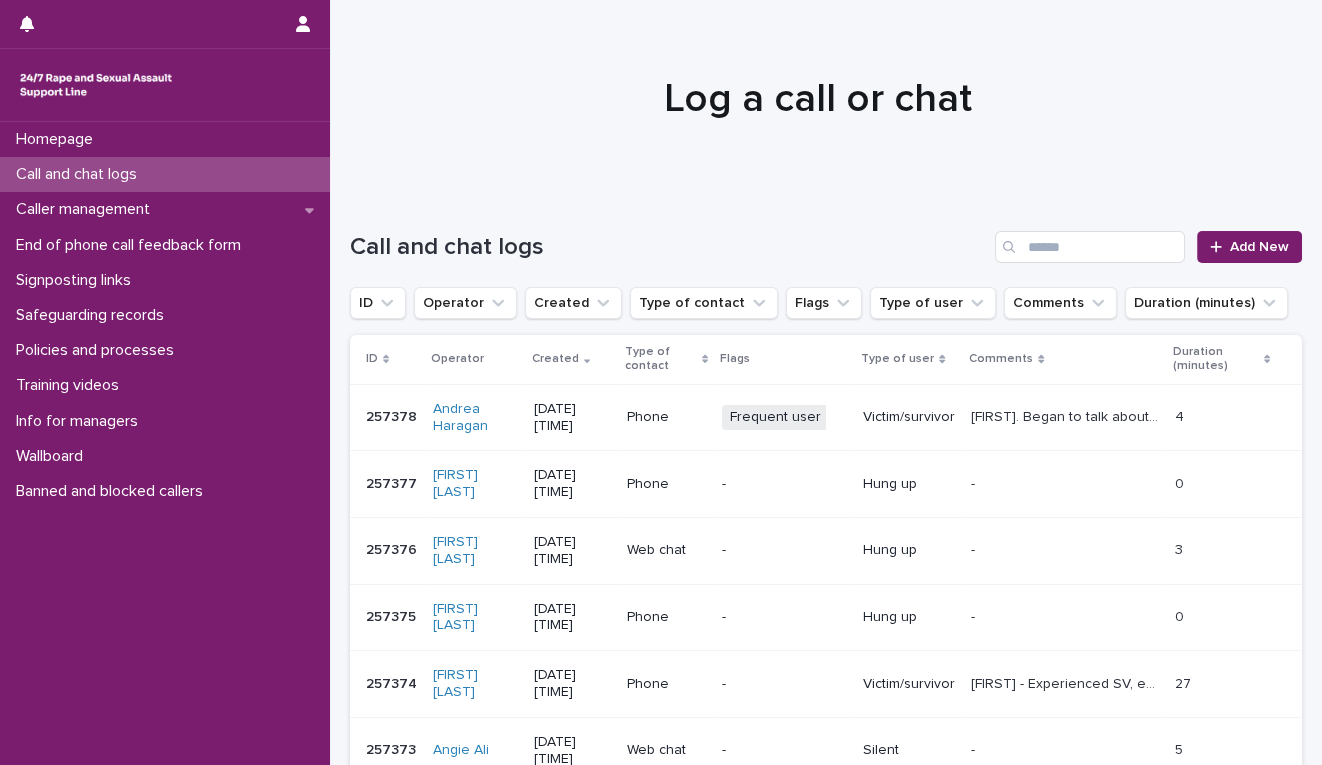scroll, scrollTop: 0, scrollLeft: 0, axis: both 